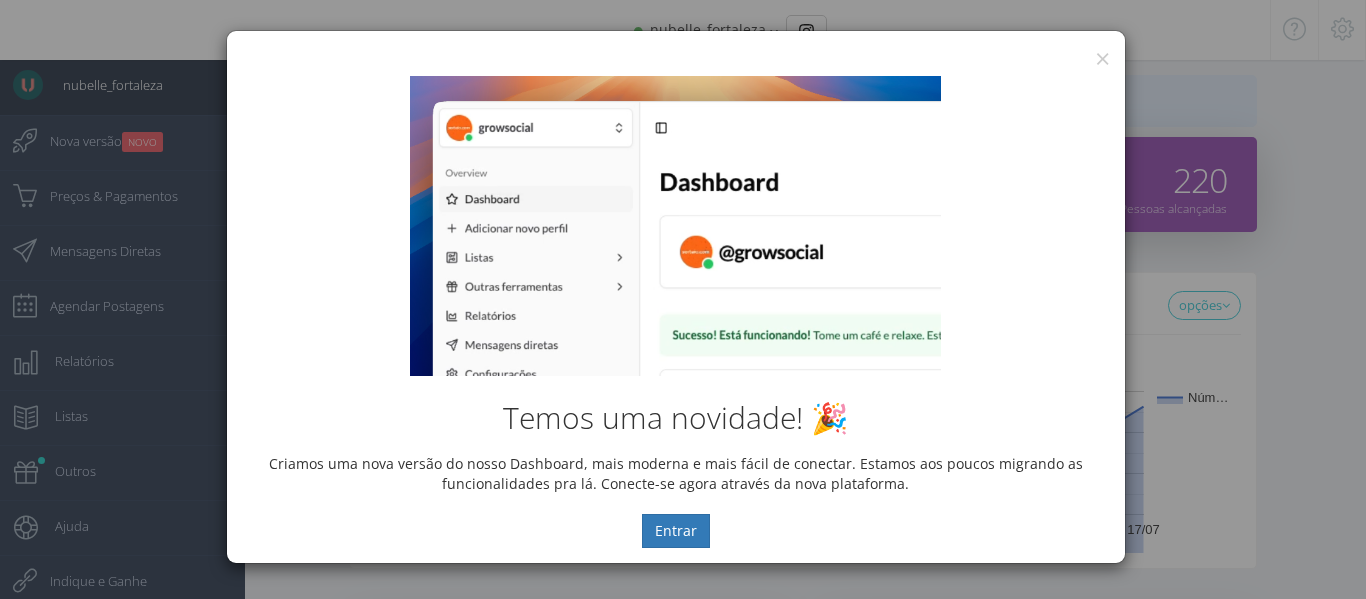 select on "female" 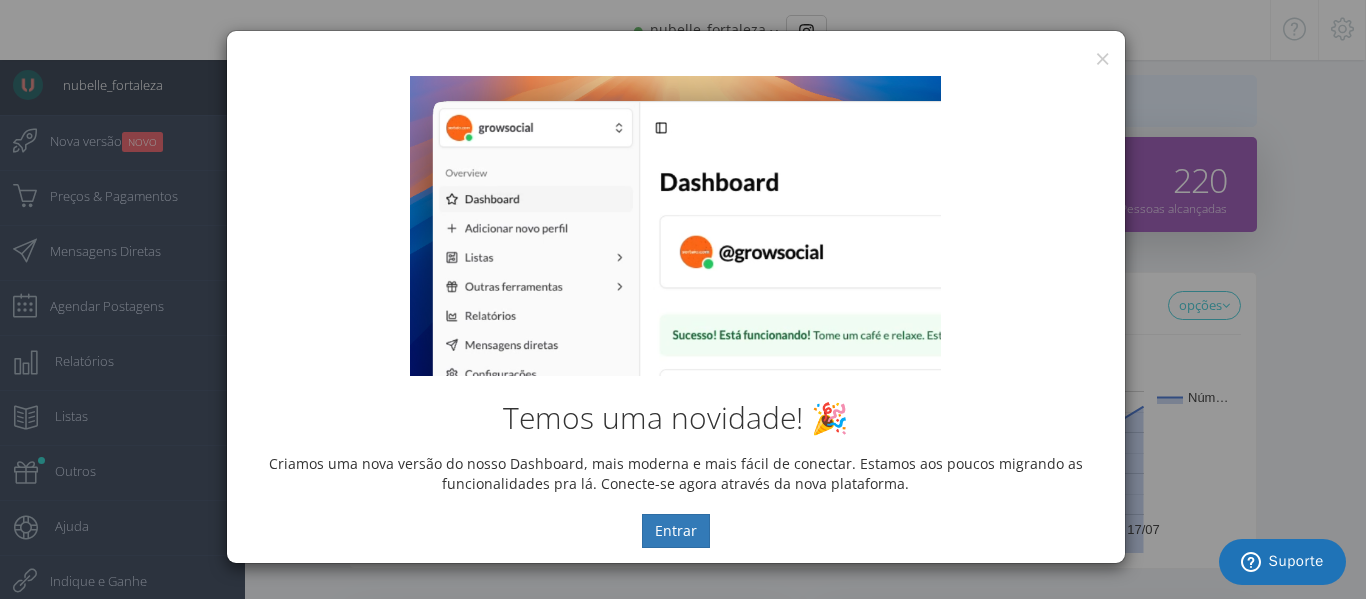scroll, scrollTop: 0, scrollLeft: 0, axis: both 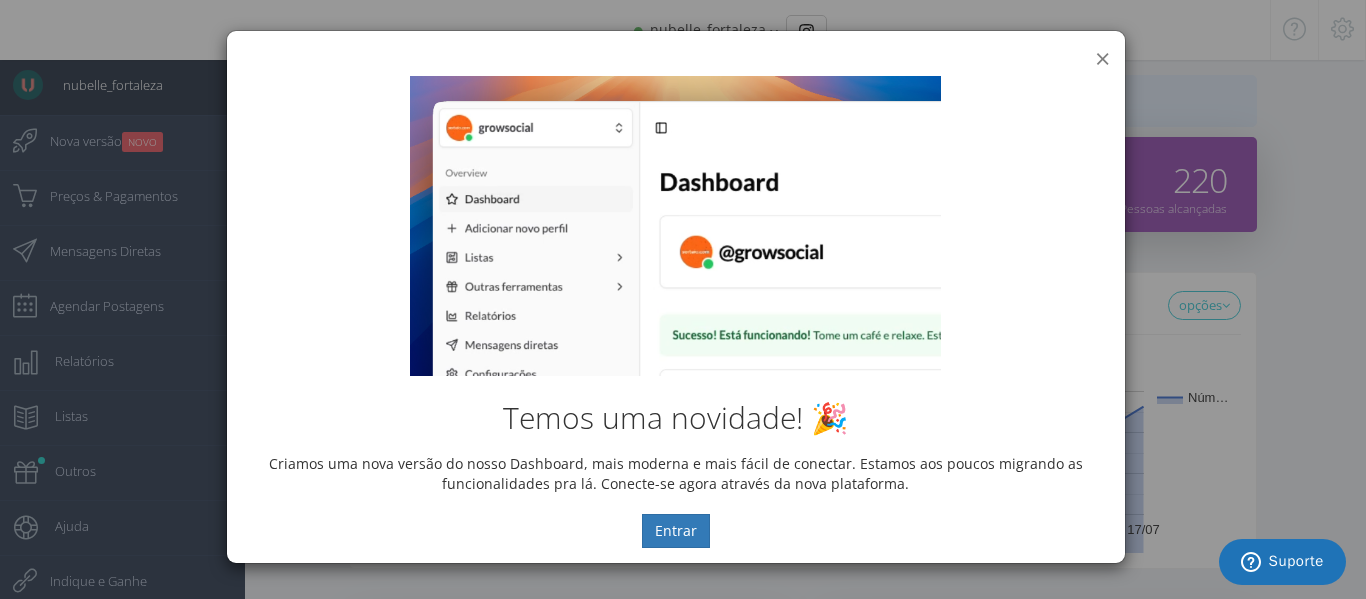 click on "×" at bounding box center [1102, 58] 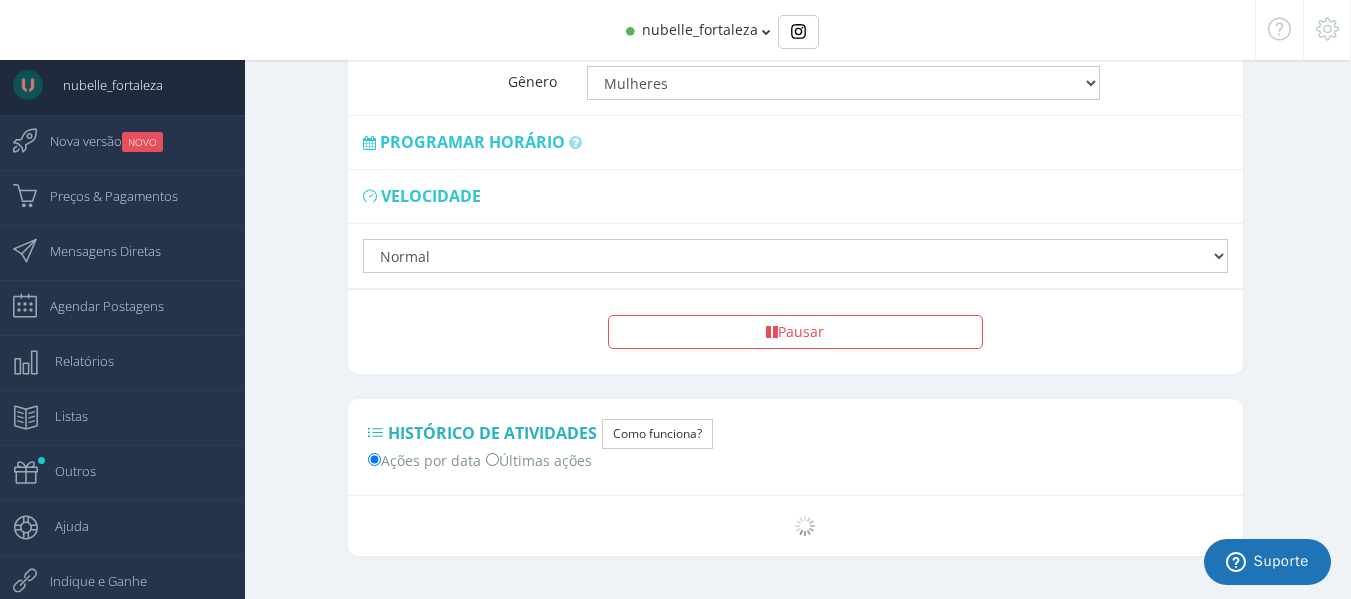scroll, scrollTop: 1458, scrollLeft: 0, axis: vertical 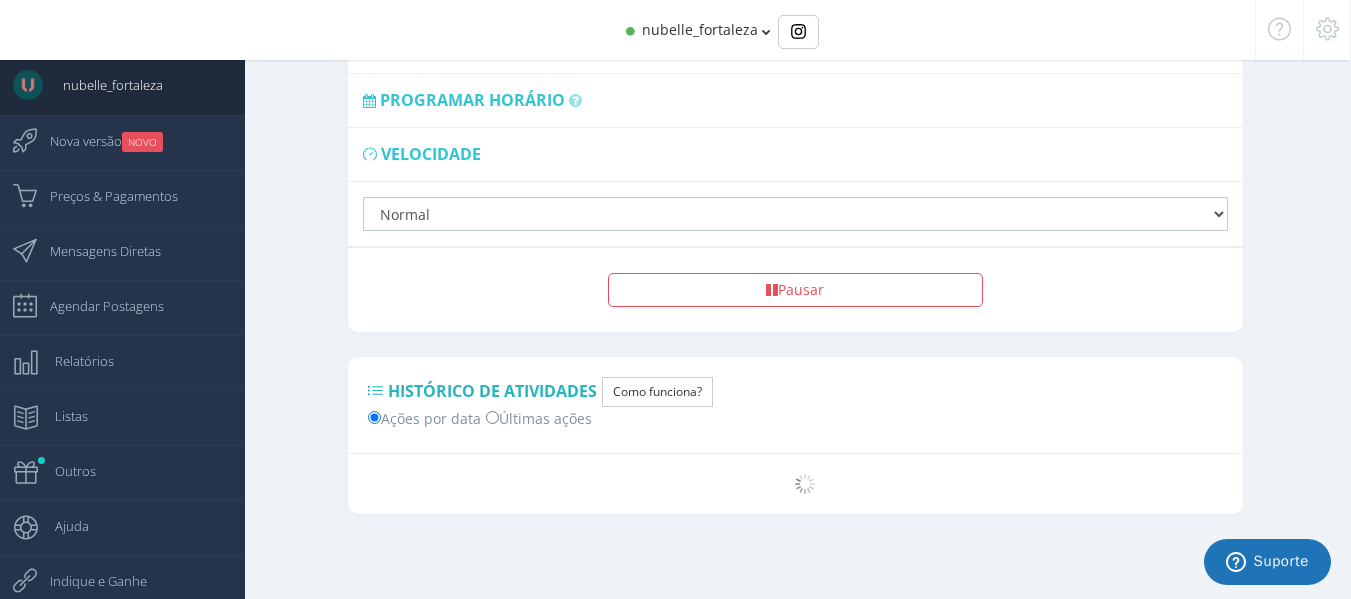 click on "Modo simples
1 2" at bounding box center [795, -42] 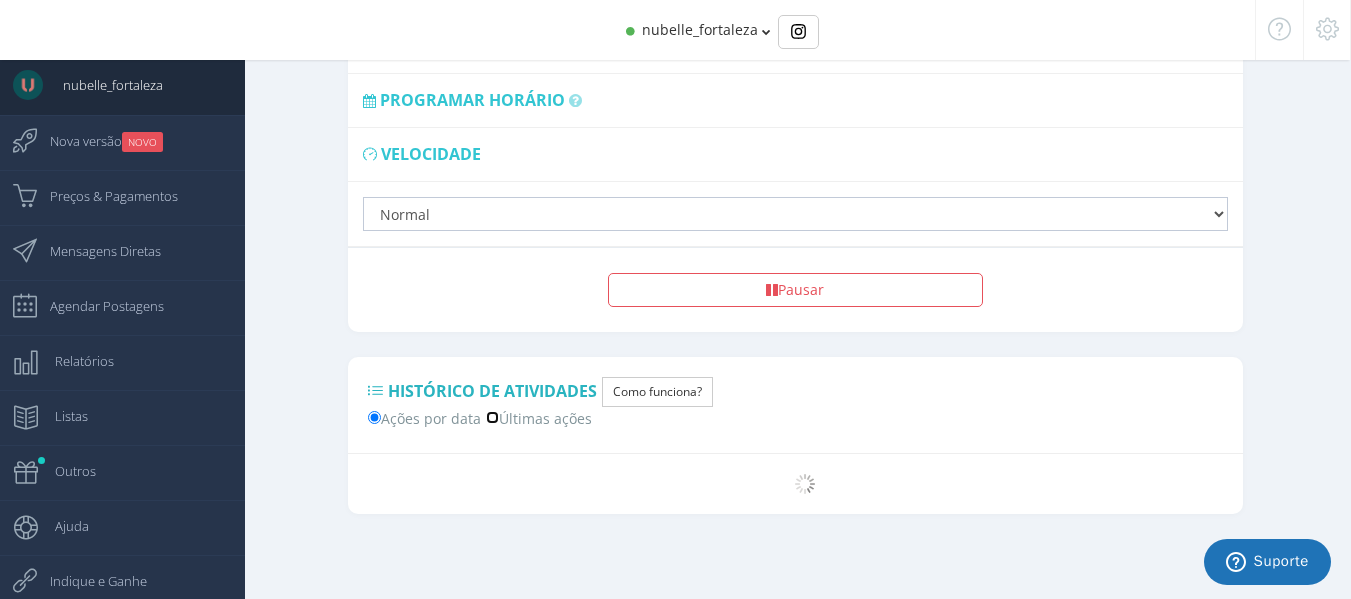 click on "Últimas ações" at bounding box center [492, 417] 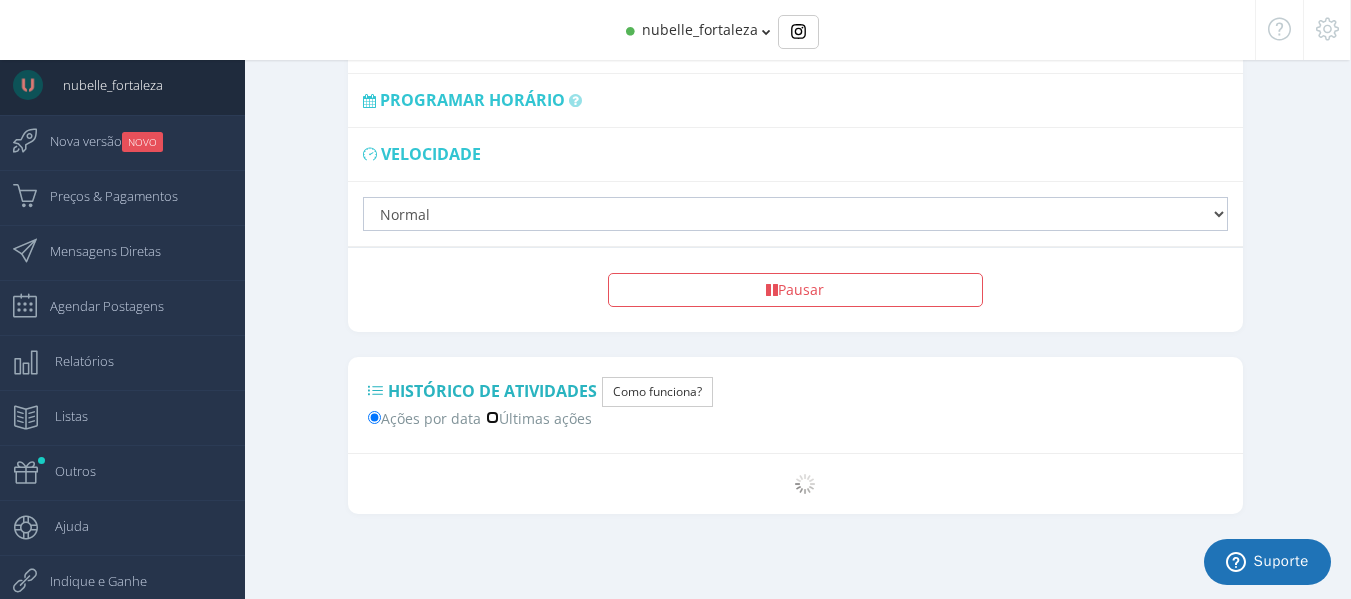 radio on "true" 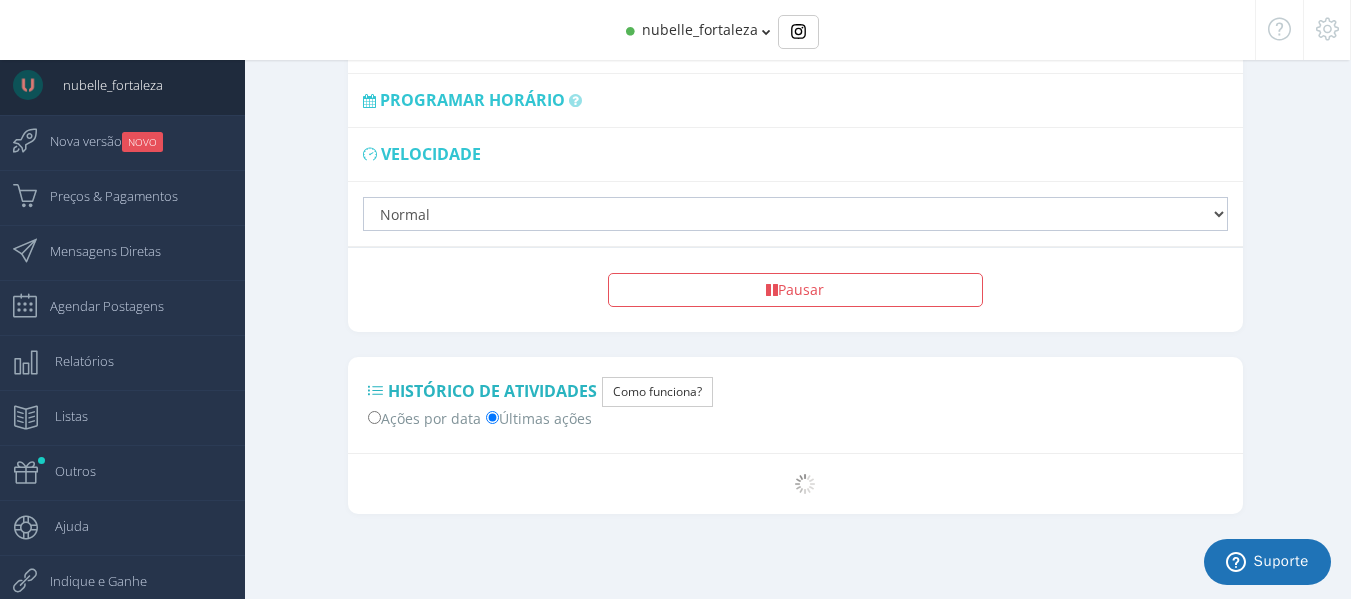click on "Reinicie agora
Pausar" at bounding box center (796, 289) 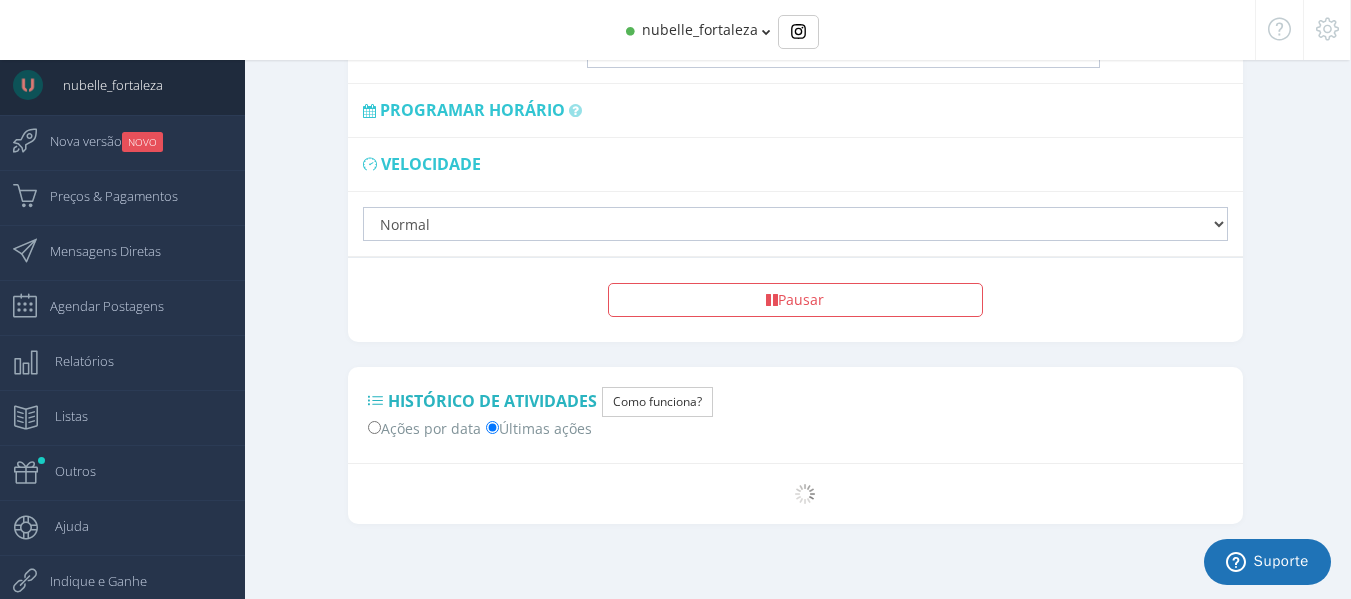 scroll, scrollTop: 1458, scrollLeft: 0, axis: vertical 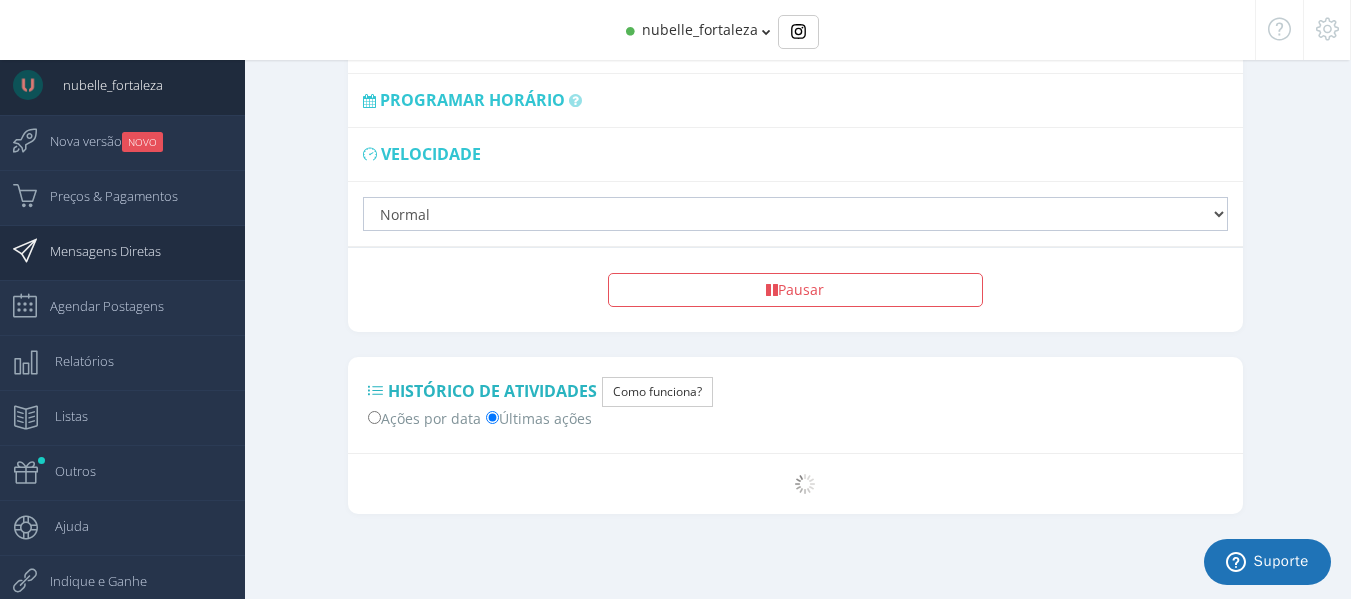 click on "Mensagens Diretas" at bounding box center (95, 251) 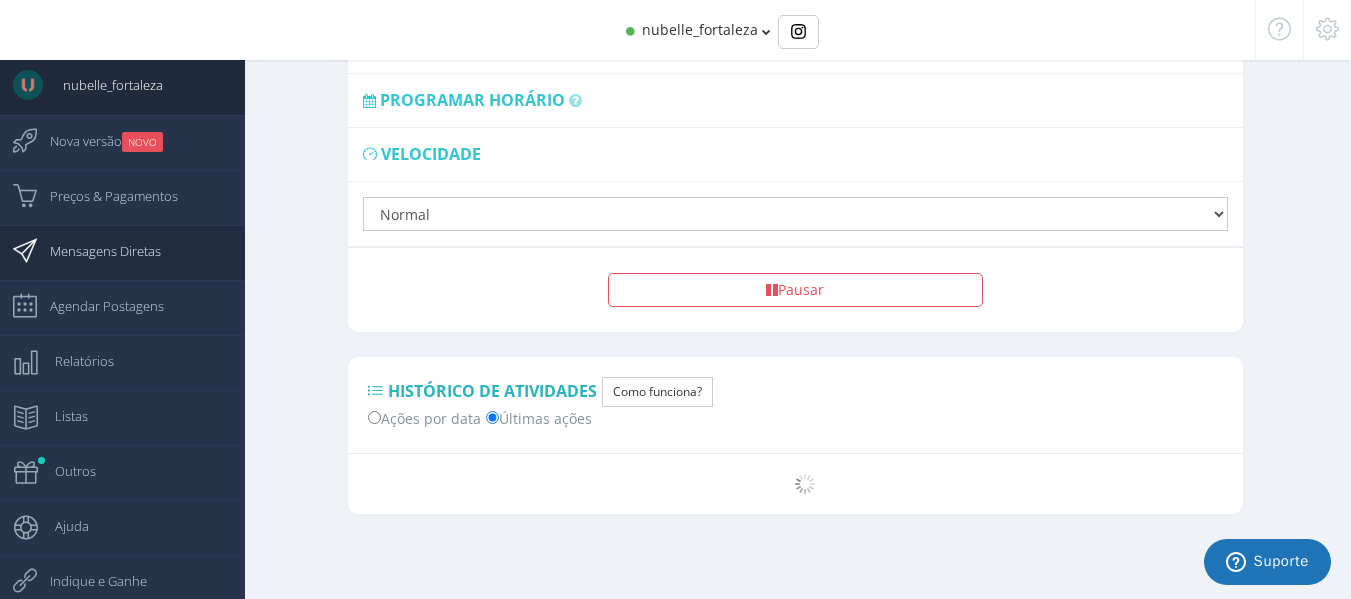 scroll, scrollTop: 20, scrollLeft: 0, axis: vertical 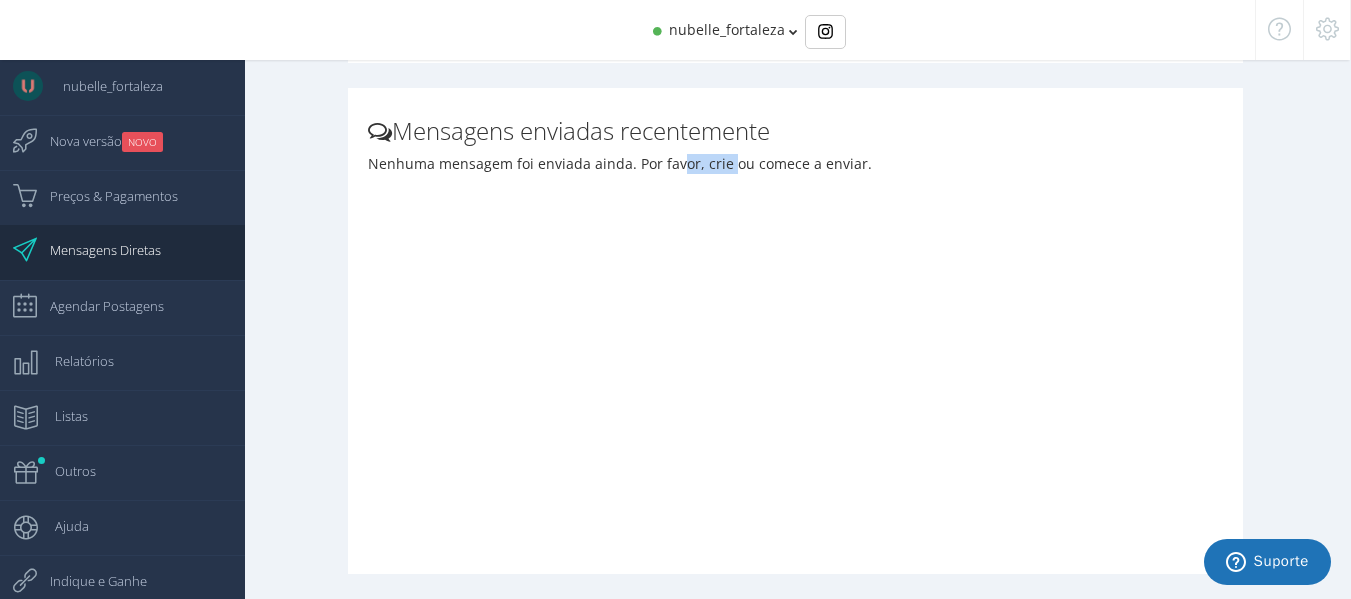 drag, startPoint x: 677, startPoint y: 160, endPoint x: 738, endPoint y: 163, distance: 61.073727 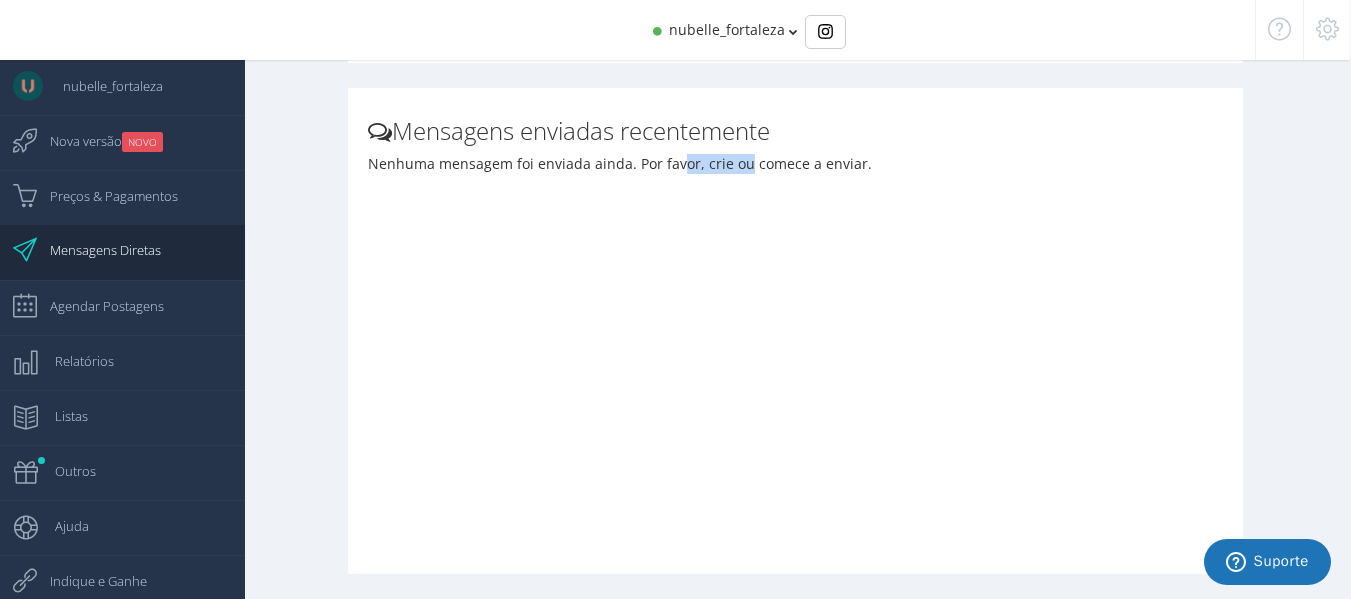 click on "Nenhuma mensagem foi enviada ainda. Por favor, crie ou comece a enviar." at bounding box center (796, 354) 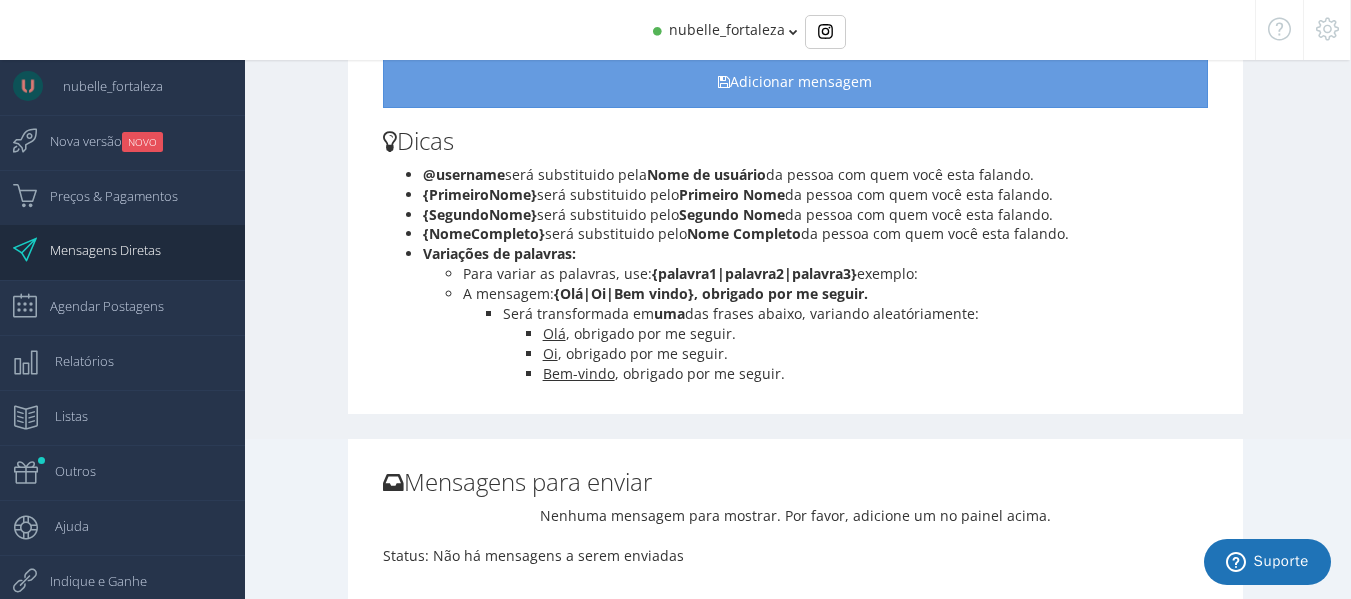 scroll, scrollTop: 0, scrollLeft: 0, axis: both 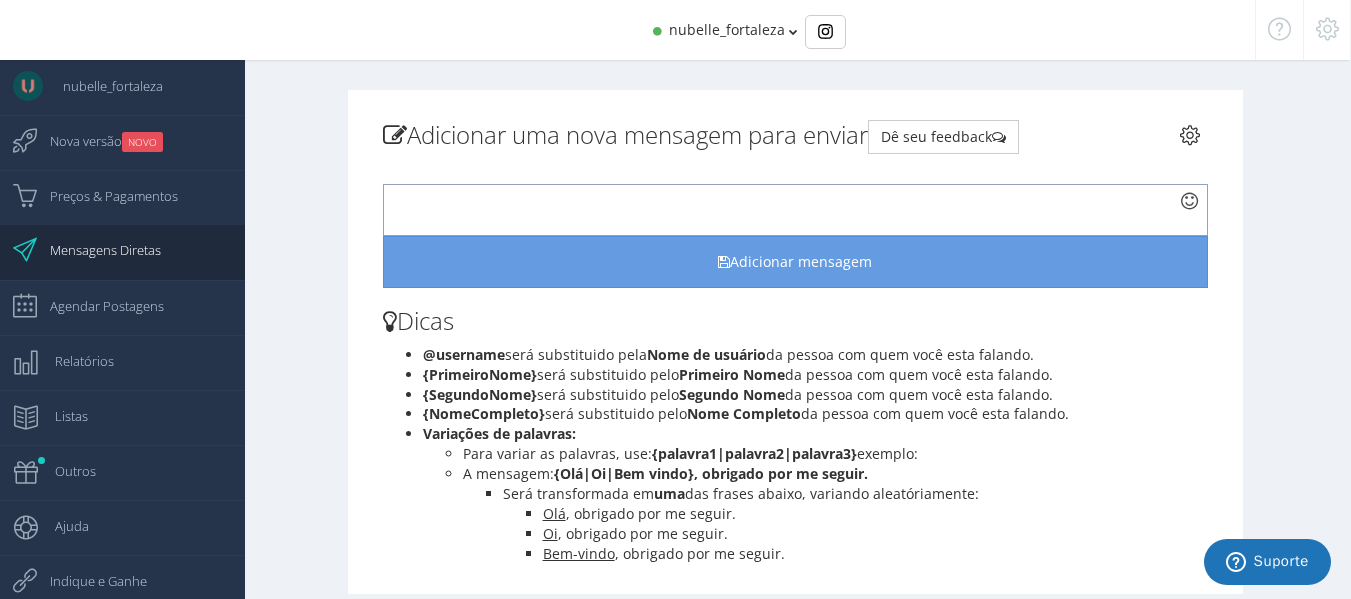 click at bounding box center [796, 210] 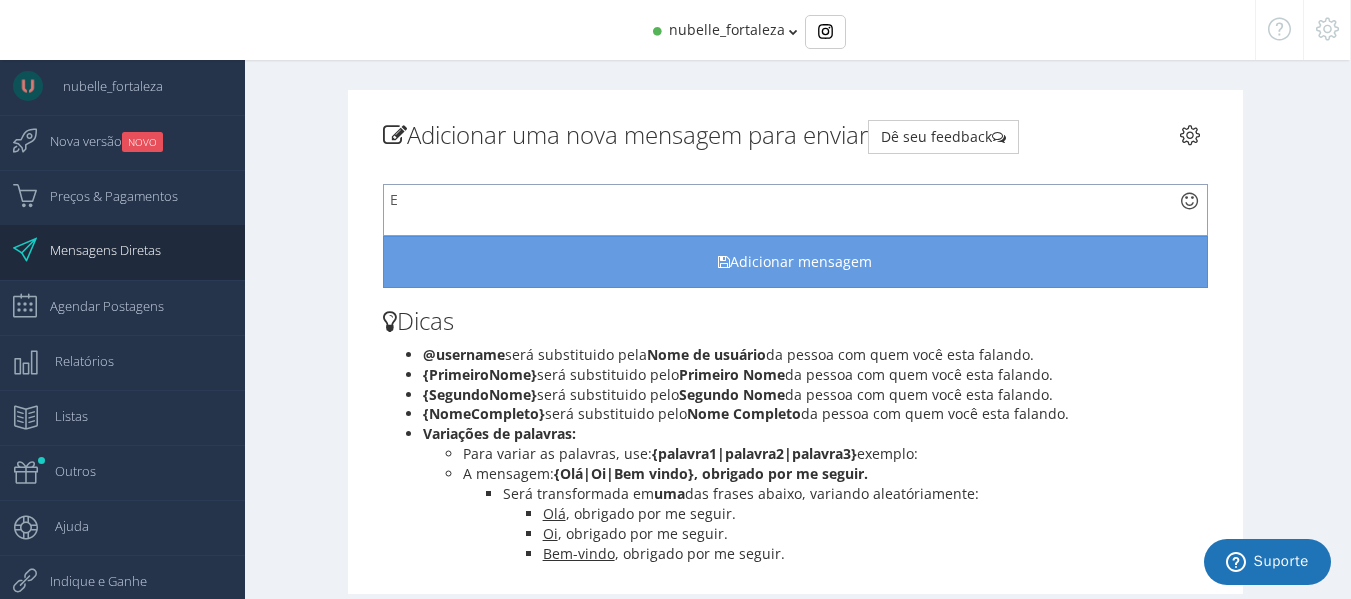 type 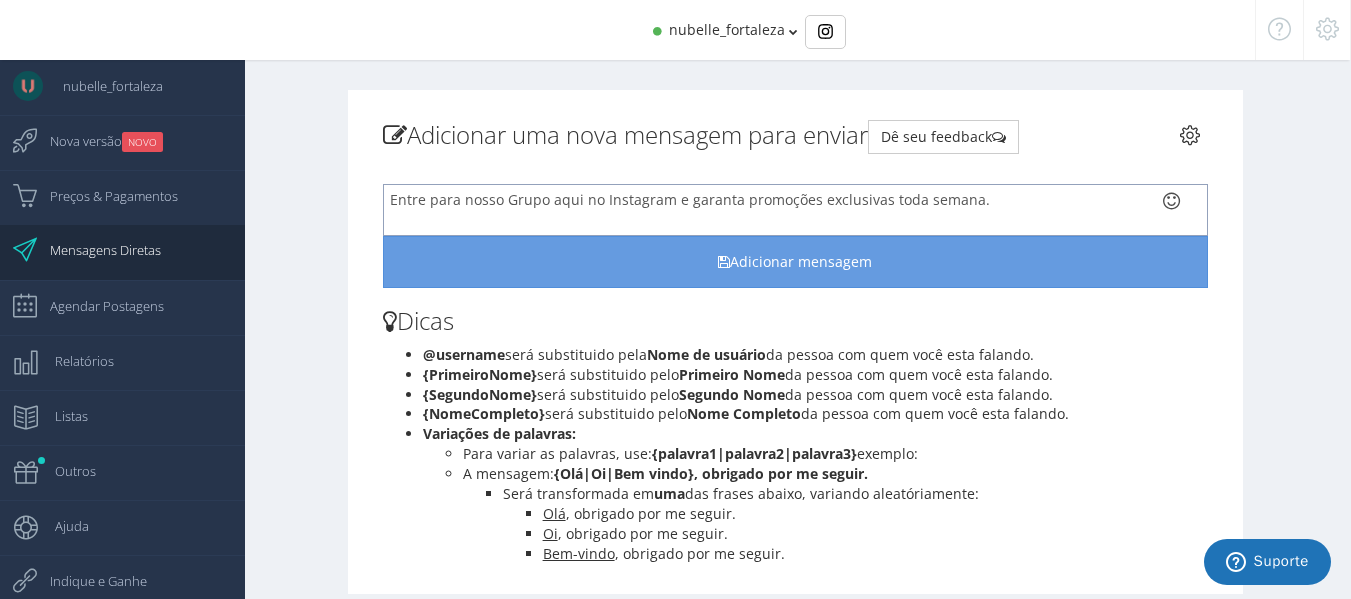 scroll, scrollTop: 9, scrollLeft: 0, axis: vertical 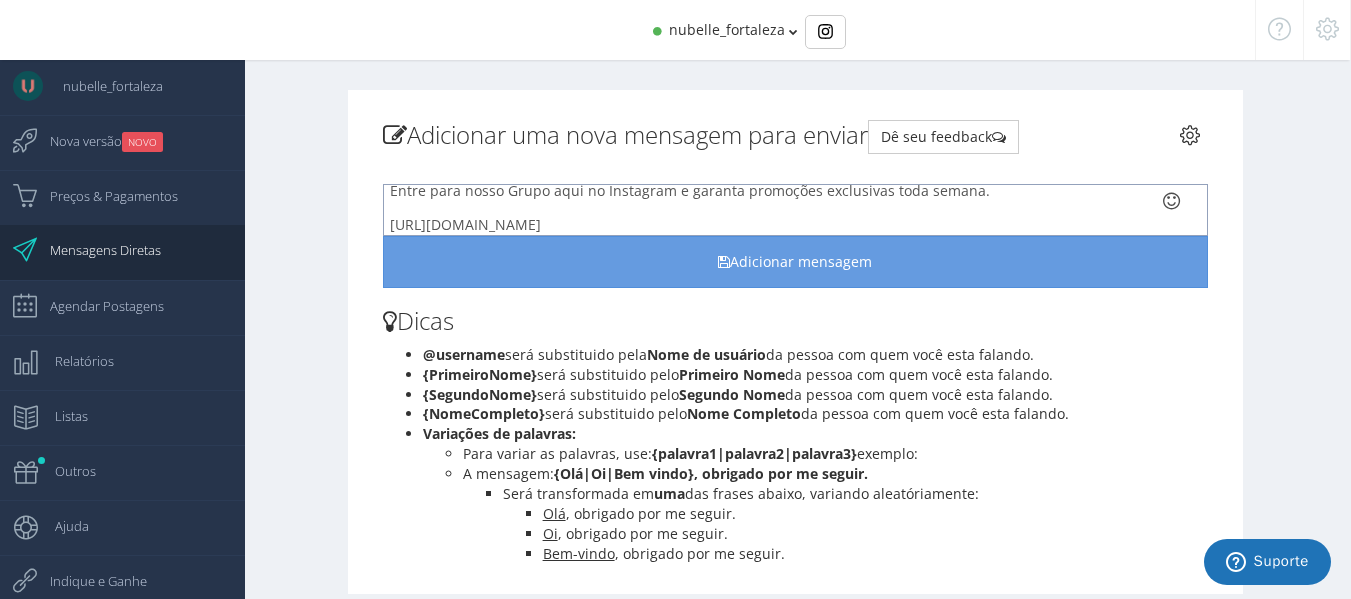 click on "Entre para nosso Grupo aqui no Instagram e garanta promoções exclusivas toda semana. https://www.instagram.com/channel/AbYzI1ps66ahhSKT/?igsh=NHF1OTRwYXA0ZzA1" at bounding box center (796, 210) 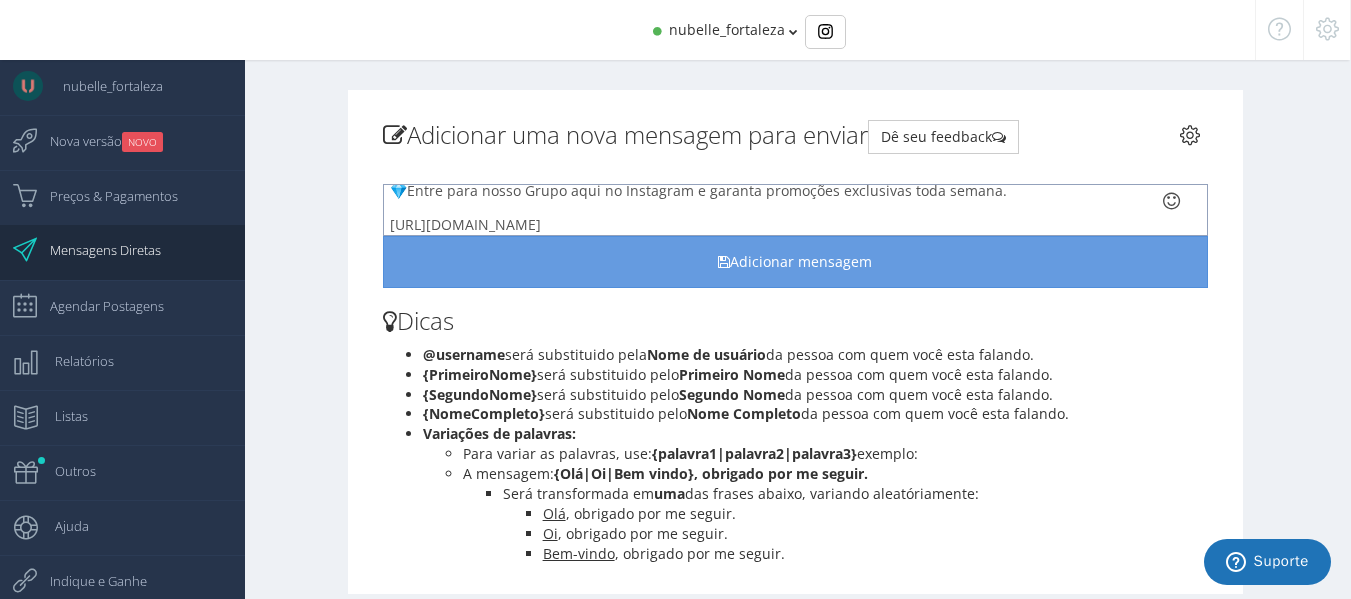 scroll, scrollTop: 5, scrollLeft: 0, axis: vertical 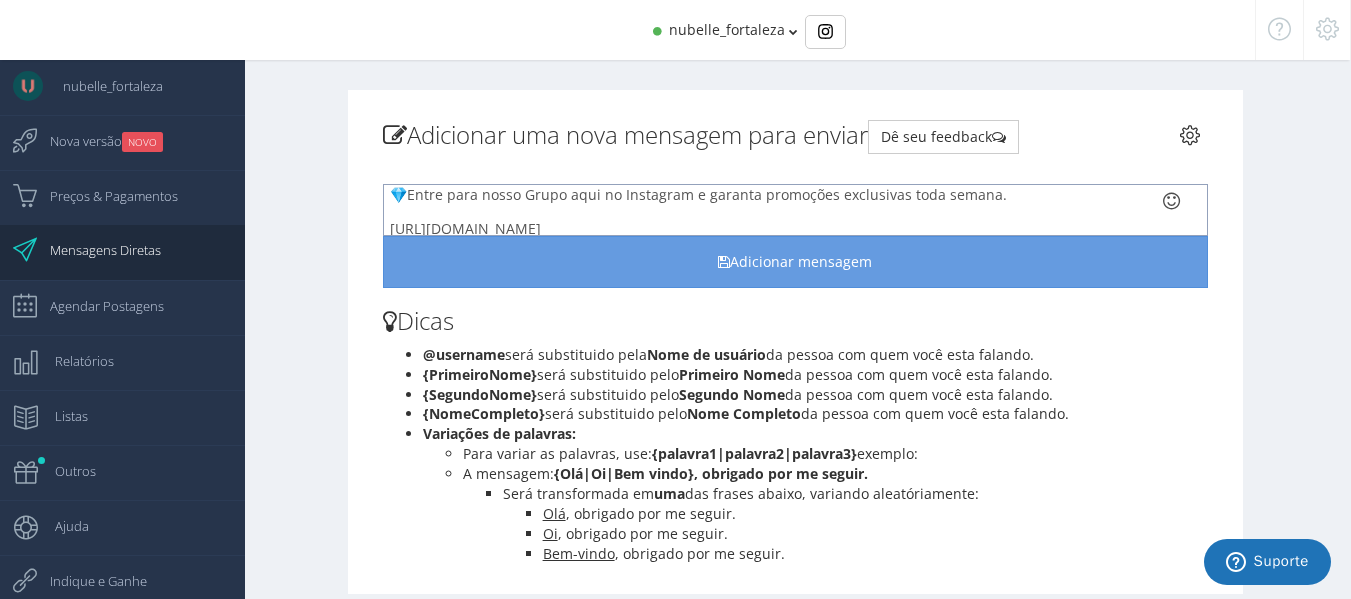 click on "💎Entre para nosso Grupo aqui no Instagram e garanta promoções exclusivas toda semana. https://www.instagram.com/channel/AbYzI1ps66ahhSKT/?igsh=NHF1OTRwYXA0ZzA1" at bounding box center (796, 210) 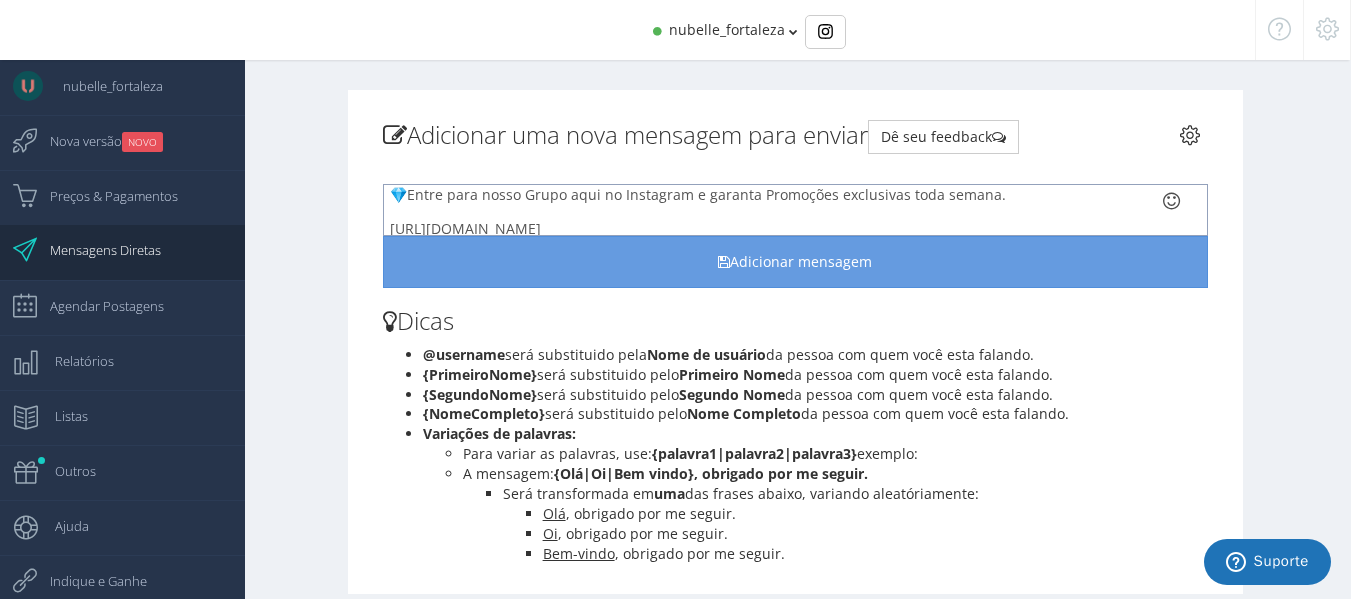click on "💎Entre para nosso Grupo aqui no Instagram e garanta Promoções exclusivas toda semana. https://www.instagram.com/channel/AbYzI1ps66ahhSKT/?igsh=NHF1OTRwYXA0ZzA1" at bounding box center (796, 210) 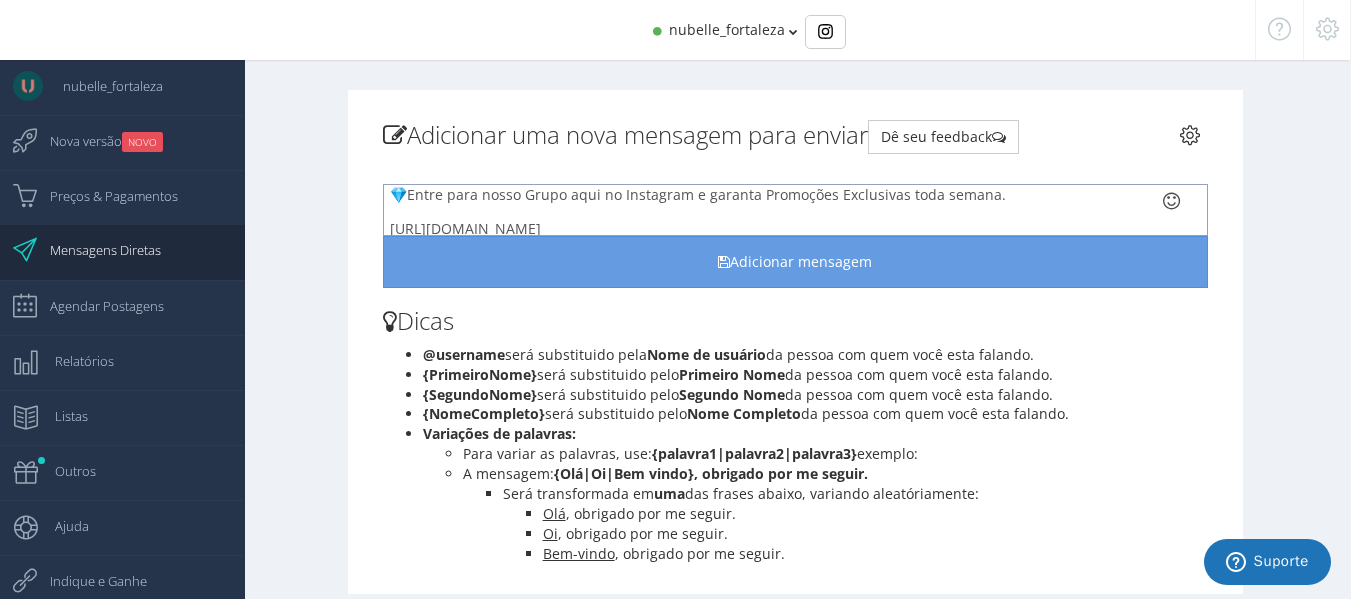click on "💎Entre para nosso Grupo aqui no Instagram e garanta Promoções Exclusivas toda semana. https://www.instagram.com/channel/AbYzI1ps66ahhSKT/?igsh=NHF1OTRwYXA0ZzA1" at bounding box center (796, 210) 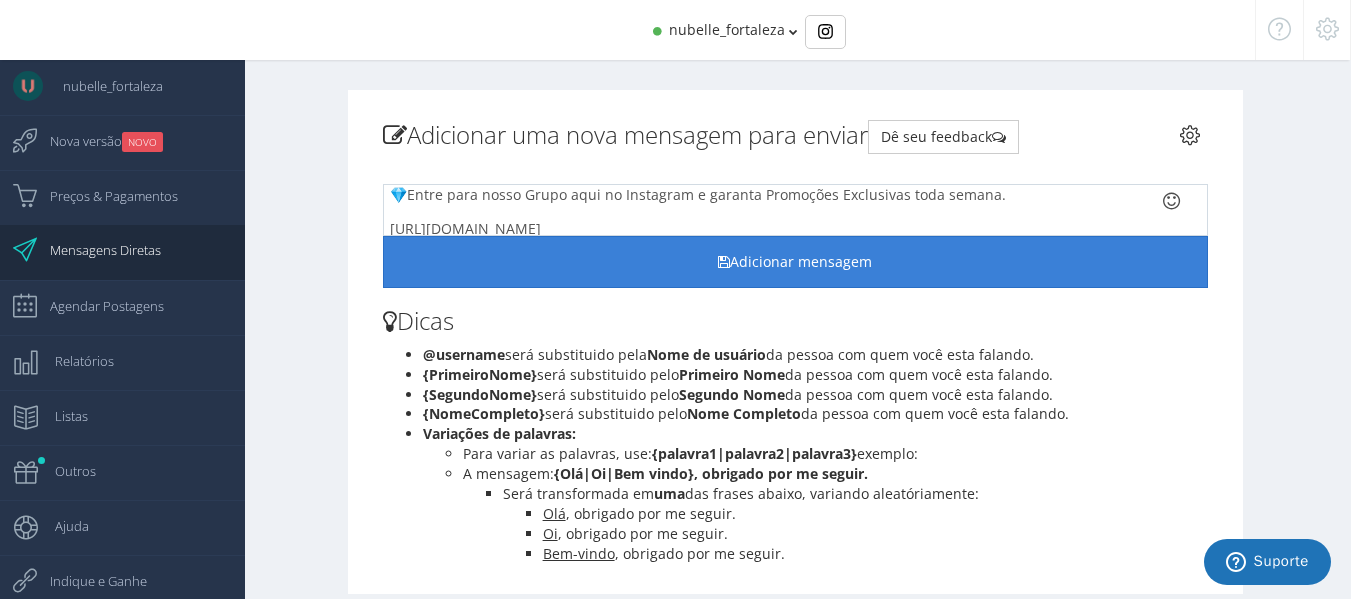 click on "Adicionar mensagem" at bounding box center [796, 262] 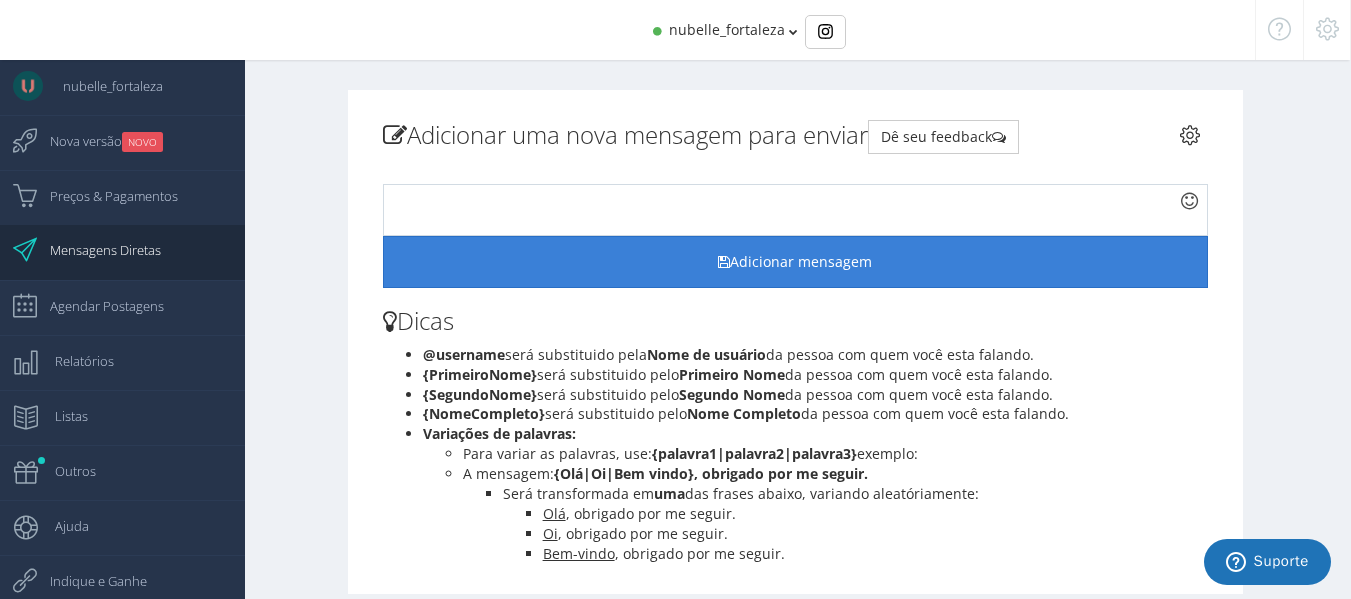 scroll, scrollTop: 0, scrollLeft: 0, axis: both 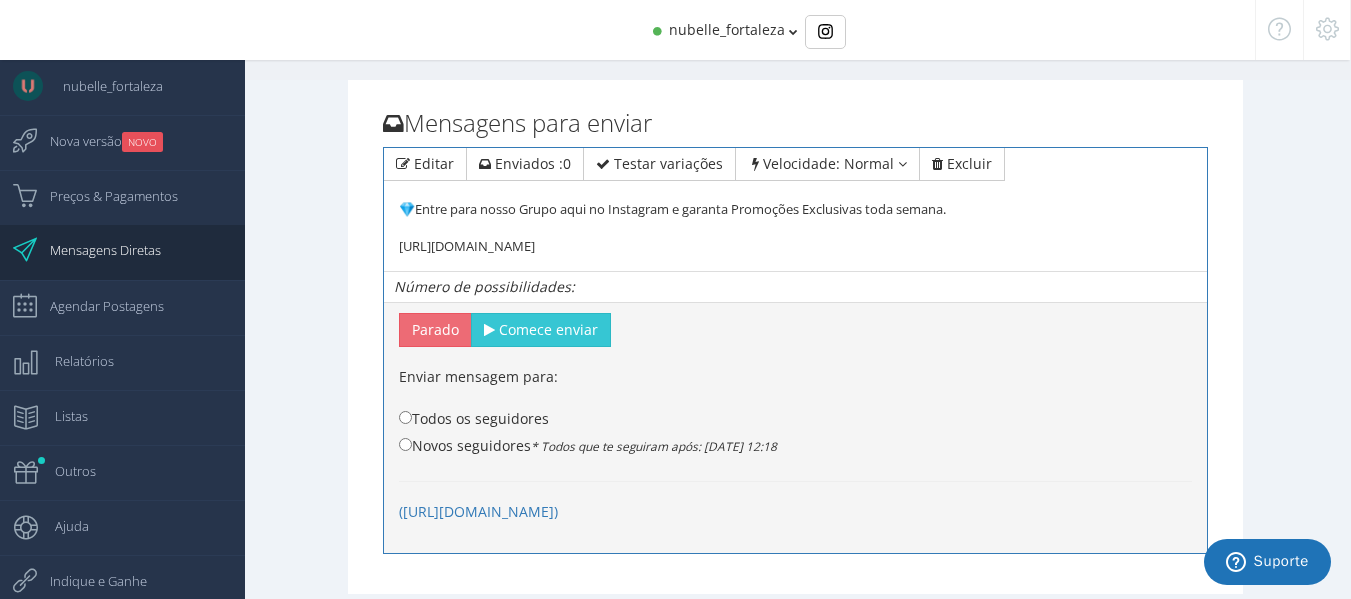 click on "Todos os seguidores" at bounding box center [474, 418] 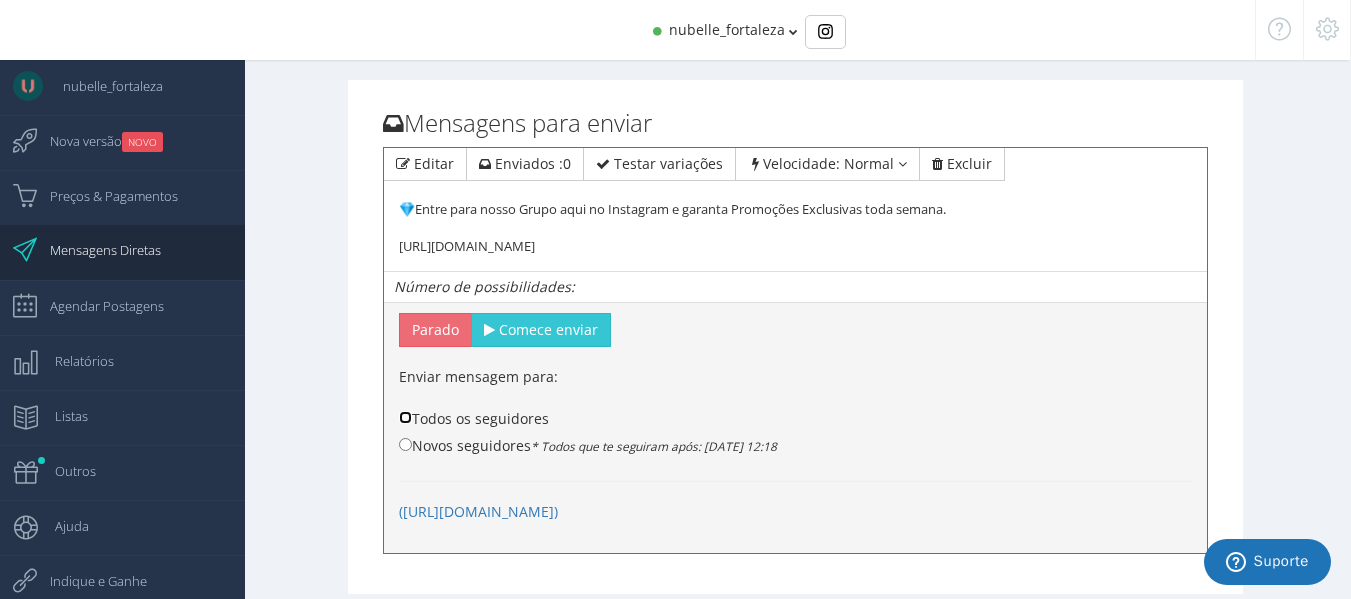 click on "Todos os seguidores" at bounding box center (405, 417) 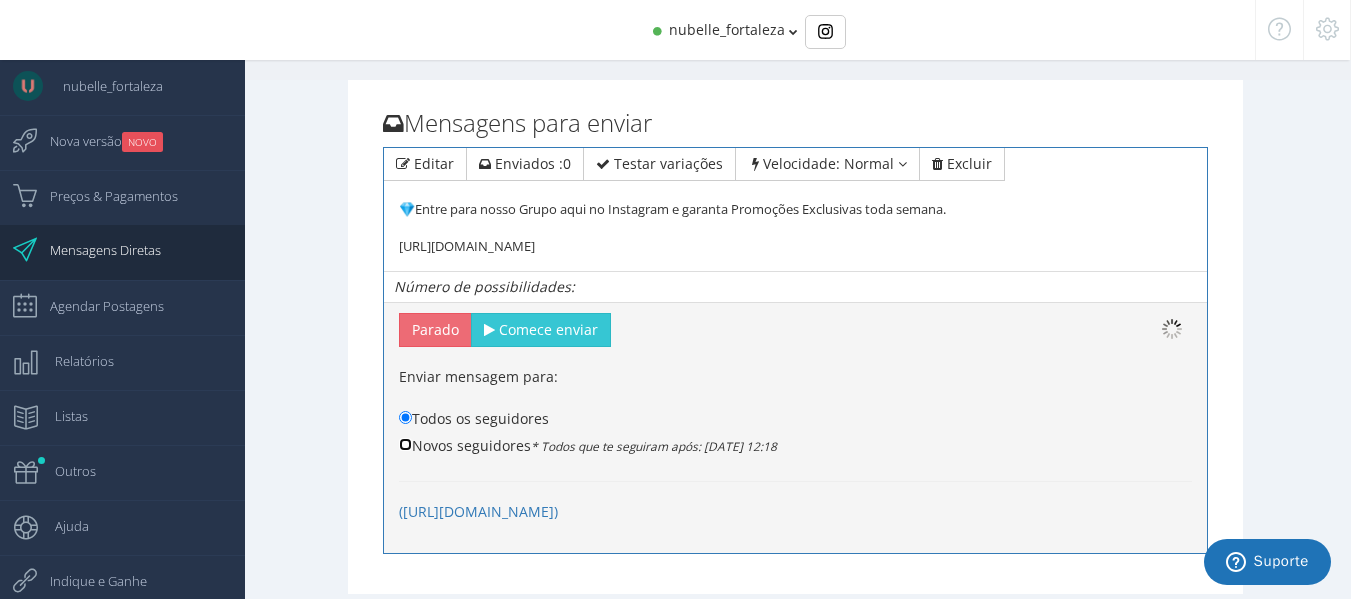 click on "Novos seguidores   * Todos que te seguiram após: 18 de Jul de 2025 às 12:18" at bounding box center [405, 417] 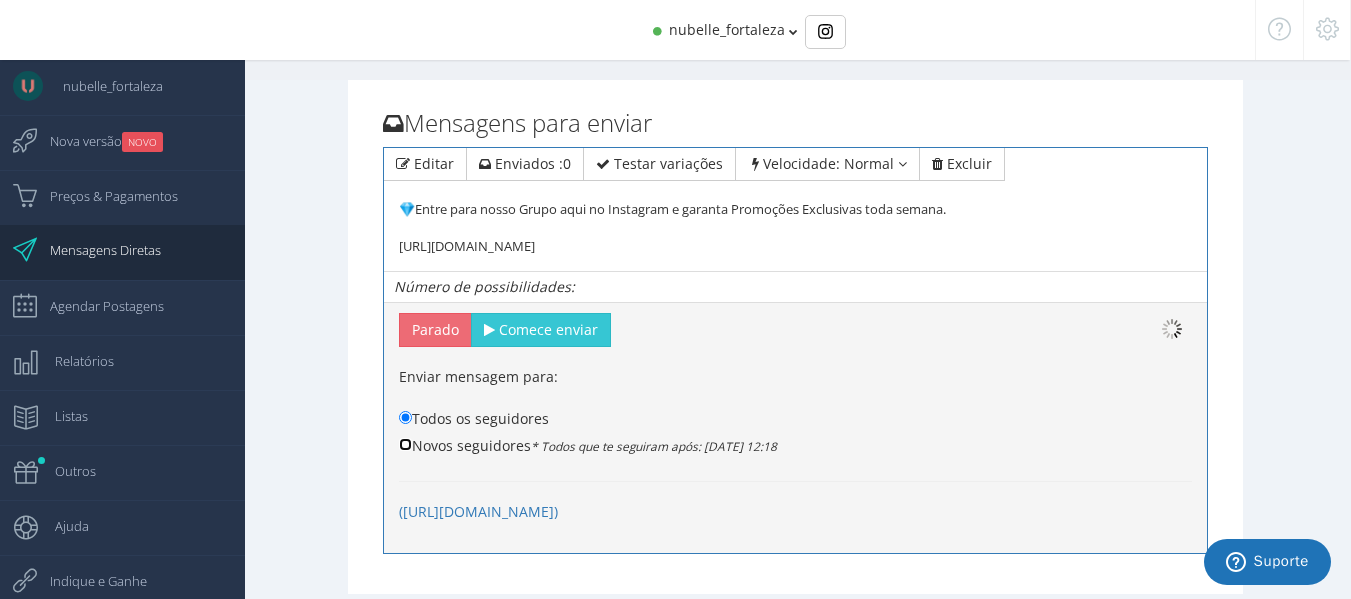 radio on "true" 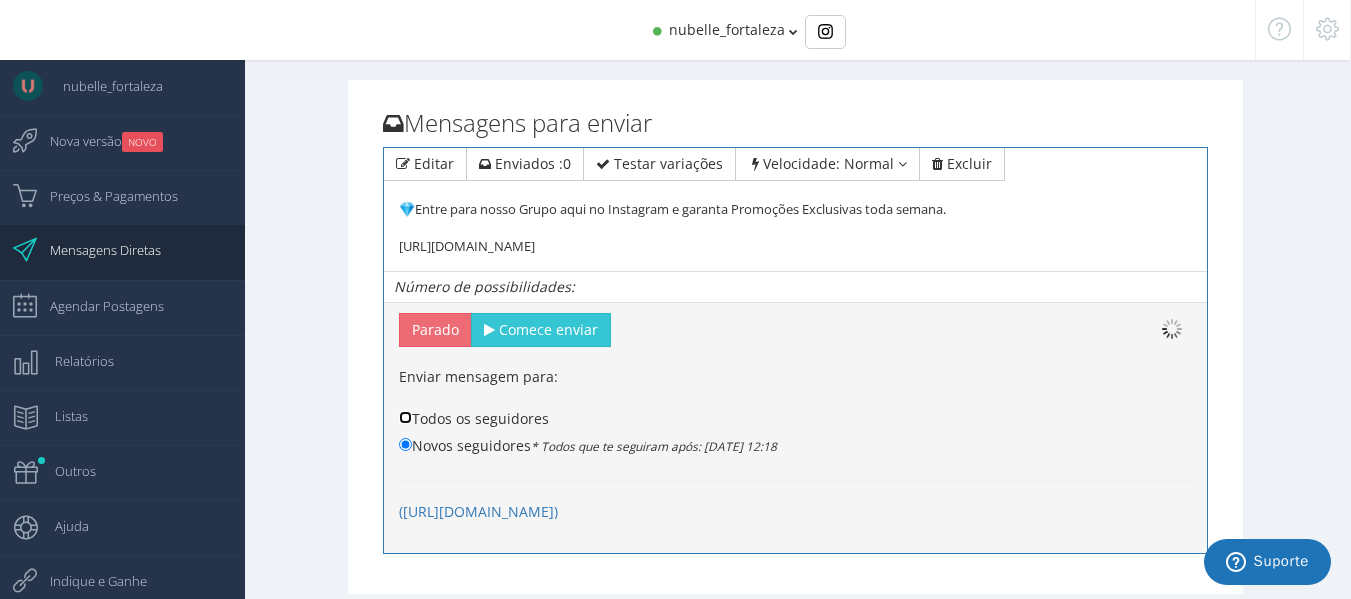 click on "Todos os seguidores" at bounding box center (405, 417) 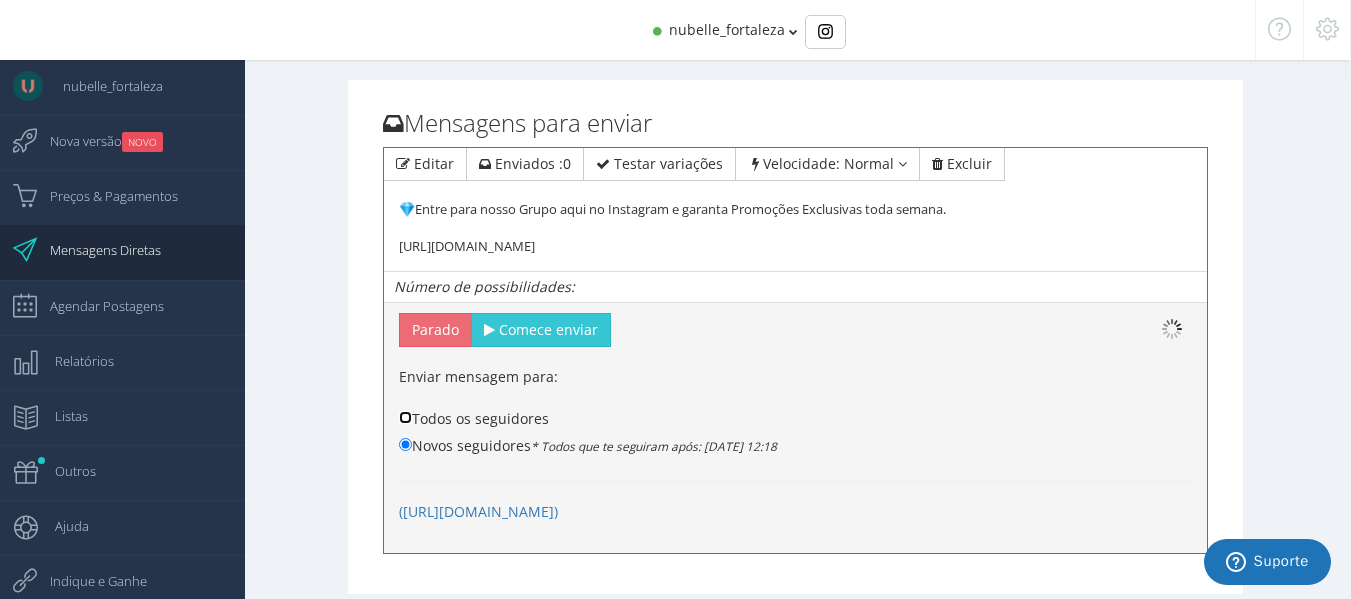 radio on "true" 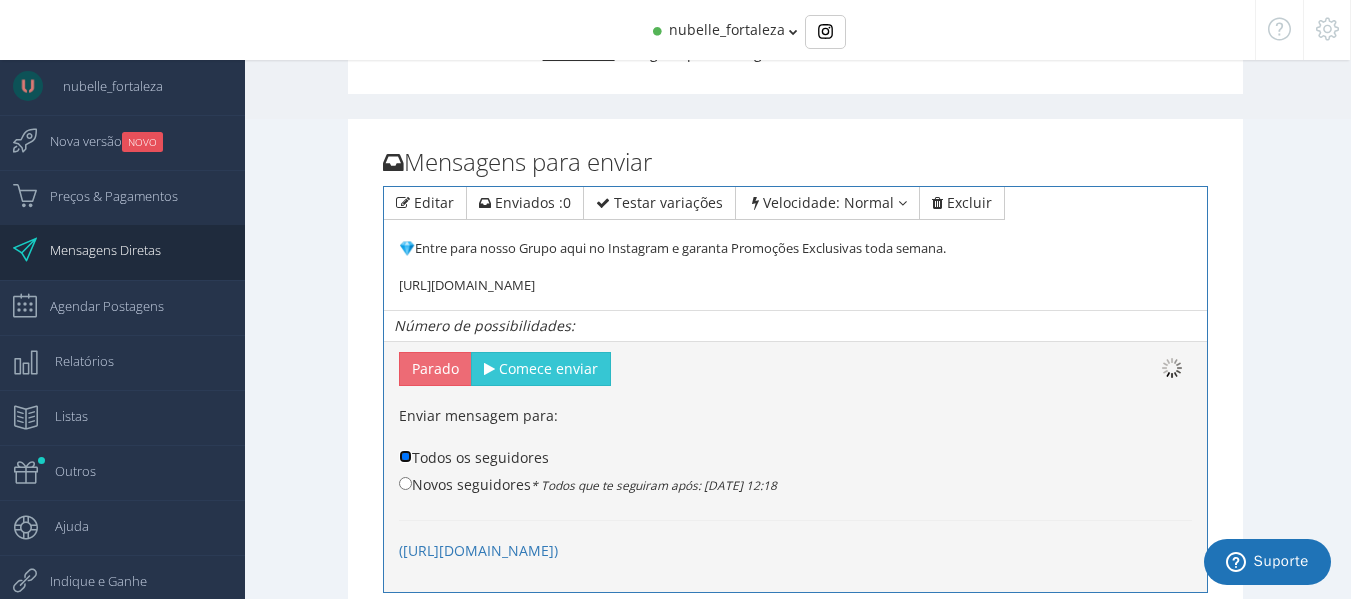 scroll, scrollTop: 499, scrollLeft: 0, axis: vertical 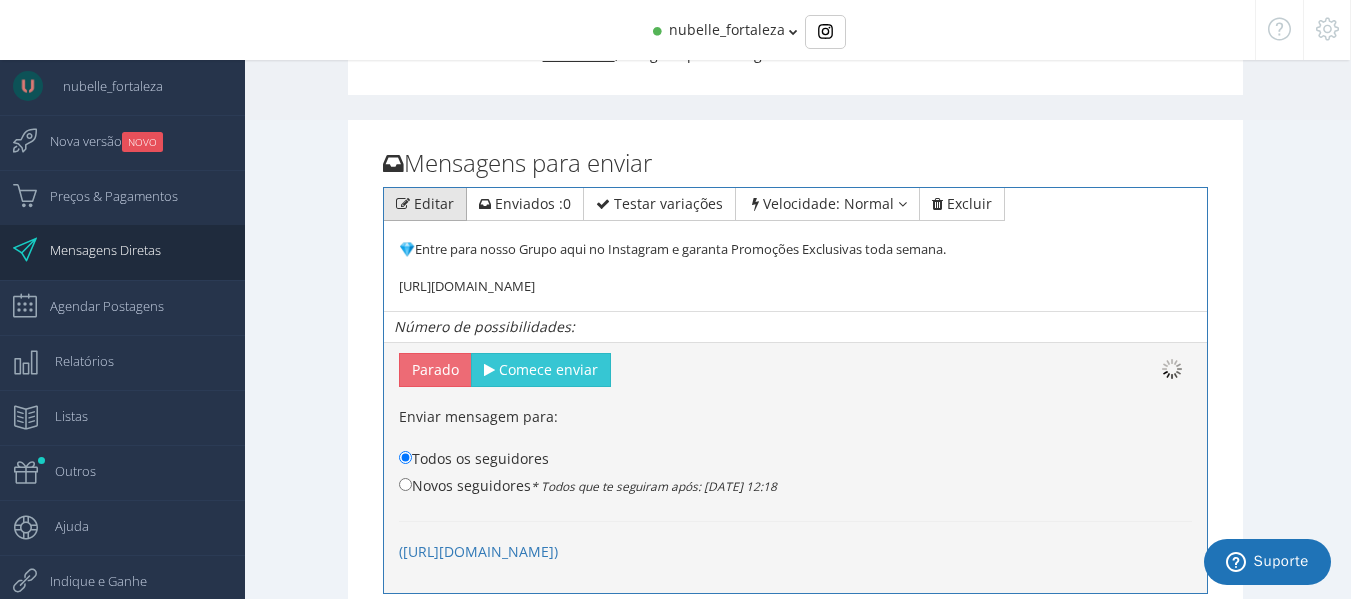 click on "Editar" at bounding box center [434, 203] 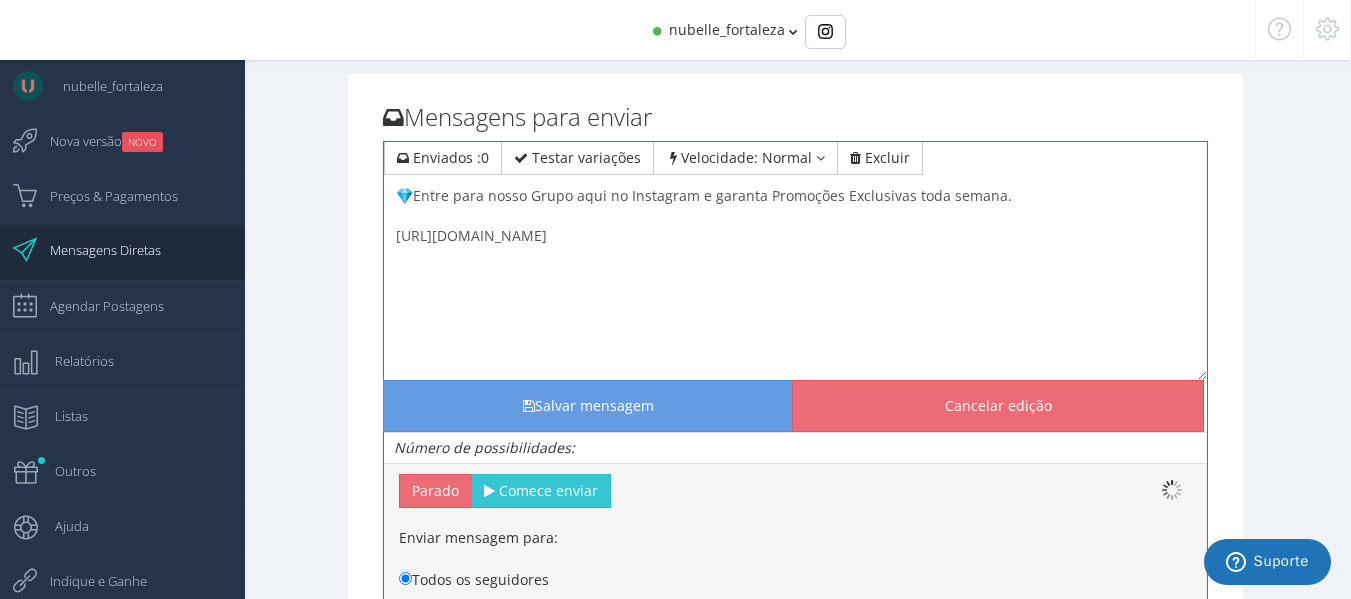 scroll, scrollTop: 544, scrollLeft: 0, axis: vertical 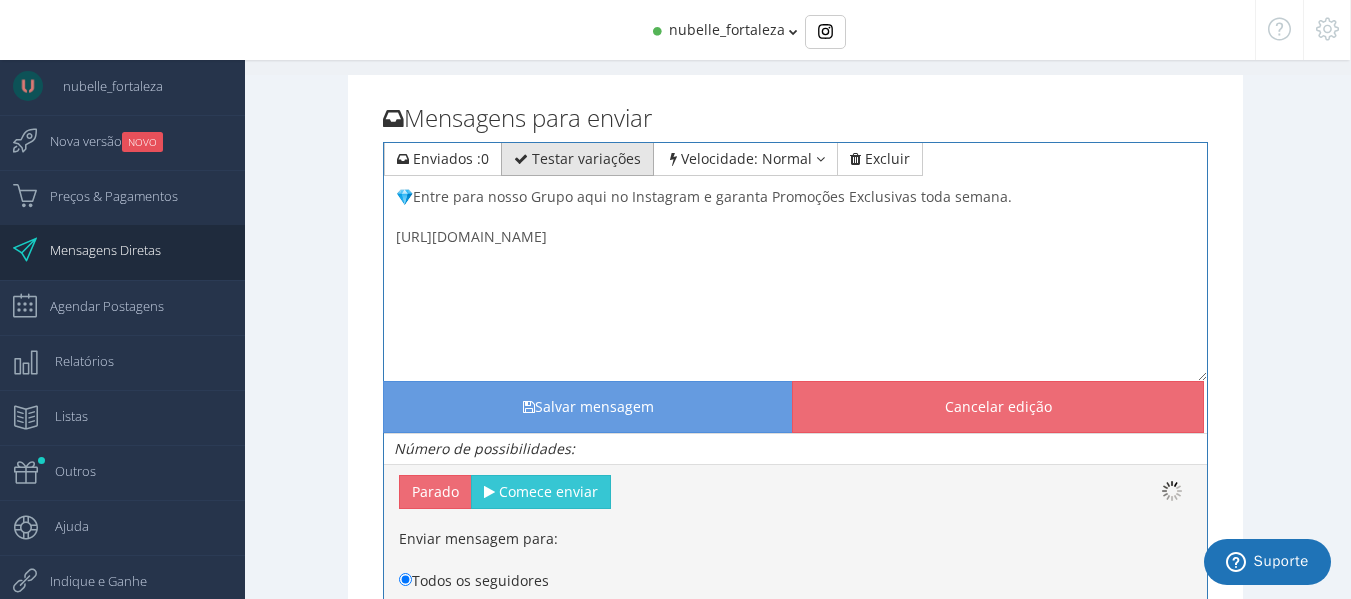 click on "Testar variações" at bounding box center (586, 158) 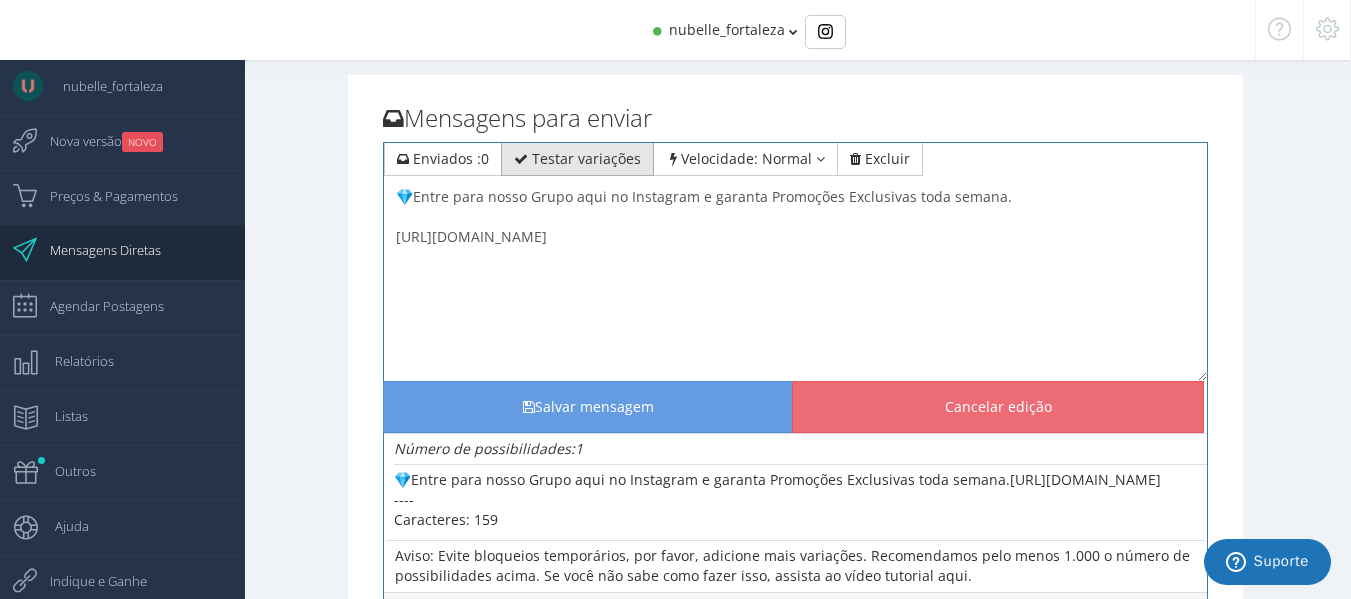 click on "Testar variações" at bounding box center [586, 158] 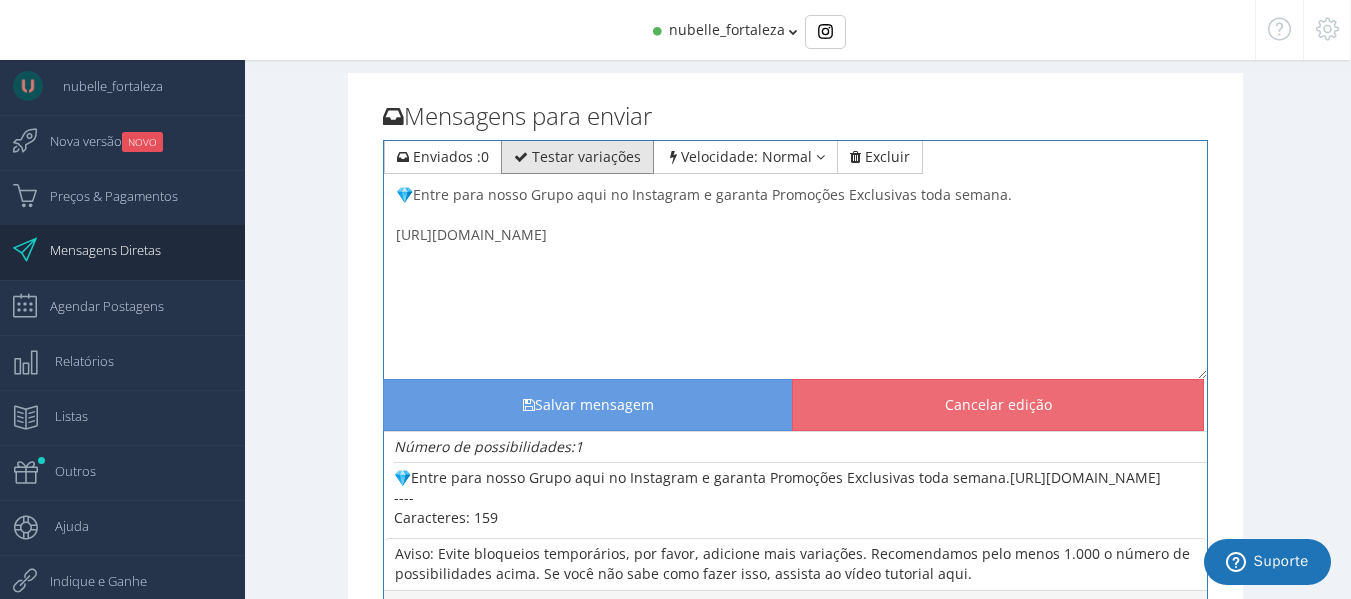 scroll, scrollTop: 545, scrollLeft: 0, axis: vertical 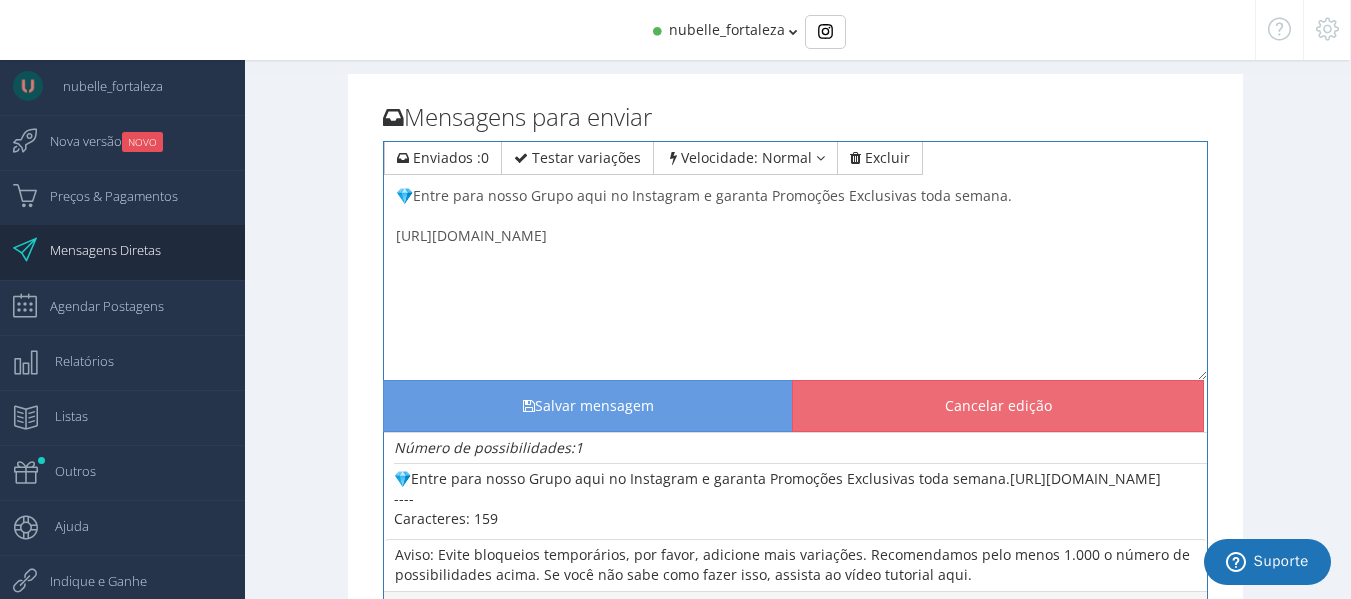 drag, startPoint x: 575, startPoint y: 195, endPoint x: 757, endPoint y: 203, distance: 182.17574 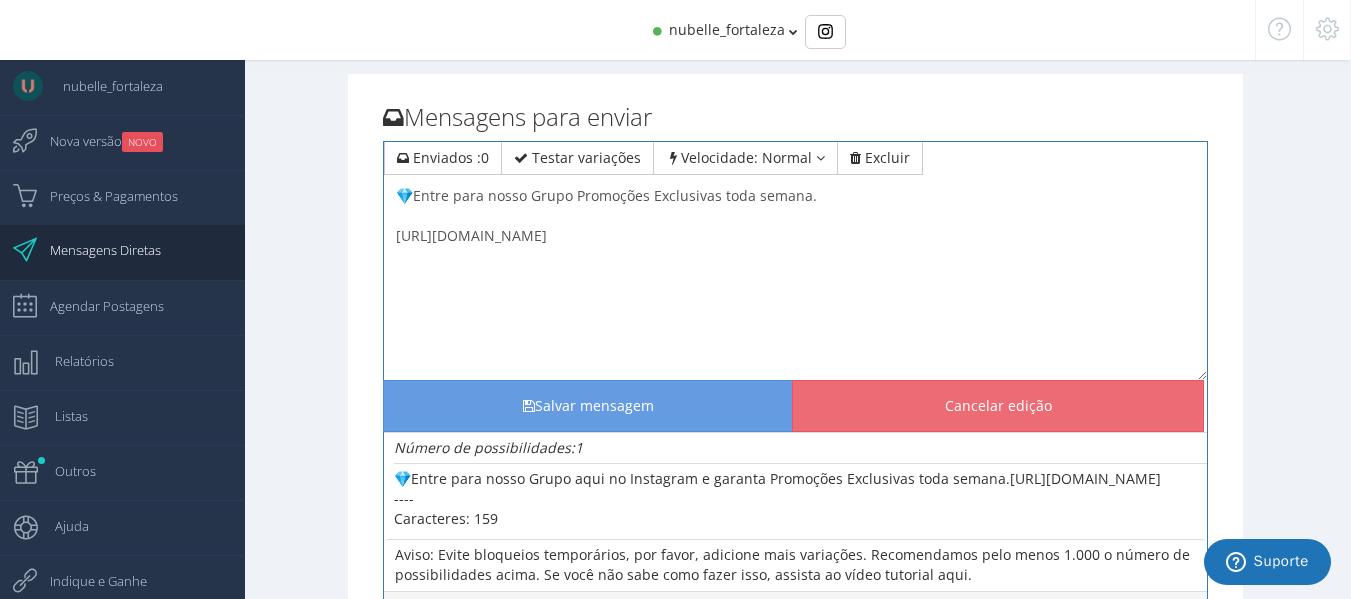click on "💎Entre para nosso Grupo aqui no Instagram e garanta Promoções Exclusivas toda semana.
https://www.instagram.com/channel/AbYzI1ps66ahhSKT/?igsh=NHF1OTRwYXA0ZzA1" at bounding box center [796, 280] 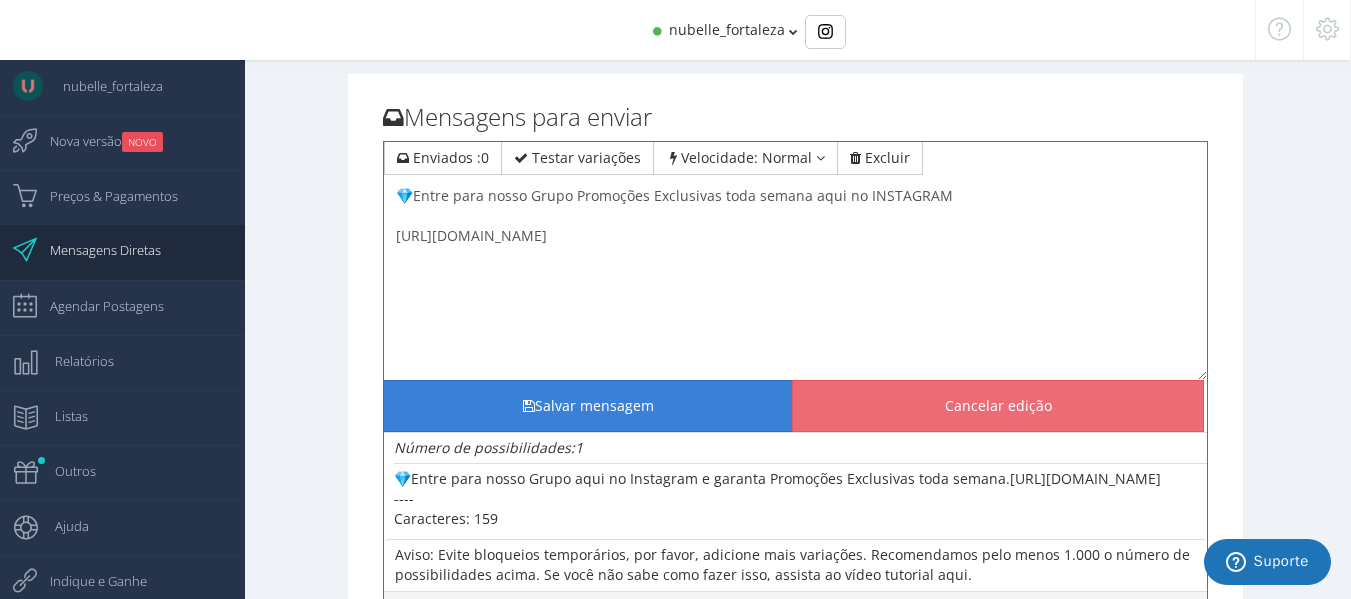 click on "Salvar mensagem" at bounding box center [589, 406] 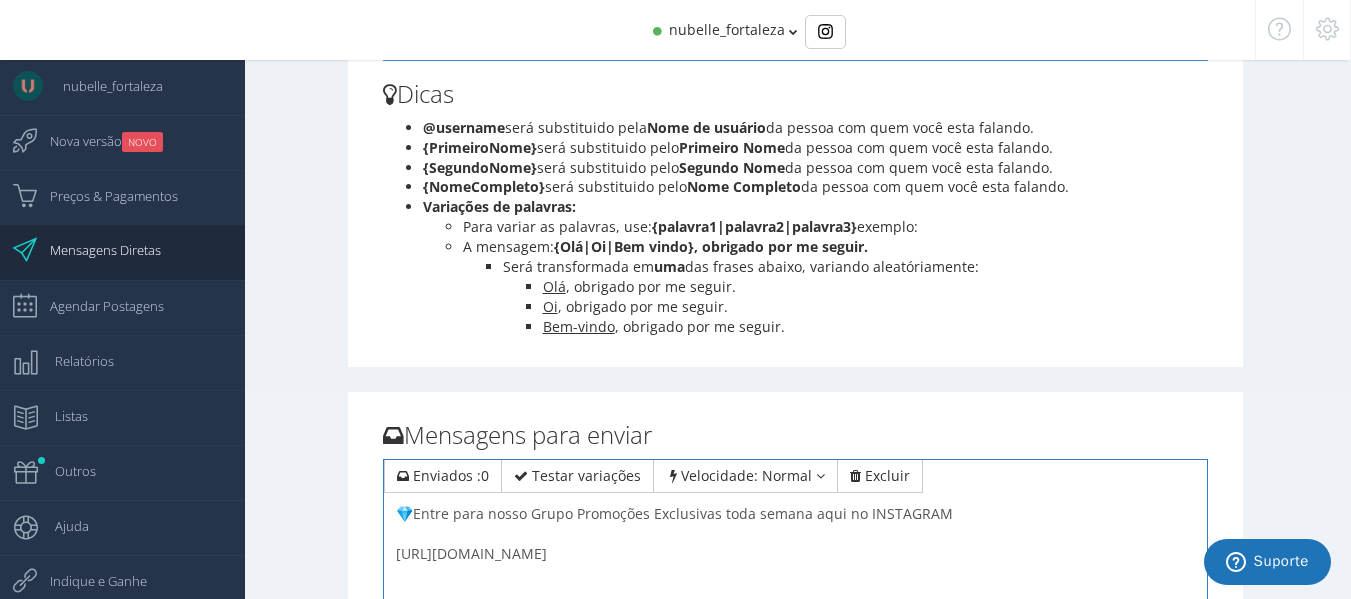 scroll, scrollTop: 226, scrollLeft: 0, axis: vertical 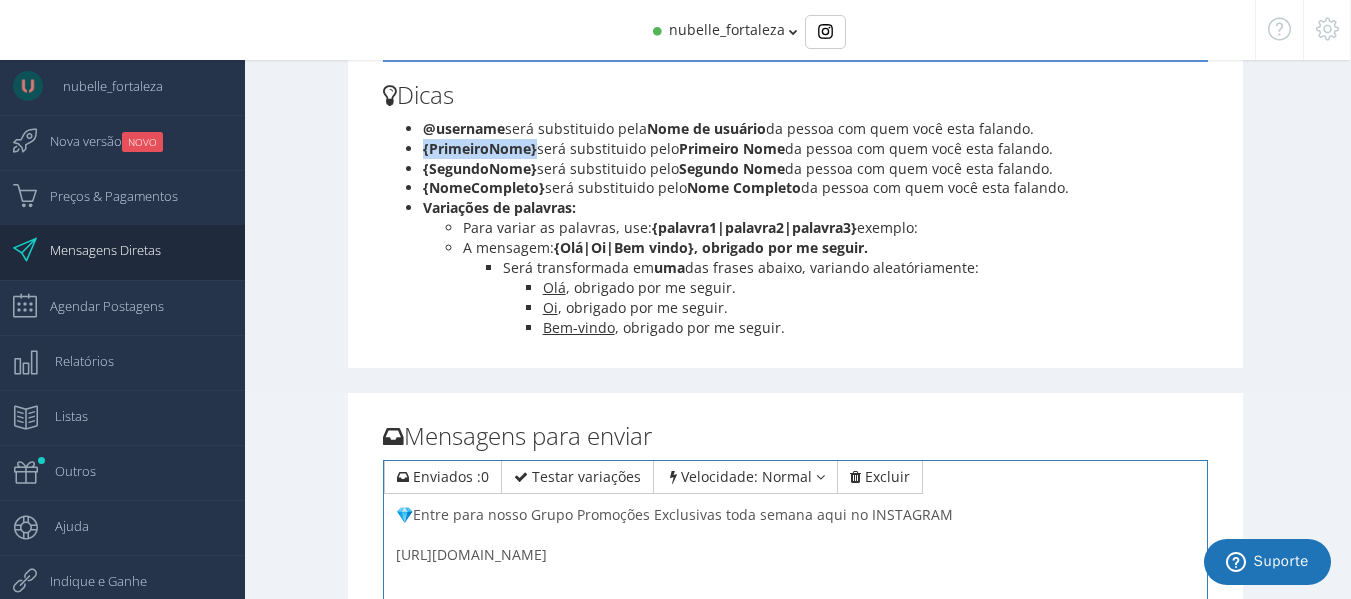 drag, startPoint x: 537, startPoint y: 153, endPoint x: 423, endPoint y: 151, distance: 114.01754 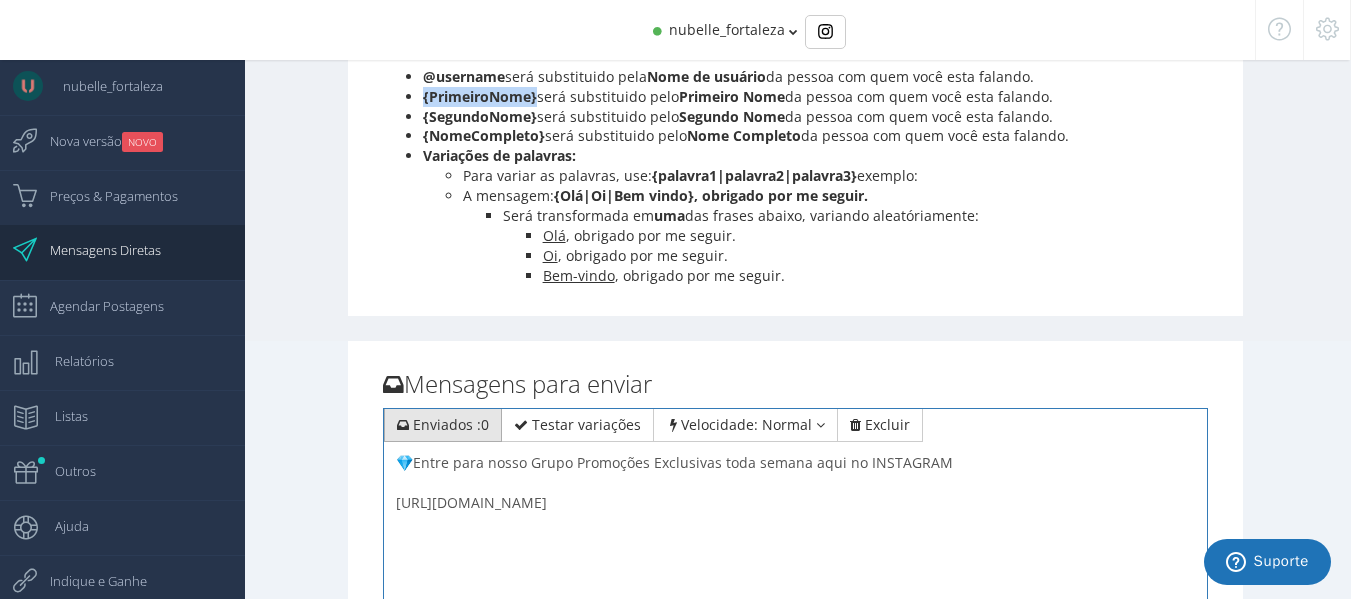 scroll, scrollTop: 291, scrollLeft: 0, axis: vertical 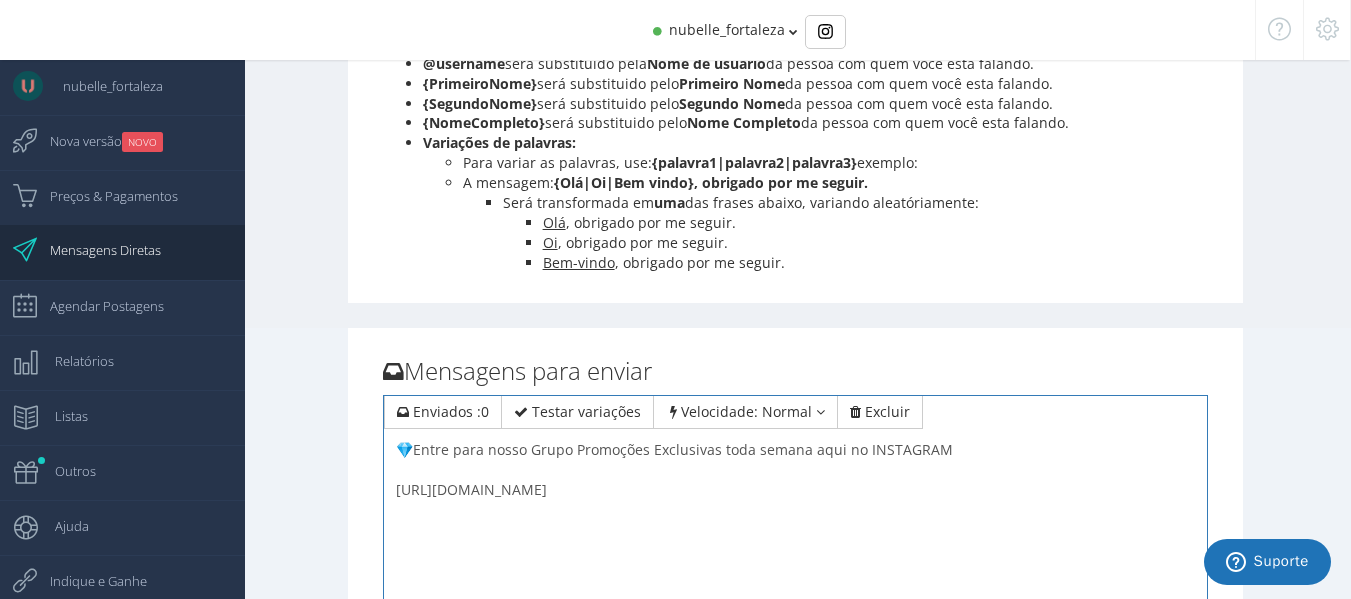 click on "💎Entre para nosso Grupo aqui no Instagram e garanta Promoções Exclusivas toda semana.
https://www.instagram.com/channel/AbYzI1ps66ahhSKT/?igsh=NHF1OTRwYXA0ZzA1" at bounding box center [796, 534] 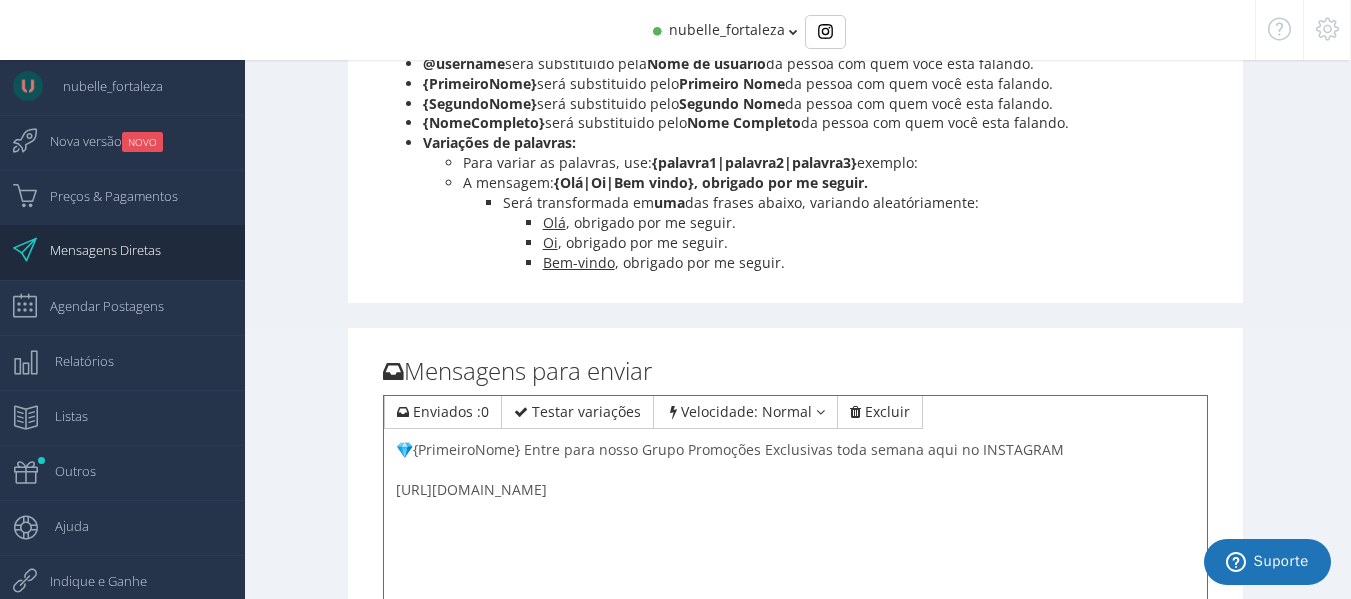 click on "💎Entre para nosso Grupo aqui no Instagram e garanta Promoções Exclusivas toda semana.
https://www.instagram.com/channel/AbYzI1ps66ahhSKT/?igsh=NHF1OTRwYXA0ZzA1" at bounding box center (796, 534) 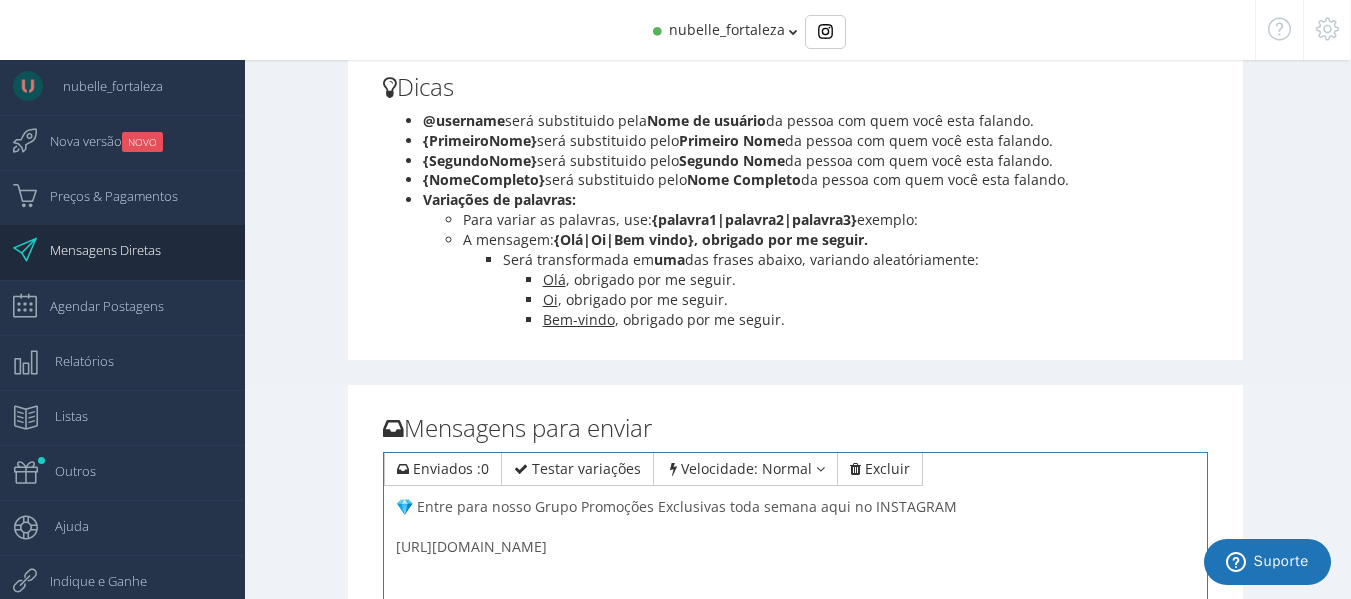 scroll, scrollTop: 233, scrollLeft: 0, axis: vertical 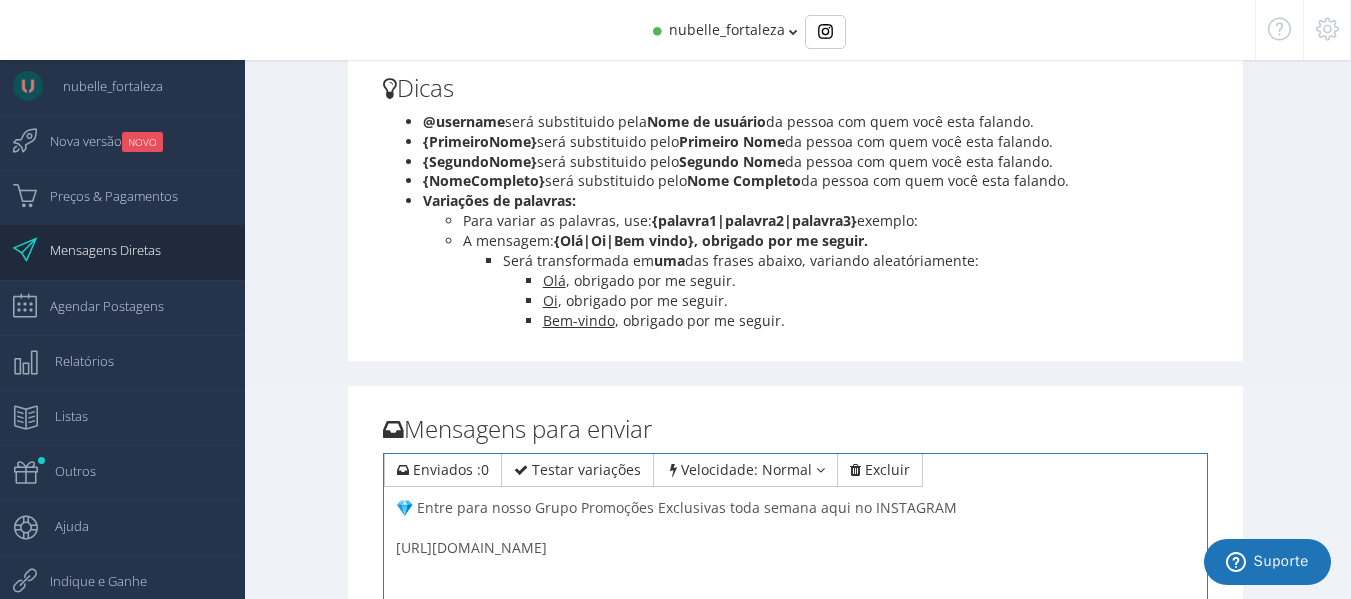 click on "{palavra1|palavra2|palavra3}" at bounding box center (754, 220) 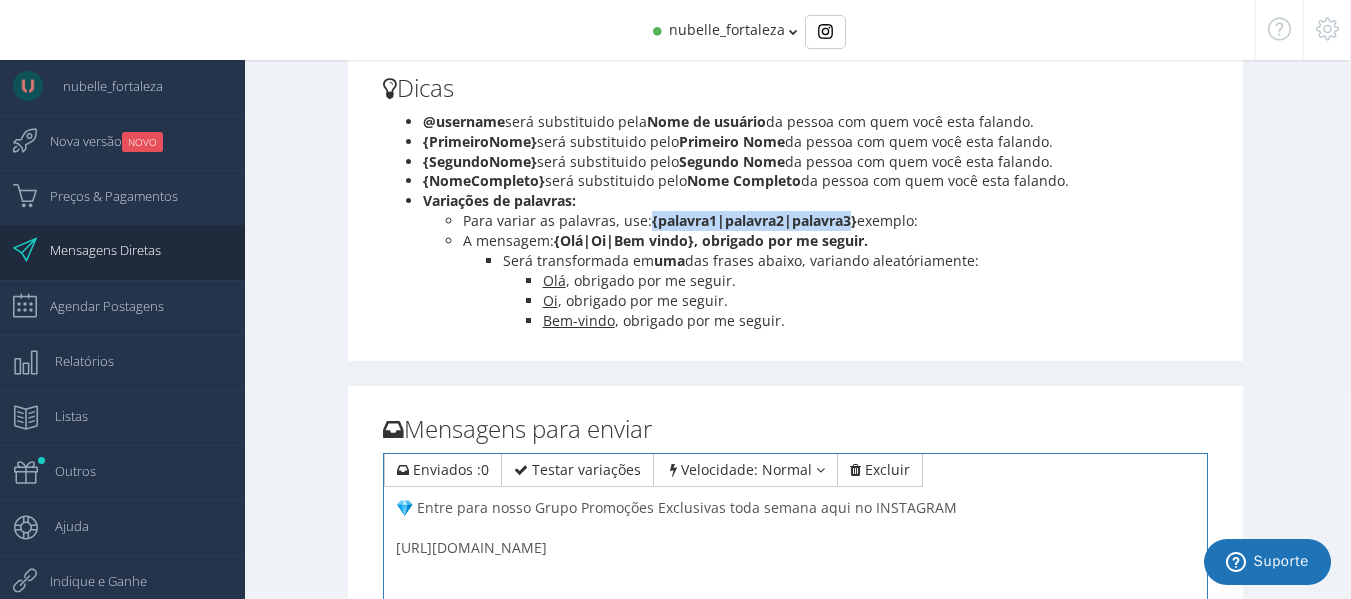 drag, startPoint x: 649, startPoint y: 221, endPoint x: 846, endPoint y: 227, distance: 197.09135 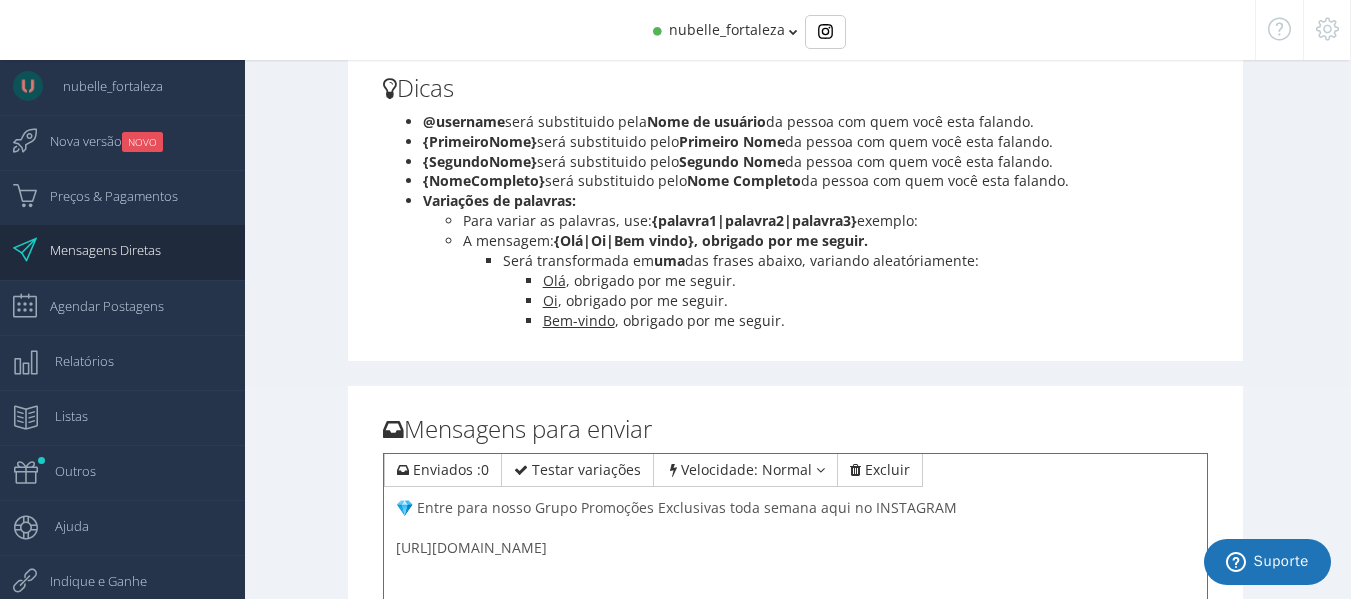 click on "{Olá|Oi|Bem vindo}, obrigado por me seguir." at bounding box center [711, 240] 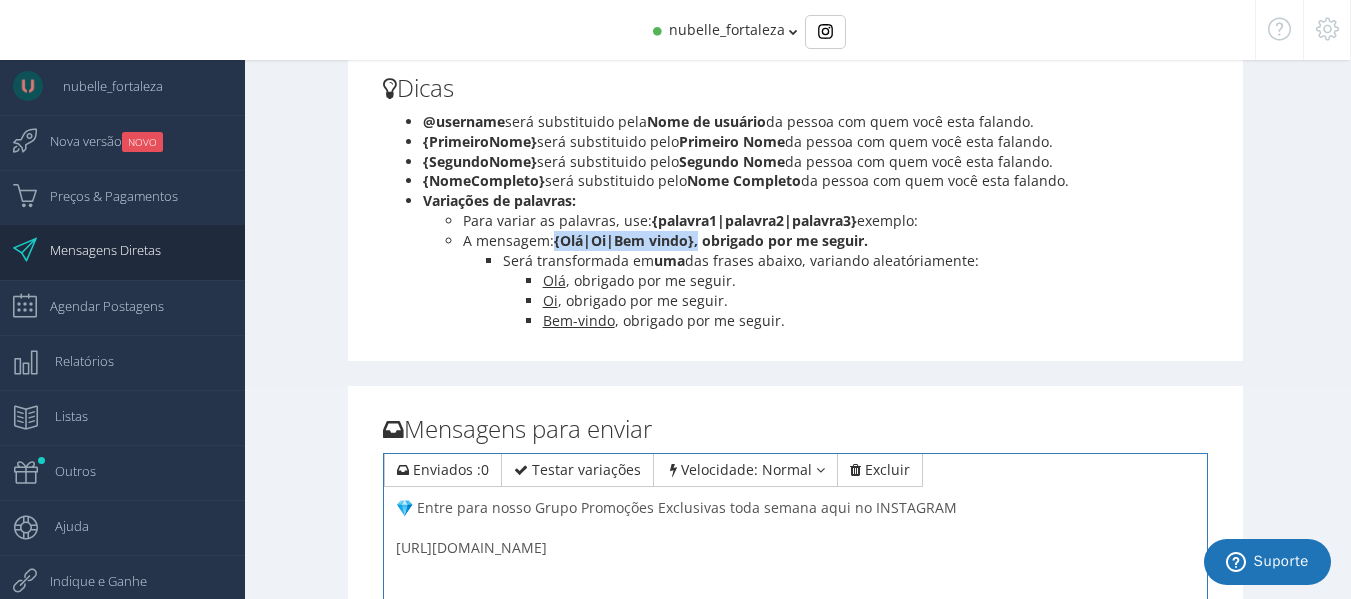 copy on "{Olá|Oi|Bem vindo}," 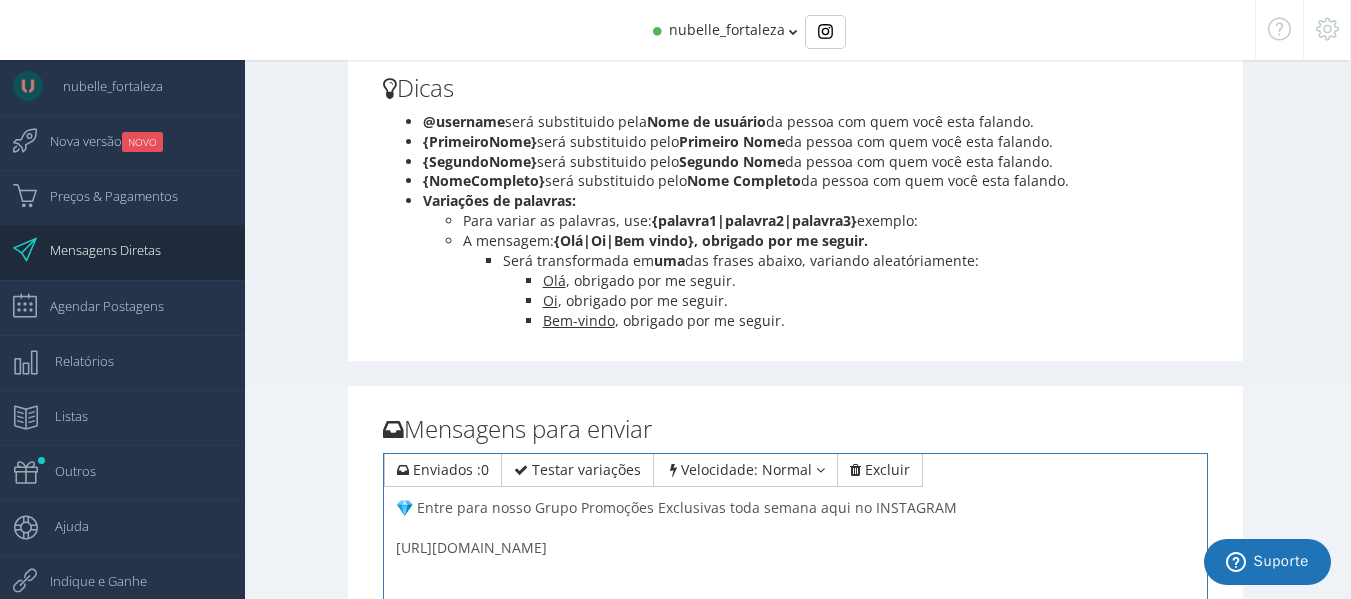 click on "💎Entre para nosso Grupo aqui no Instagram e garanta Promoções Exclusivas toda semana.
https://www.instagram.com/channel/AbYzI1ps66ahhSKT/?igsh=NHF1OTRwYXA0ZzA1" at bounding box center [796, 592] 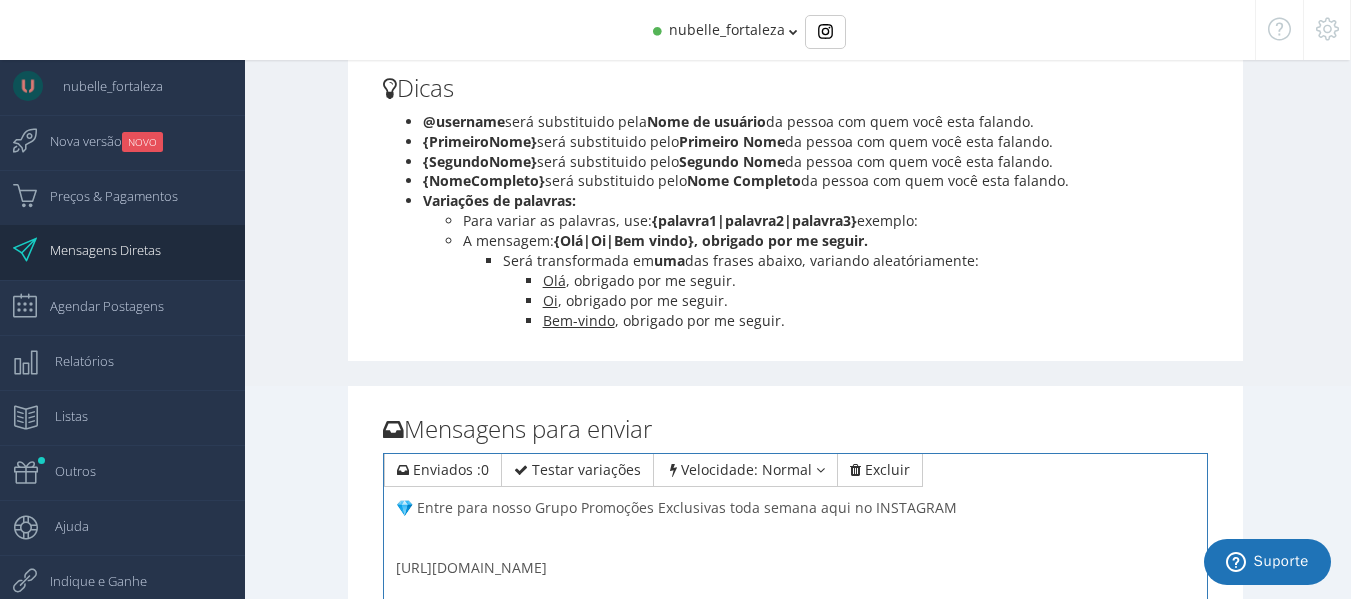 paste on "{Olá|Oi|Bem vindo}," 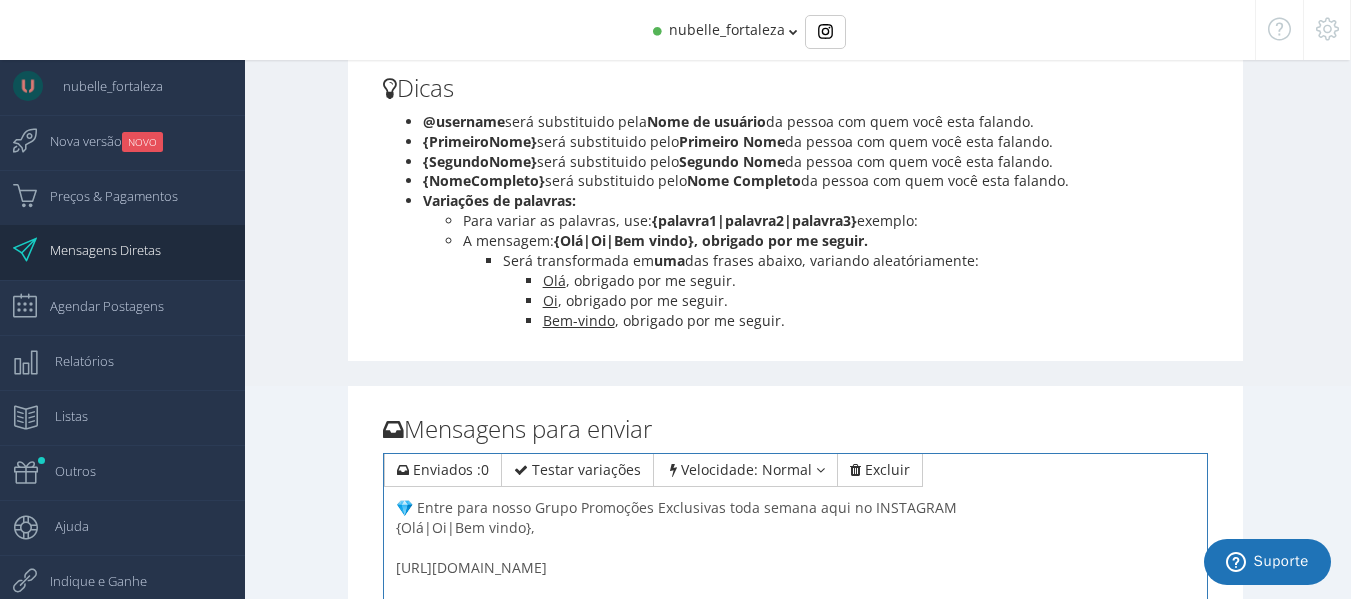 click on "💎Entre para nosso Grupo aqui no Instagram e garanta Promoções Exclusivas toda semana.
https://www.instagram.com/channel/AbYzI1ps66ahhSKT/?igsh=NHF1OTRwYXA0ZzA1" at bounding box center [796, 592] 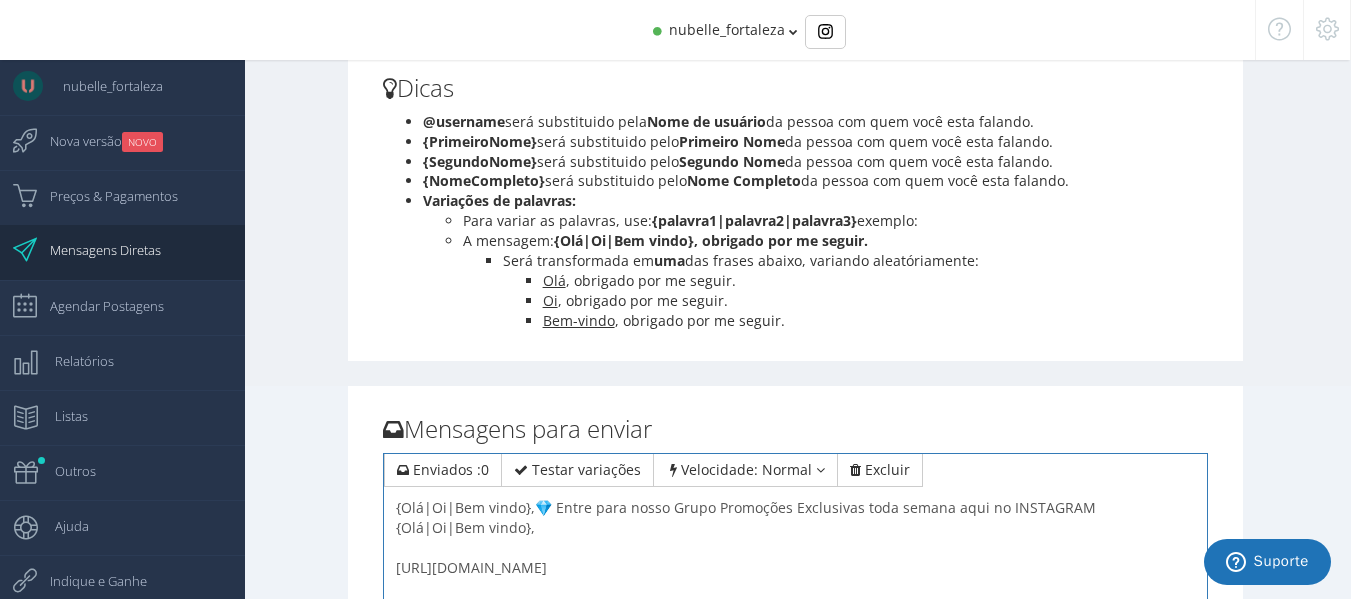 click on "💎Entre para nosso Grupo aqui no Instagram e garanta Promoções Exclusivas toda semana.
https://www.instagram.com/channel/AbYzI1ps66ahhSKT/?igsh=NHF1OTRwYXA0ZzA1" at bounding box center (796, 592) 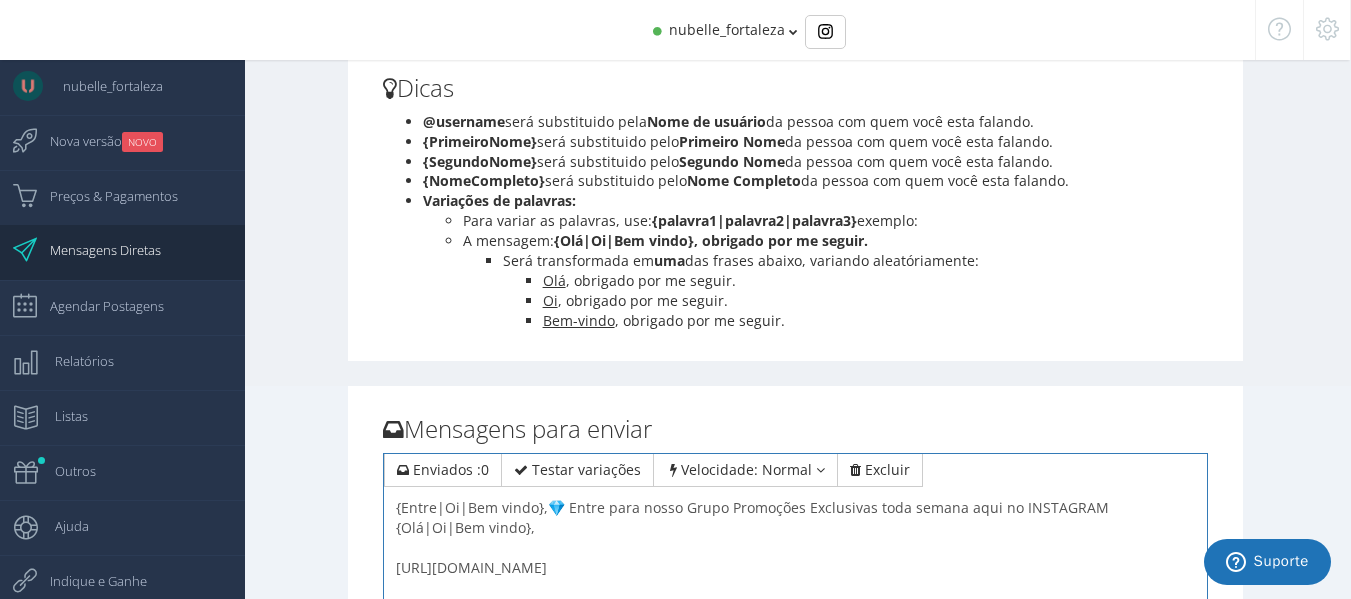click on "💎Entre para nosso Grupo aqui no Instagram e garanta Promoções Exclusivas toda semana.
https://www.instagram.com/channel/AbYzI1ps66ahhSKT/?igsh=NHF1OTRwYXA0ZzA1" at bounding box center (796, 592) 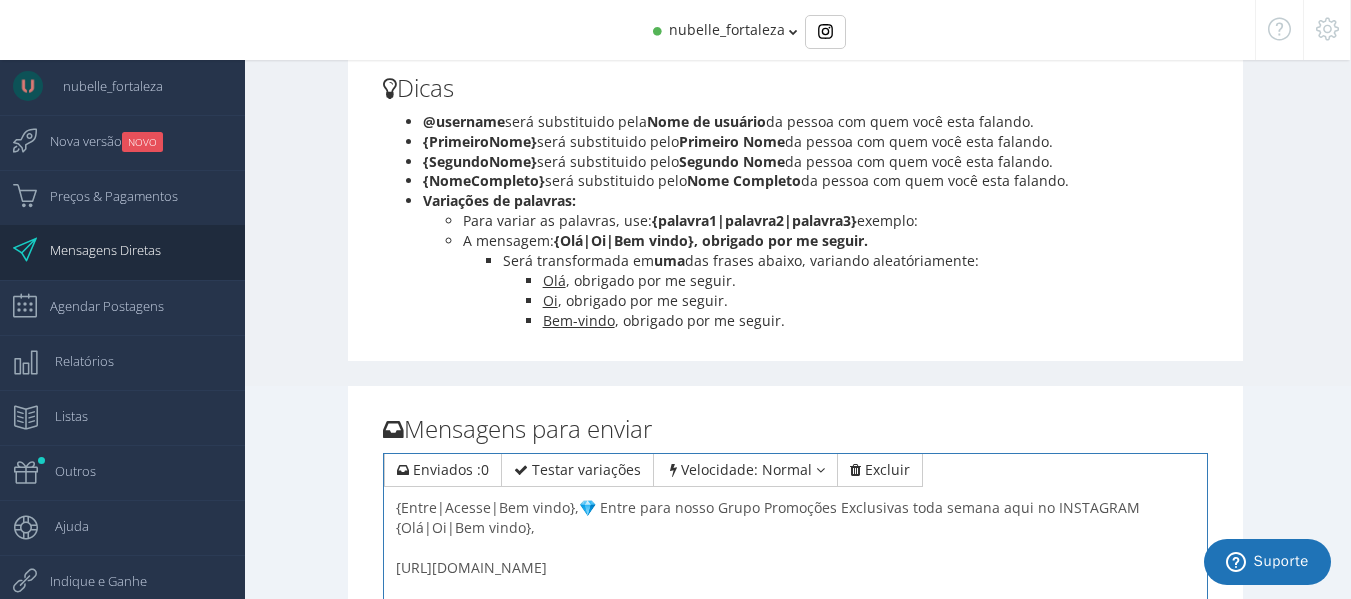 click on "💎Entre para nosso Grupo aqui no Instagram e garanta Promoções Exclusivas toda semana.
https://www.instagram.com/channel/AbYzI1ps66ahhSKT/?igsh=NHF1OTRwYXA0ZzA1" at bounding box center (796, 592) 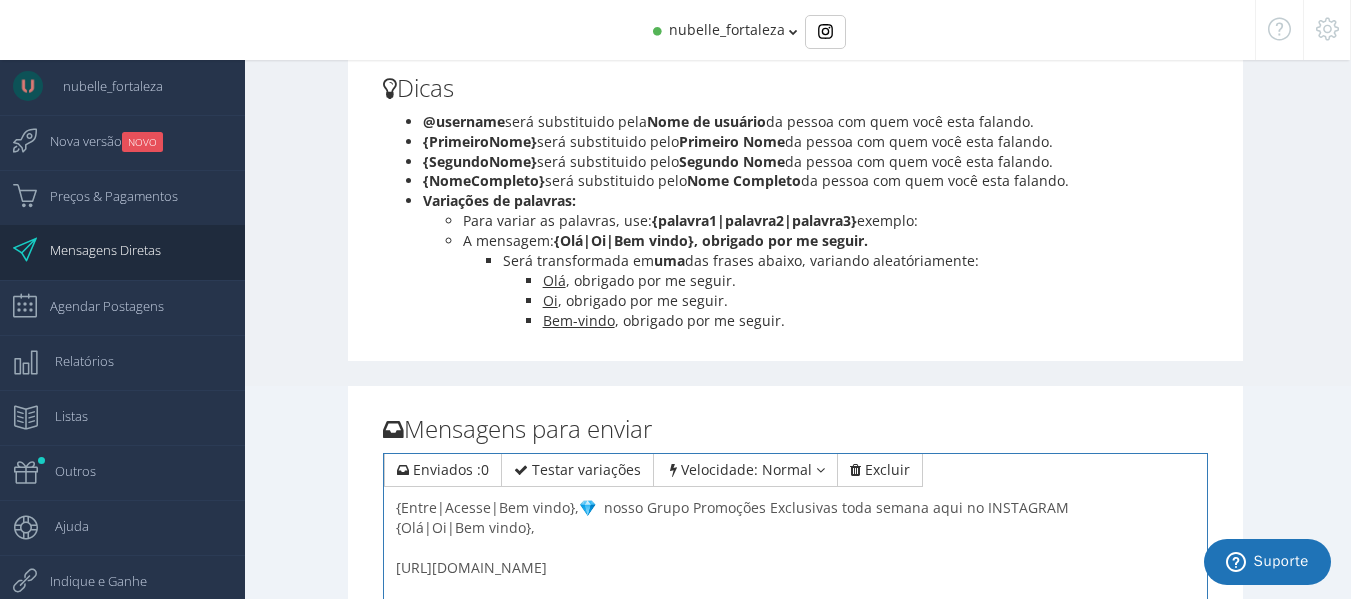 click on "💎Entre para nosso Grupo aqui no Instagram e garanta Promoções Exclusivas toda semana.
https://www.instagram.com/channel/AbYzI1ps66ahhSKT/?igsh=NHF1OTRwYXA0ZzA1" at bounding box center [796, 592] 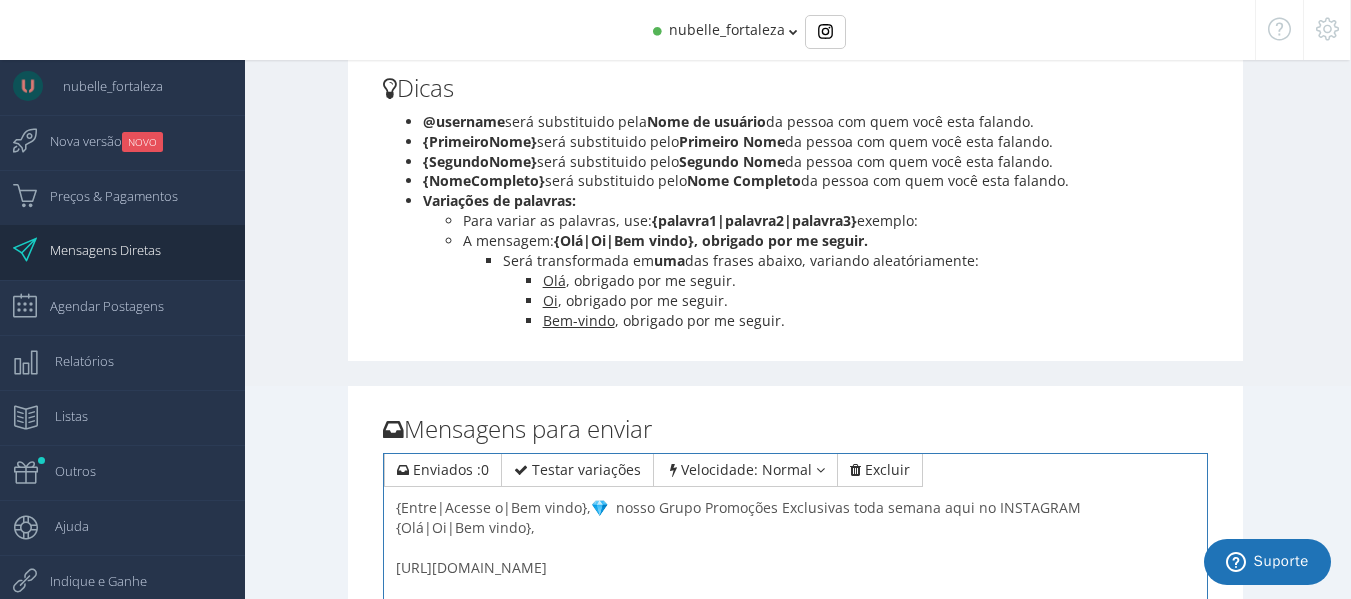 click on "💎Entre para nosso Grupo aqui no Instagram e garanta Promoções Exclusivas toda semana.
https://www.instagram.com/channel/AbYzI1ps66ahhSKT/?igsh=NHF1OTRwYXA0ZzA1" at bounding box center [796, 592] 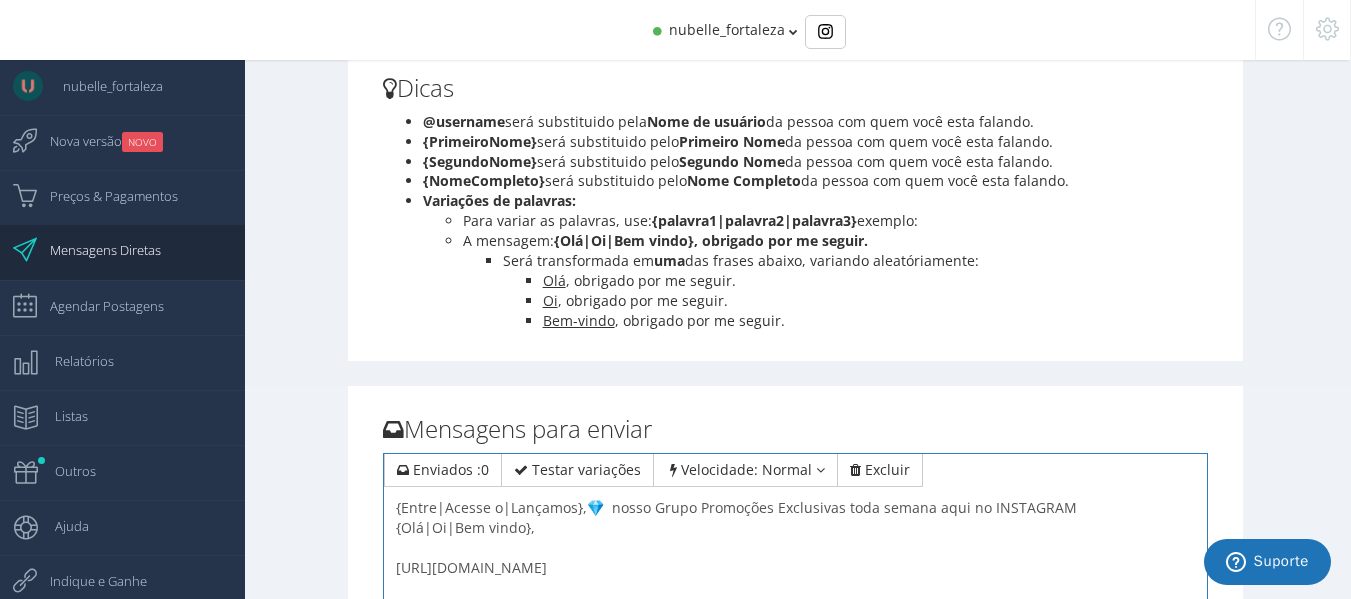 drag, startPoint x: 537, startPoint y: 535, endPoint x: 381, endPoint y: 534, distance: 156.0032 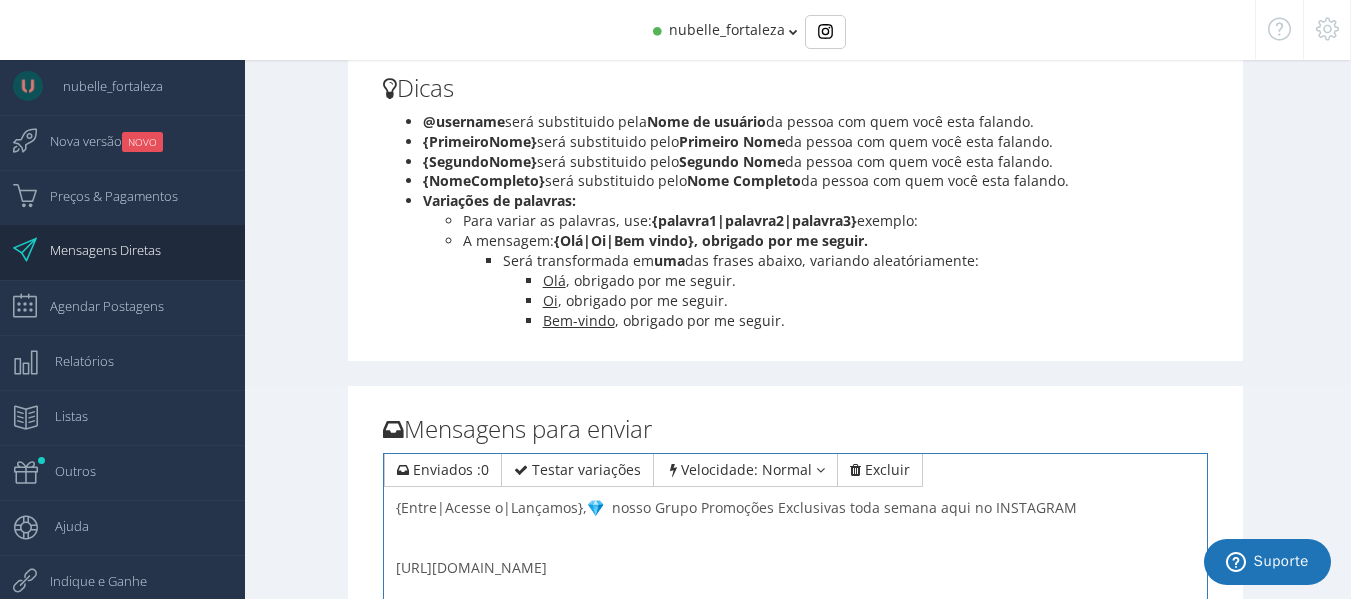 click on "💎Entre para nosso Grupo aqui no Instagram e garanta Promoções Exclusivas toda semana.
https://www.instagram.com/channel/AbYzI1ps66ahhSKT/?igsh=NHF1OTRwYXA0ZzA1" at bounding box center (796, 592) 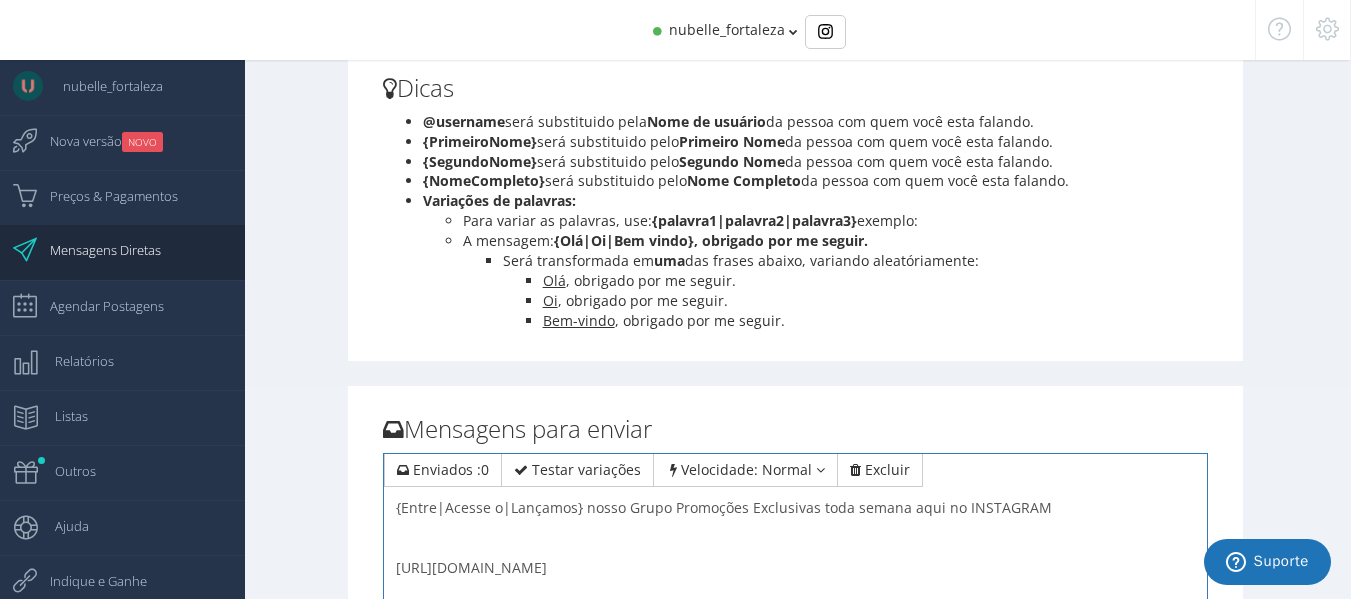 click on "💎Entre para nosso Grupo aqui no Instagram e garanta Promoções Exclusivas toda semana.
https://www.instagram.com/channel/AbYzI1ps66ahhSKT/?igsh=NHF1OTRwYXA0ZzA1" at bounding box center [796, 592] 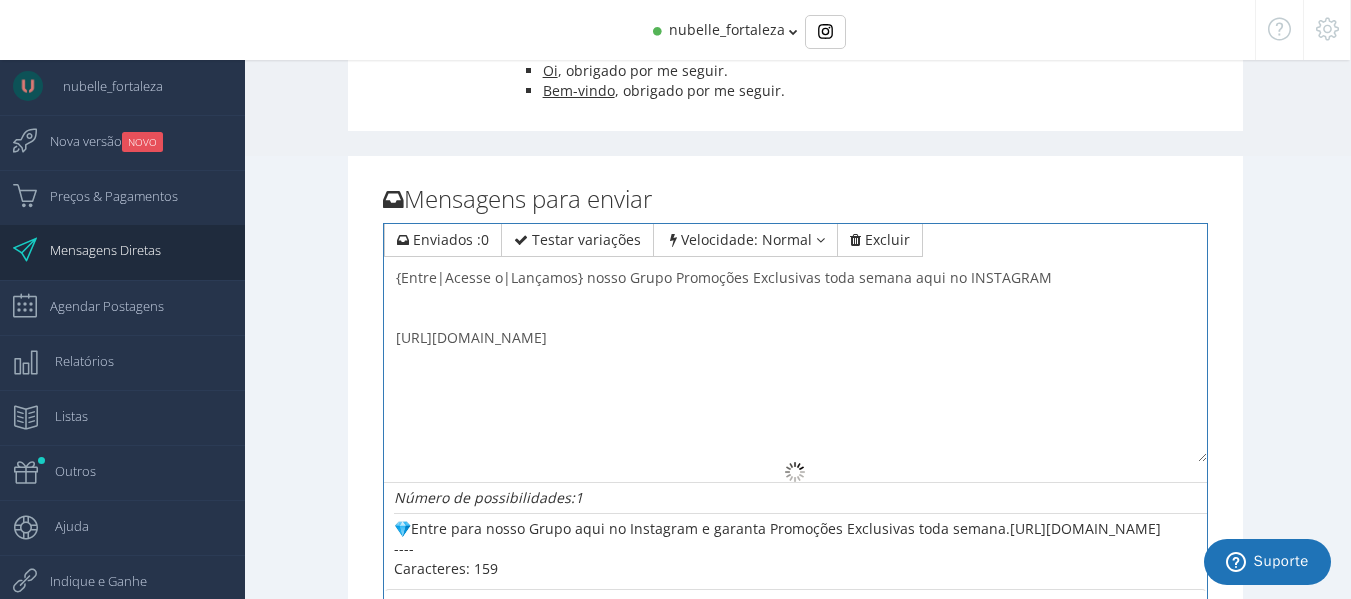 scroll, scrollTop: 447, scrollLeft: 0, axis: vertical 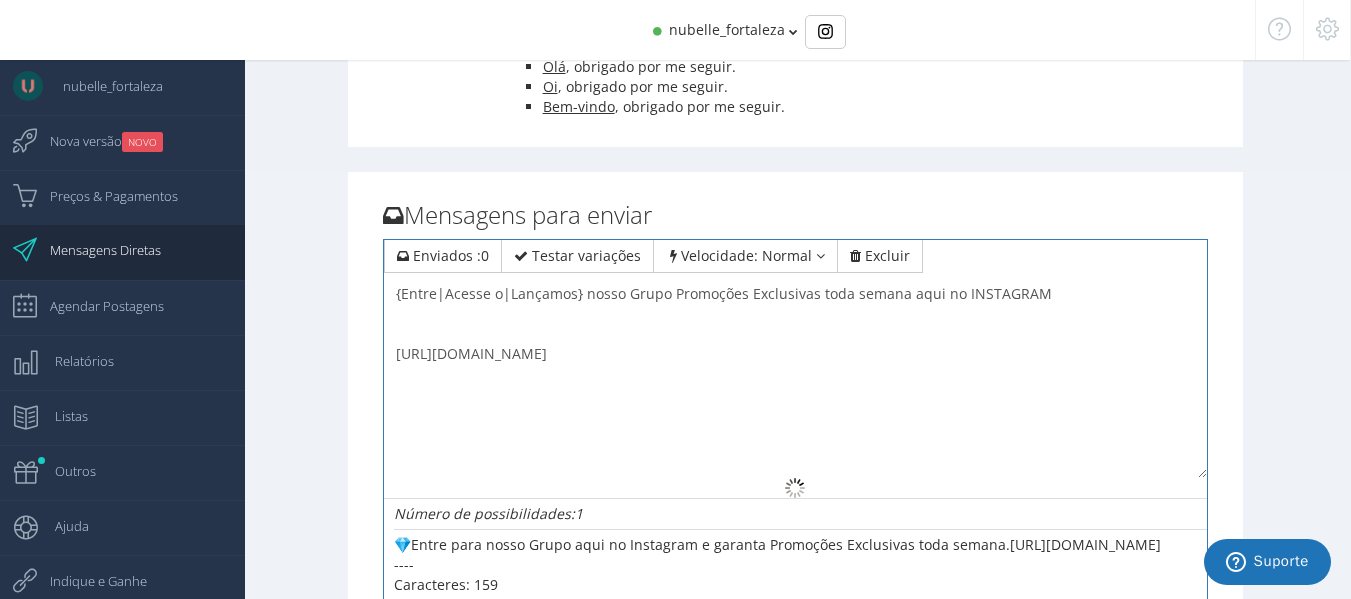 click on "💎Entre para nosso Grupo aqui no Instagram e garanta Promoções Exclusivas toda semana.
https://www.instagram.com/channel/AbYzI1ps66ahhSKT/?igsh=NHF1OTRwYXA0ZzA1" at bounding box center (796, 378) 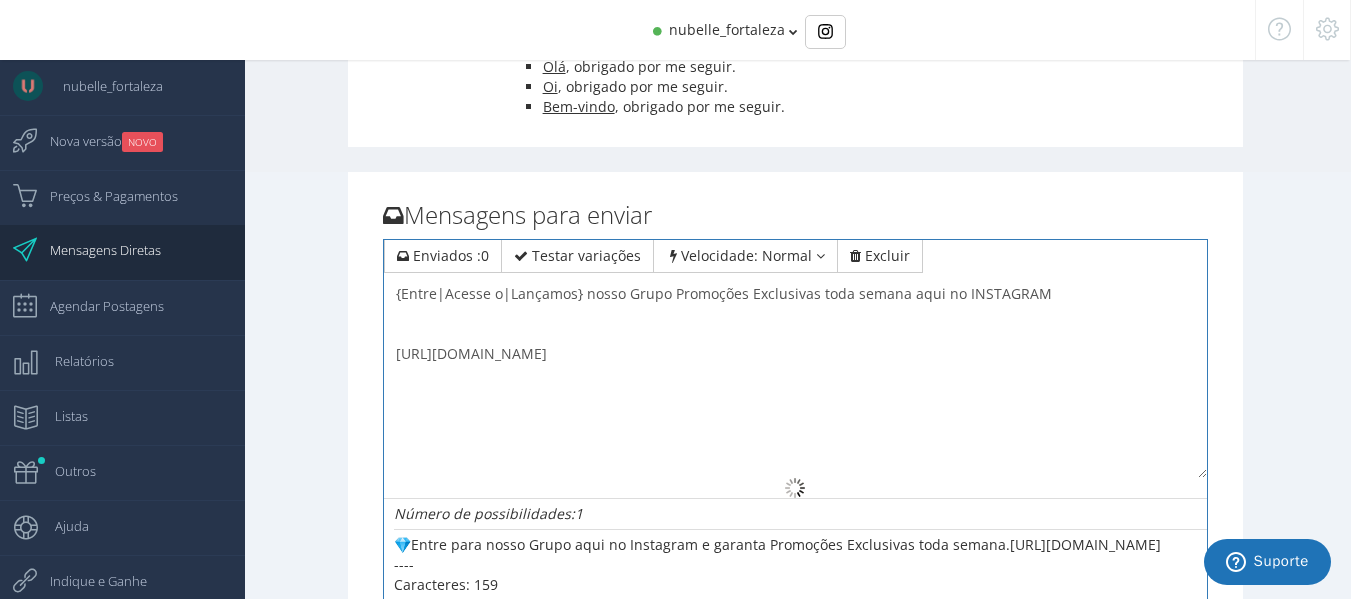 click on "💎Entre para nosso Grupo aqui no Instagram e garanta Promoções Exclusivas toda semana.
https://www.instagram.com/channel/AbYzI1ps66ahhSKT/?igsh=NHF1OTRwYXA0ZzA1" at bounding box center (796, 378) 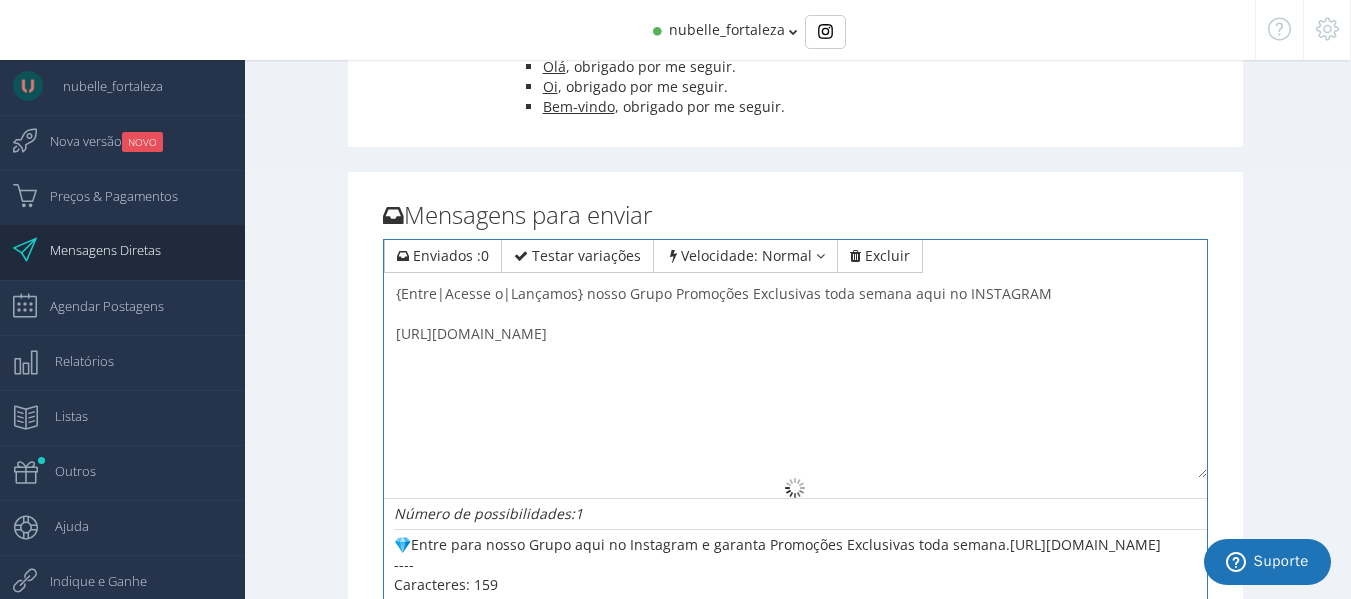 drag, startPoint x: 1021, startPoint y: 339, endPoint x: 274, endPoint y: 229, distance: 755.0556 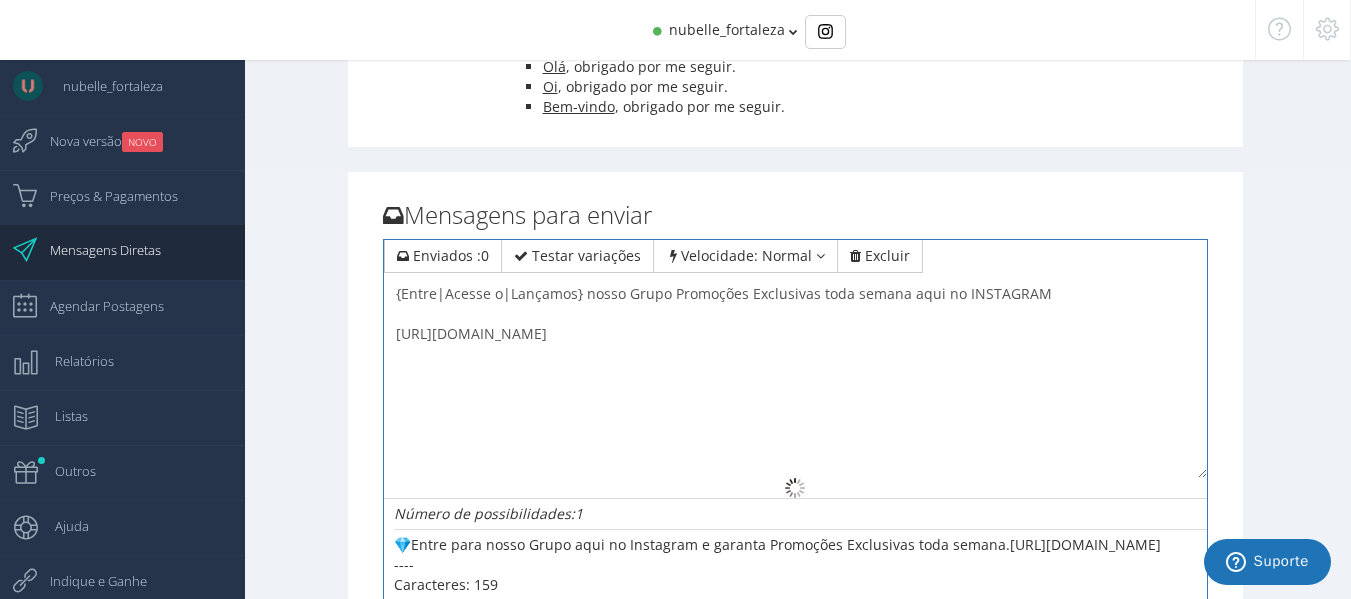 click on "Adicionar uma nova mensagem para enviar	                             Dê seu feedback
re-autenticar
uma Oi" at bounding box center [795, 564] 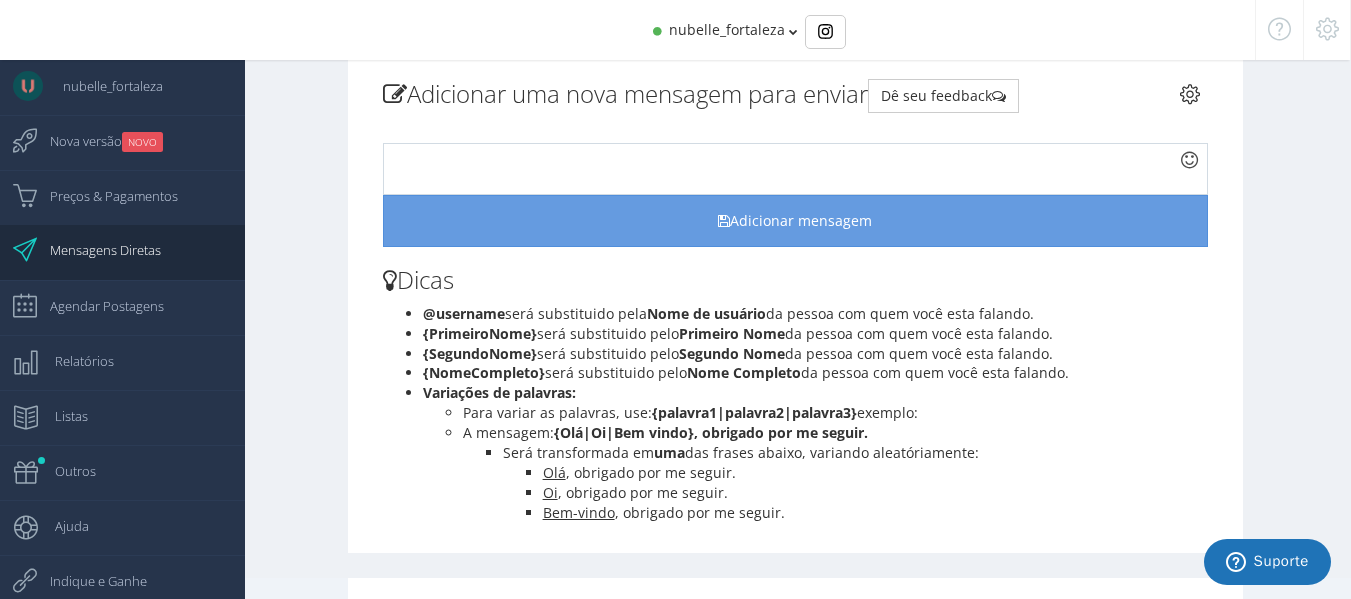 scroll, scrollTop: 0, scrollLeft: 0, axis: both 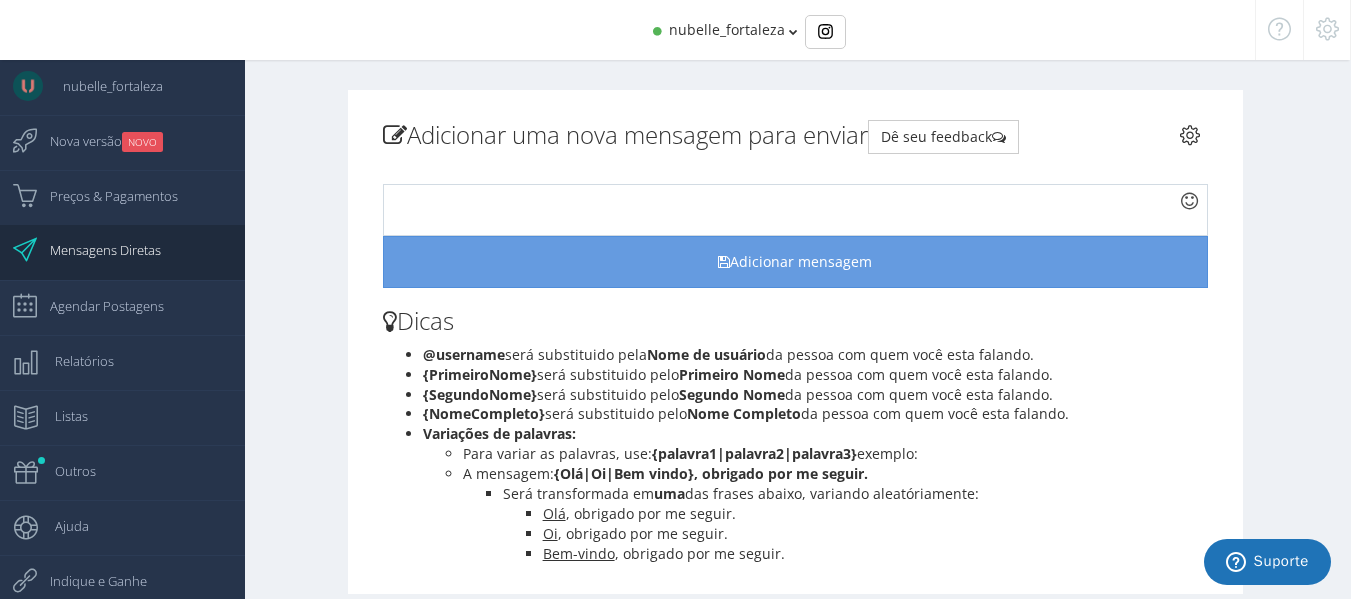 type on "{Entre|Acesse o|Lançamos} nosso Grupo Promoções Exclusivas toda semana aqui no INSTAGRAM
https://www.instagram.com/channel/AbYzI1ps66ahhSKT/?igsh=NHF1OTRwYXA0ZzA1" 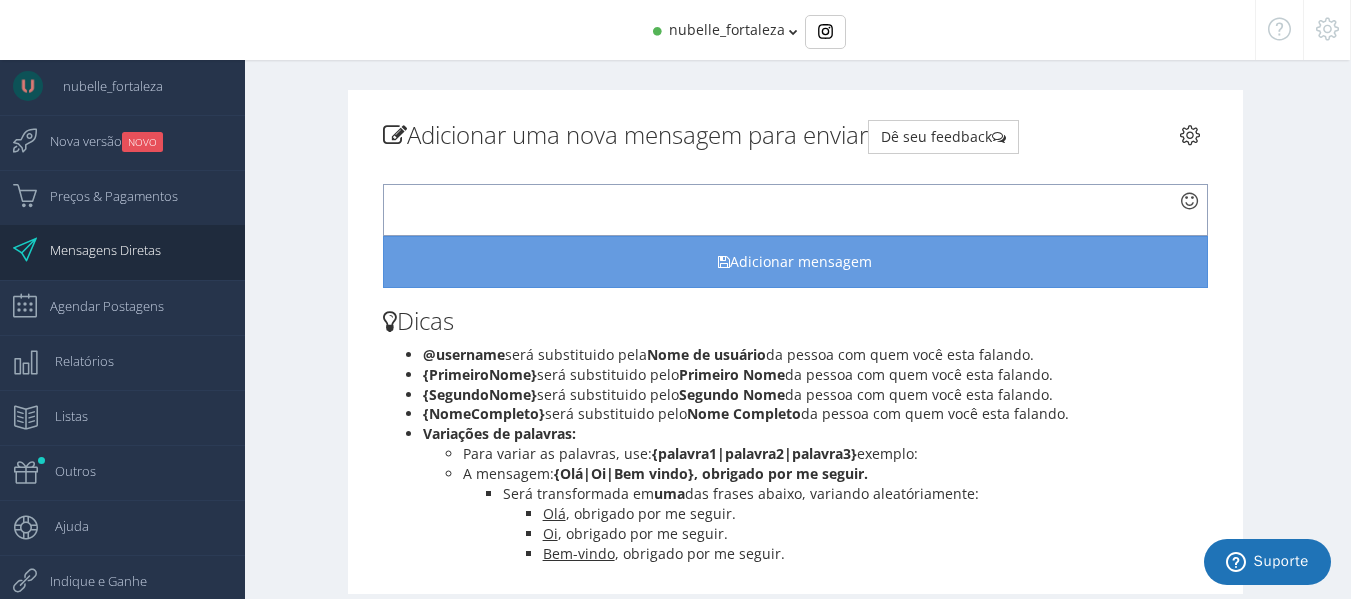 click at bounding box center (796, 210) 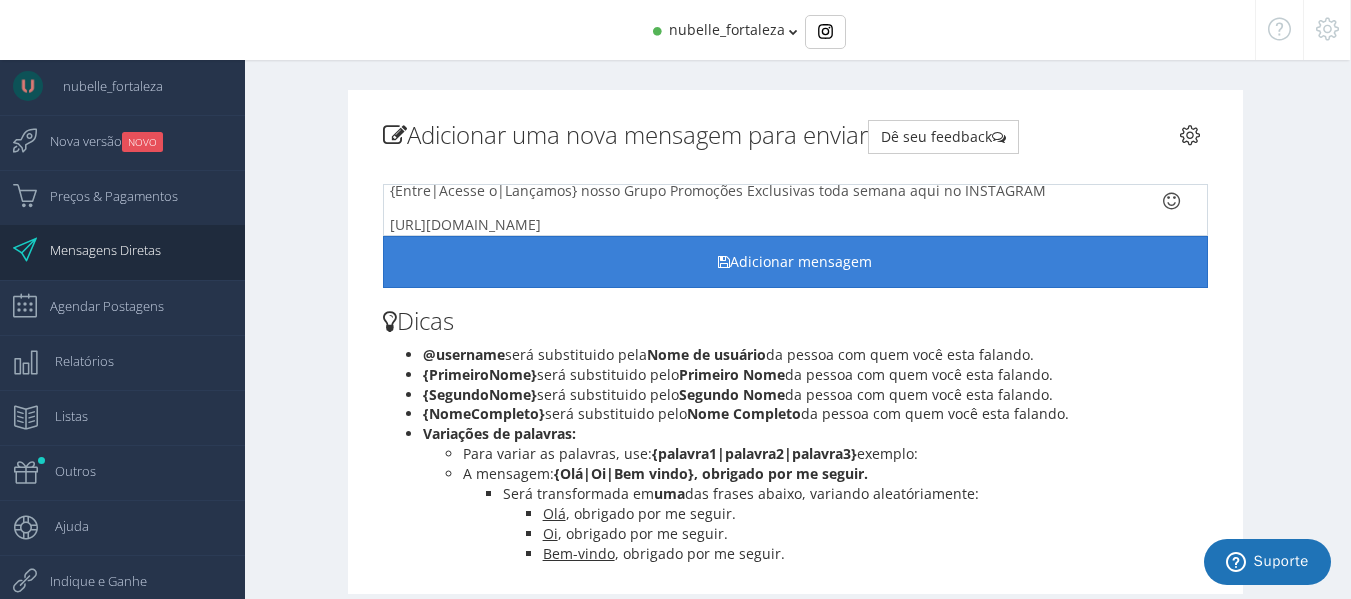 click on "Adicionar mensagem" at bounding box center (796, 262) 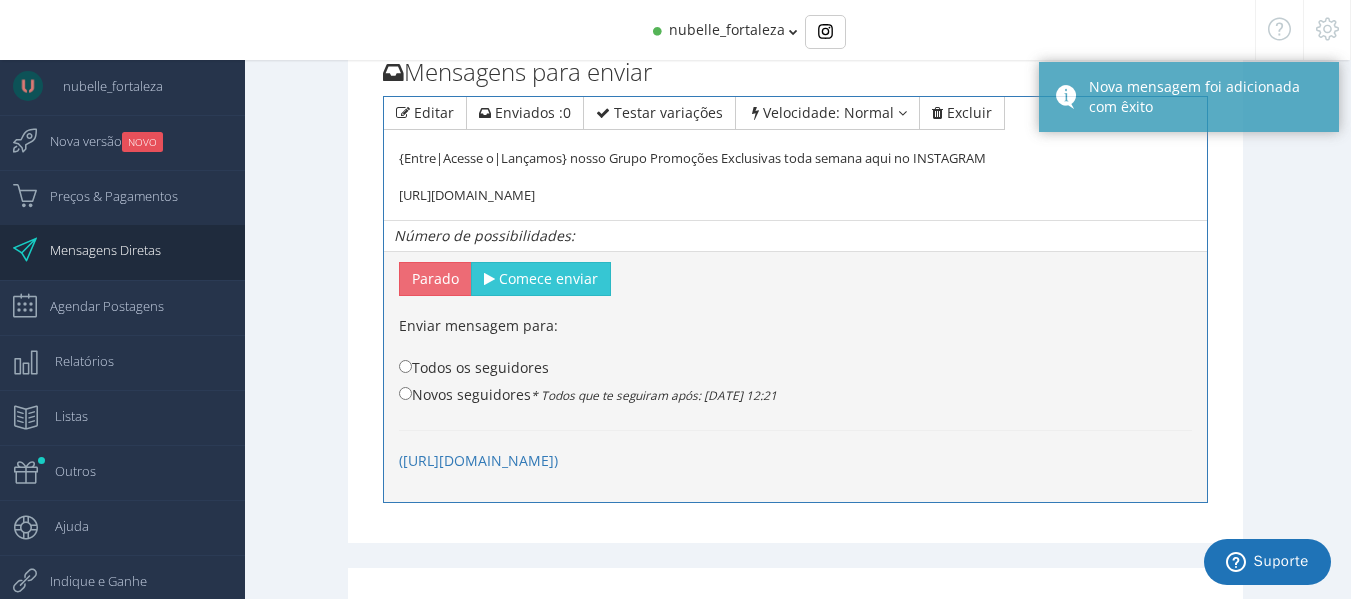 scroll, scrollTop: 594, scrollLeft: 0, axis: vertical 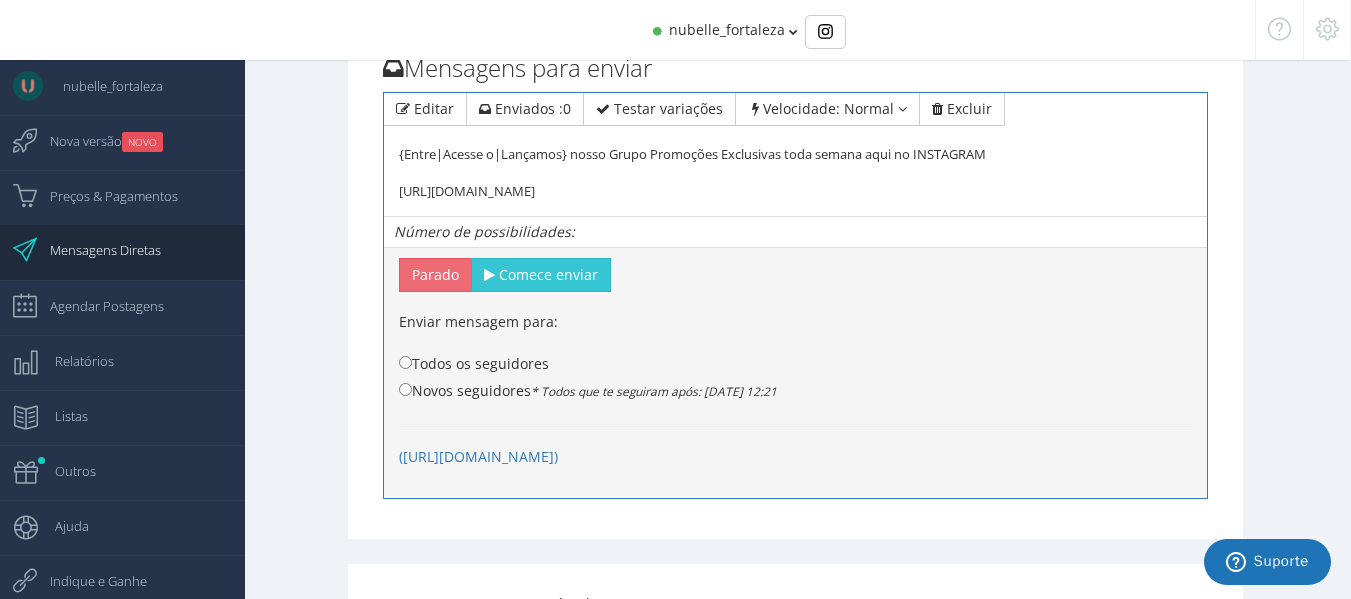 click on "Todos os seguidores" at bounding box center (474, 363) 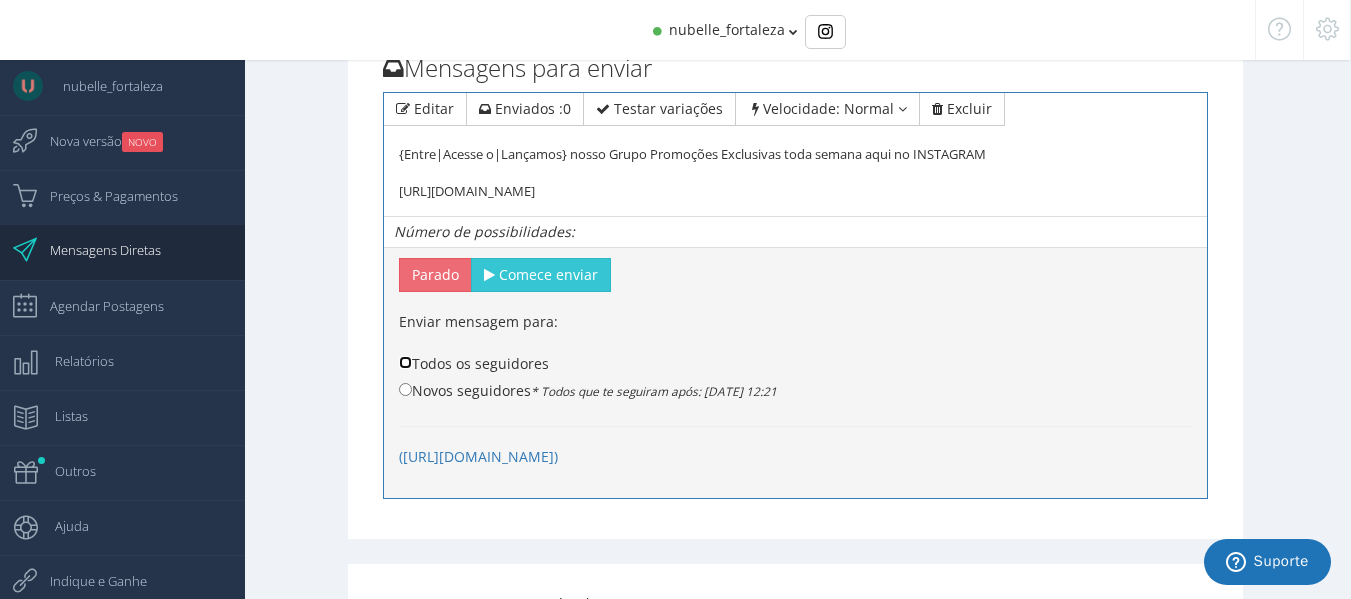 radio on "true" 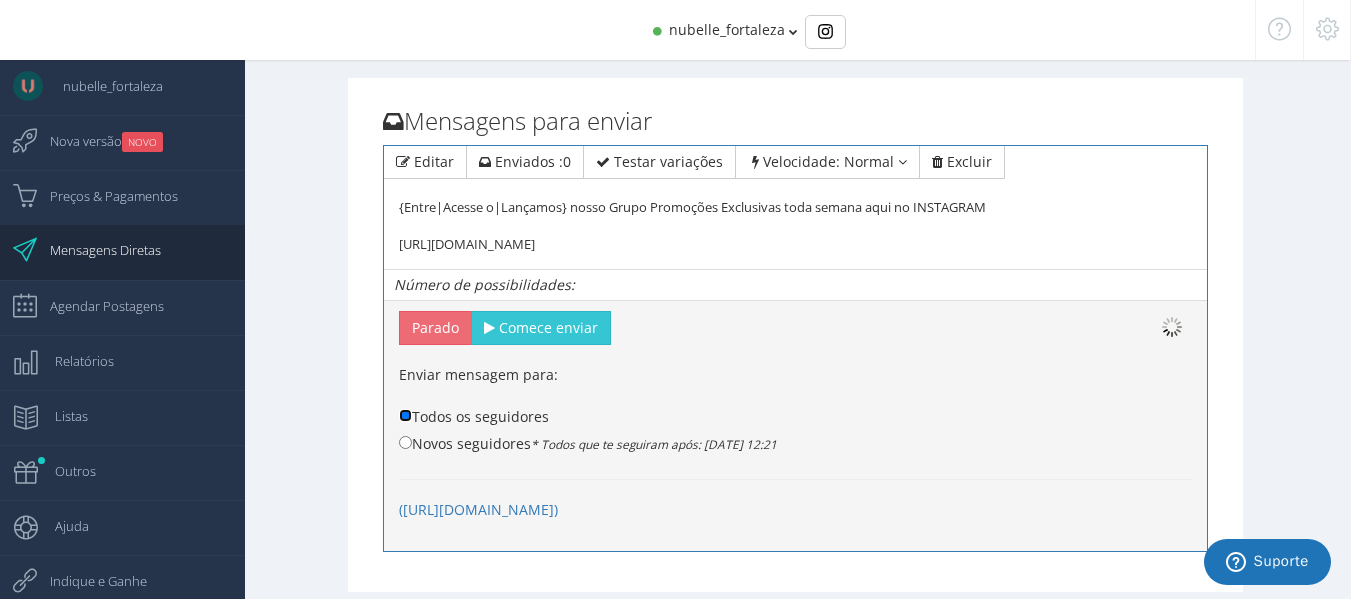 scroll, scrollTop: 540, scrollLeft: 0, axis: vertical 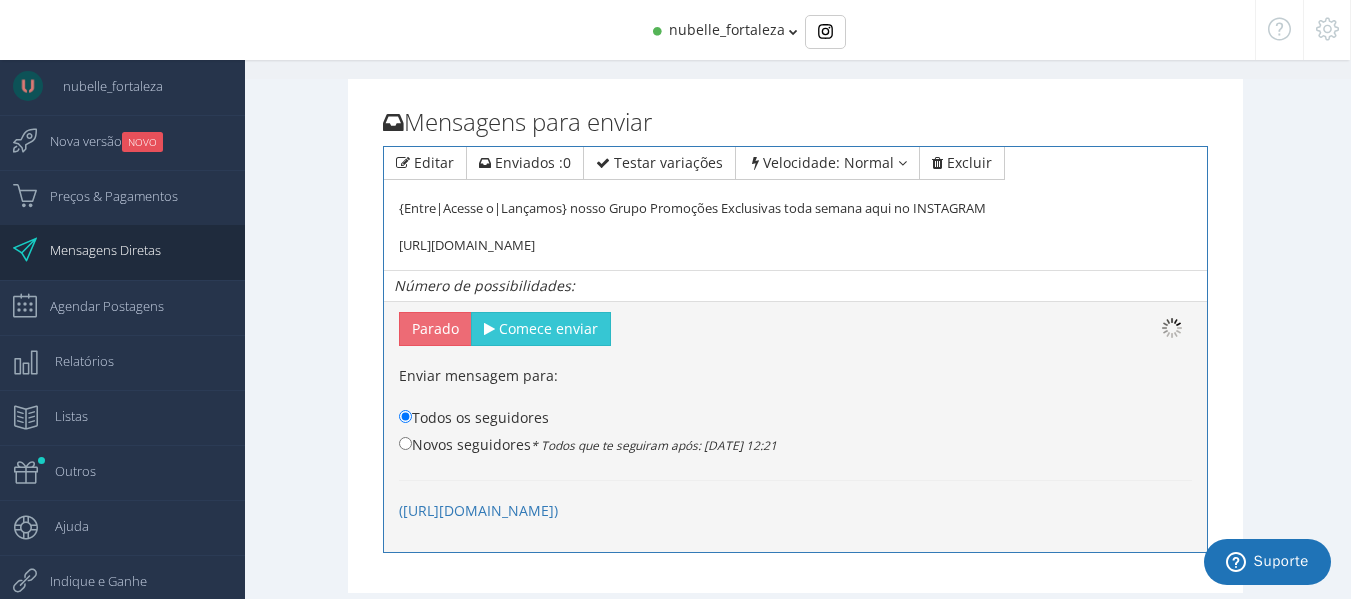 click on "{Entre|Acesse o|Lançamos} nosso Grupo Promoções Exclusivas toda semana aqui no INSTAGRAM
https://www.instagram.com/channel/AbYzI1ps66ahhSKT/?igsh=NHF1OTRwYXA0ZzA1" at bounding box center [796, 208] 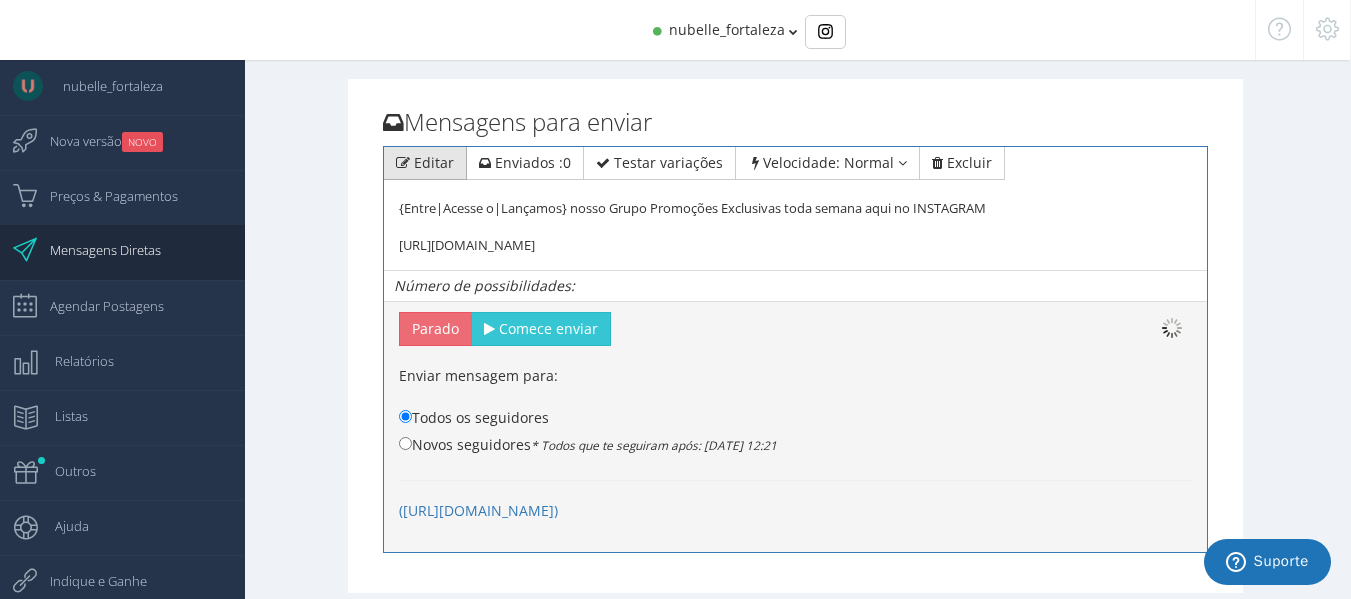 click on "Editar" at bounding box center [434, 162] 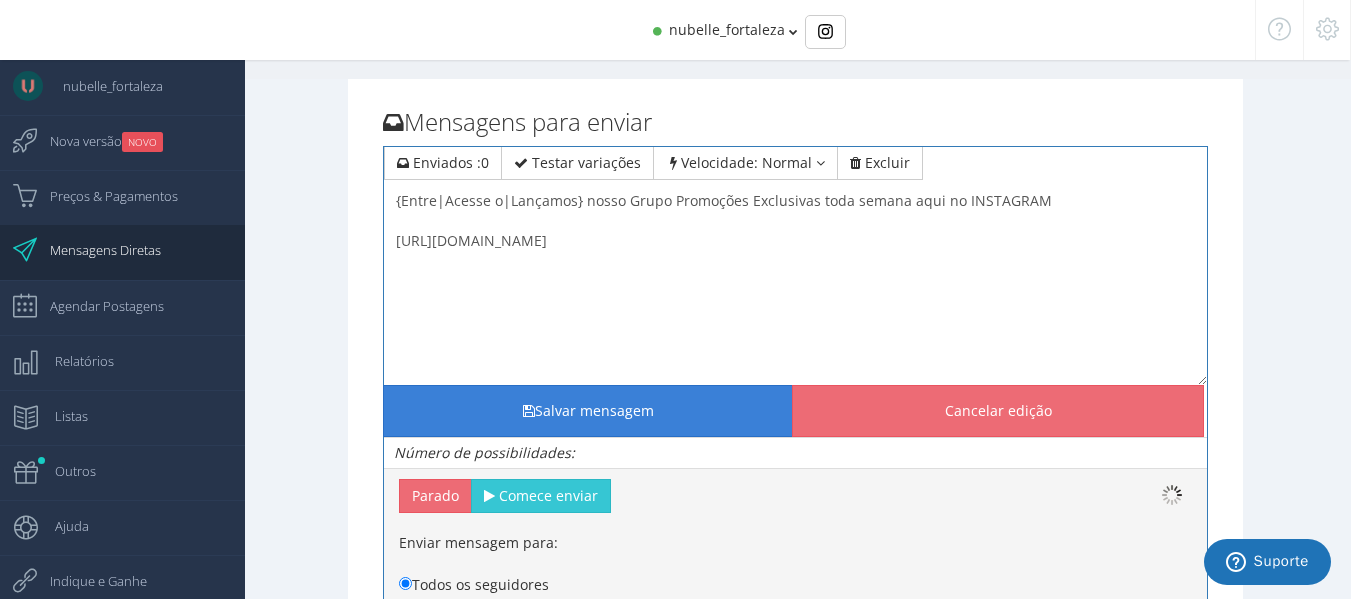 click on "Salvar mensagem" at bounding box center (589, 411) 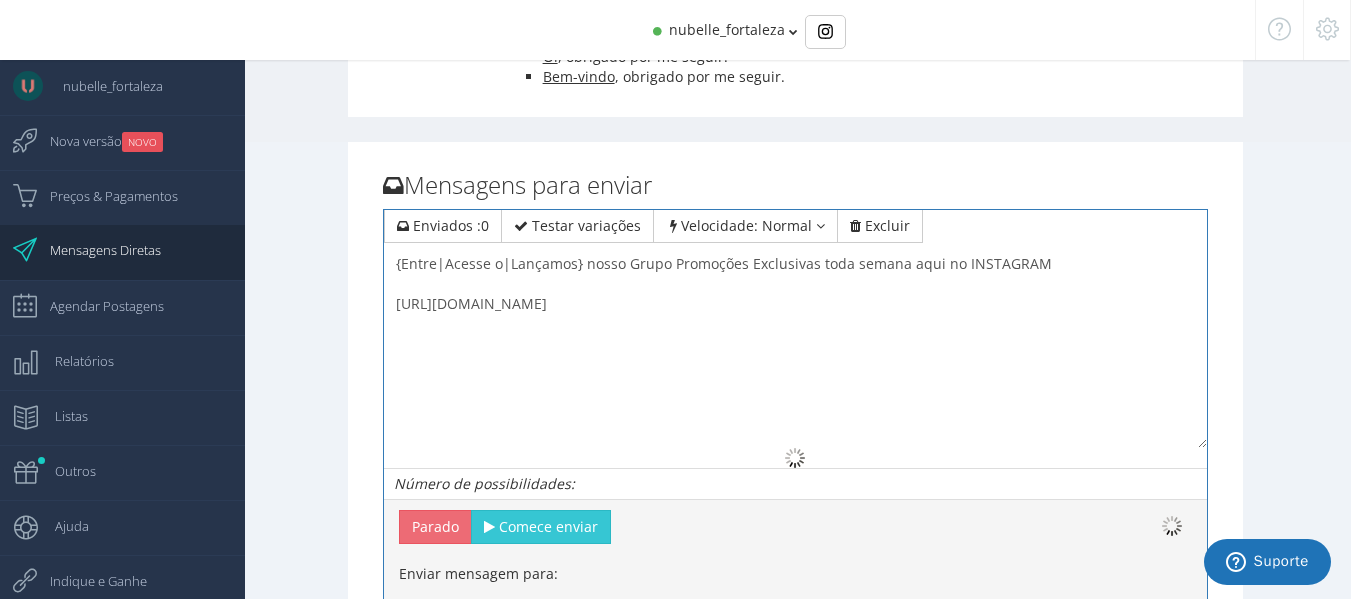 scroll, scrollTop: 461, scrollLeft: 0, axis: vertical 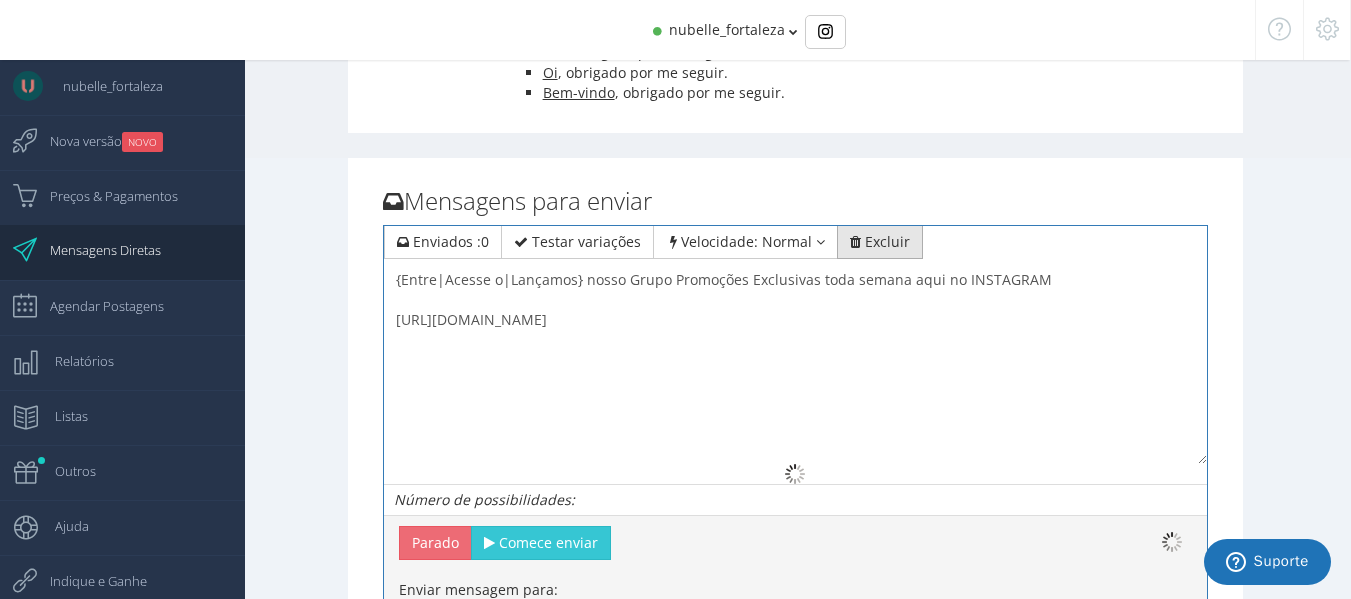 click on "Excluir" at bounding box center [887, 241] 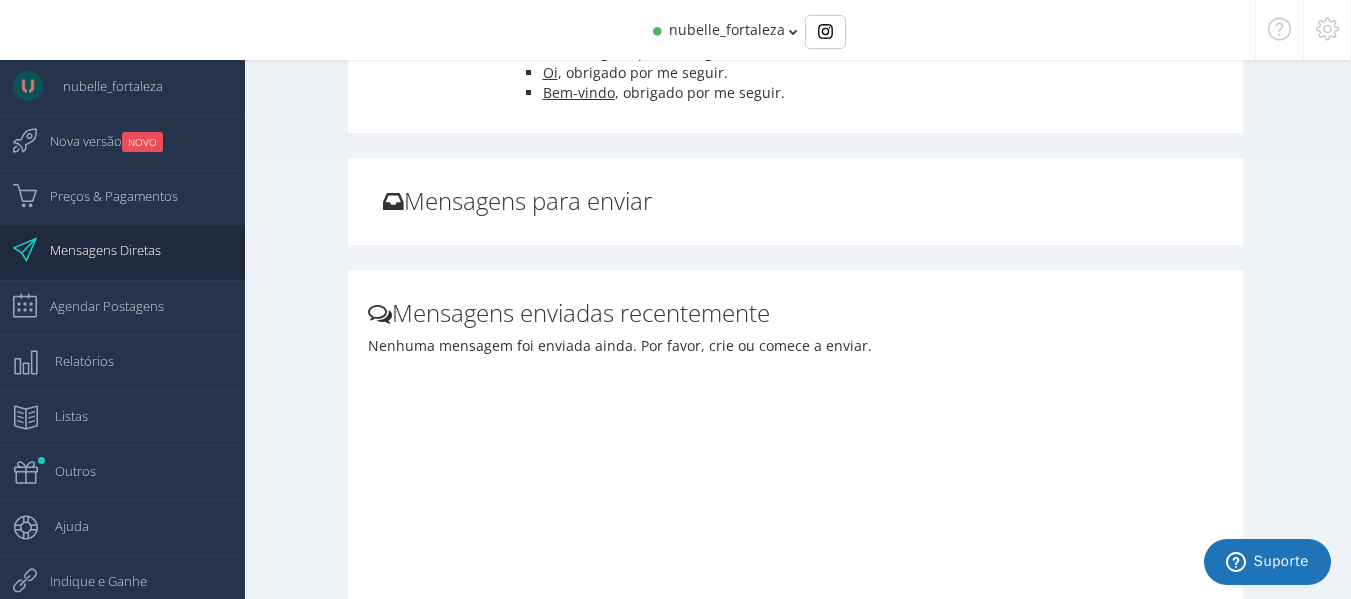 scroll, scrollTop: 0, scrollLeft: 0, axis: both 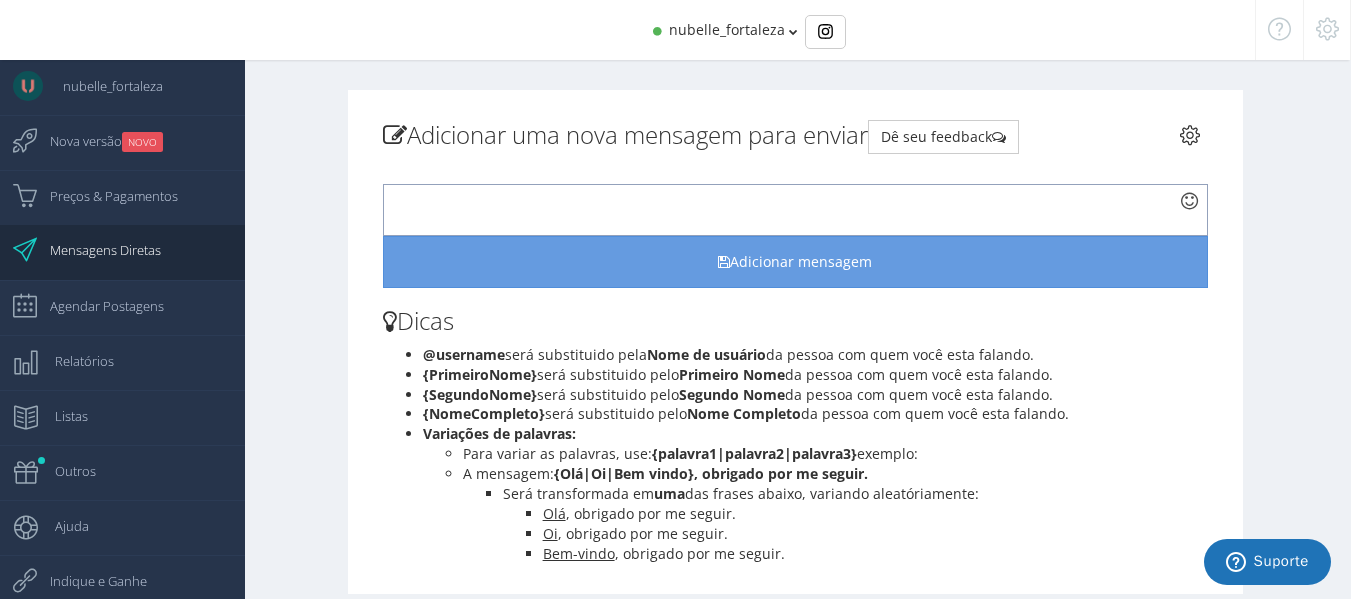 click at bounding box center (796, 210) 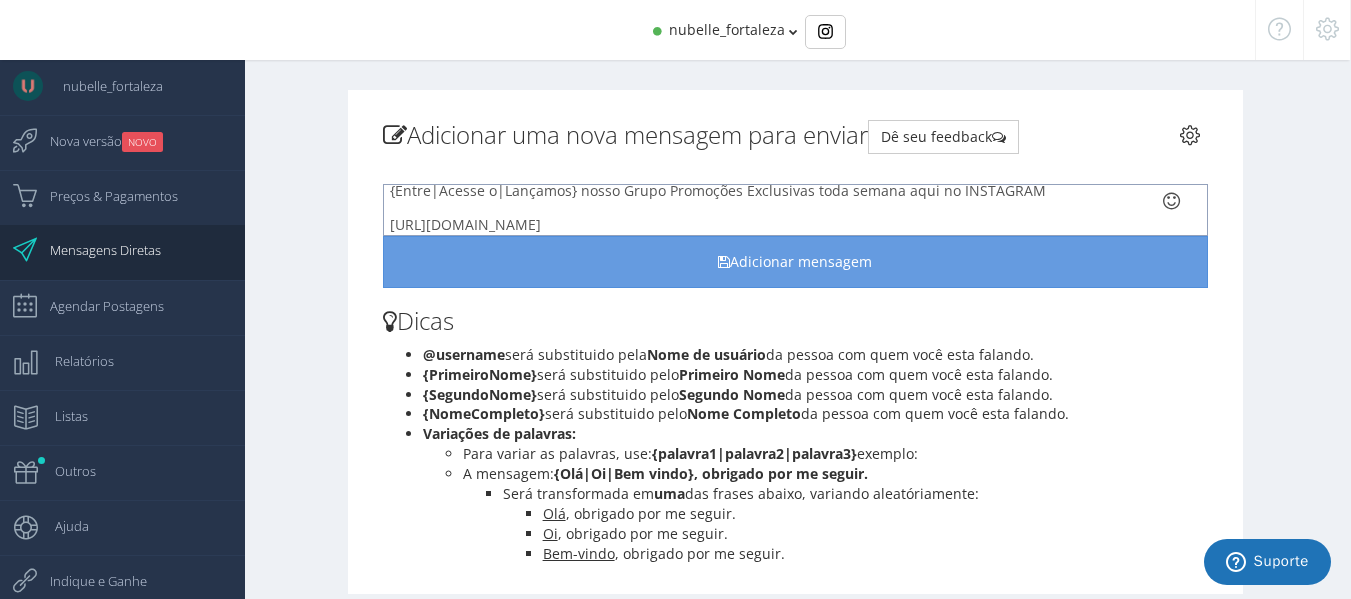 click on "{Entre|Acesse o|Lançamos} nosso Grupo Promoções Exclusivas toda semana aqui no INSTAGRAM" at bounding box center [779, 190] 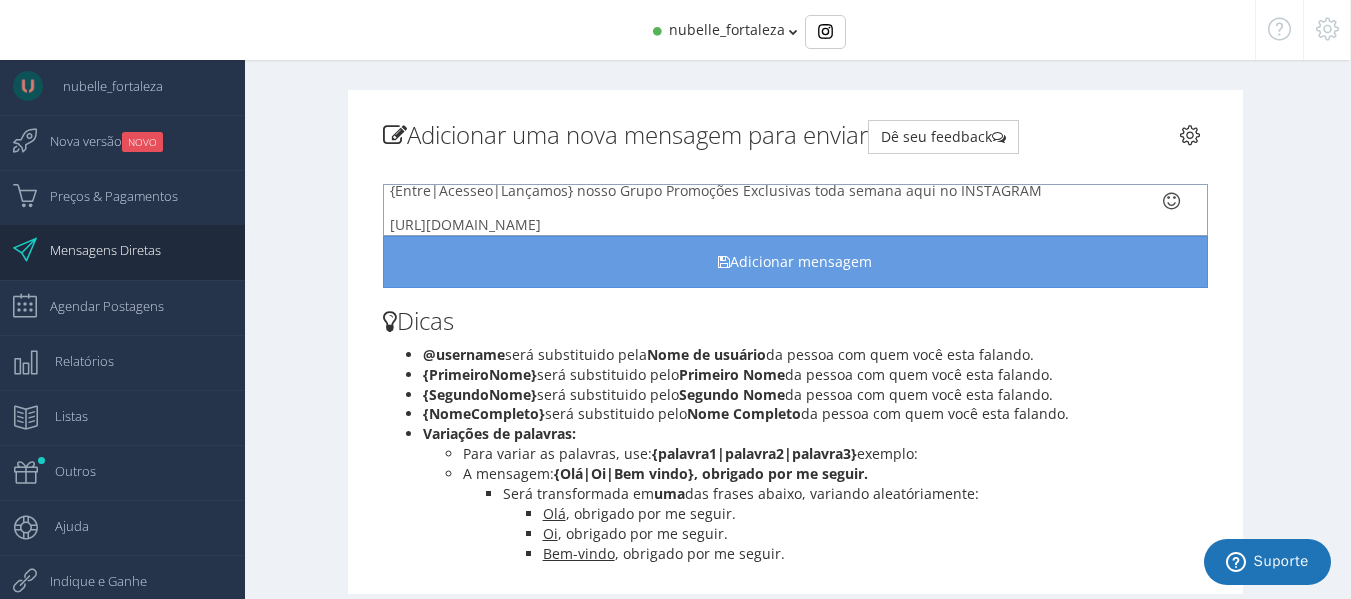 scroll, scrollTop: 5, scrollLeft: 0, axis: vertical 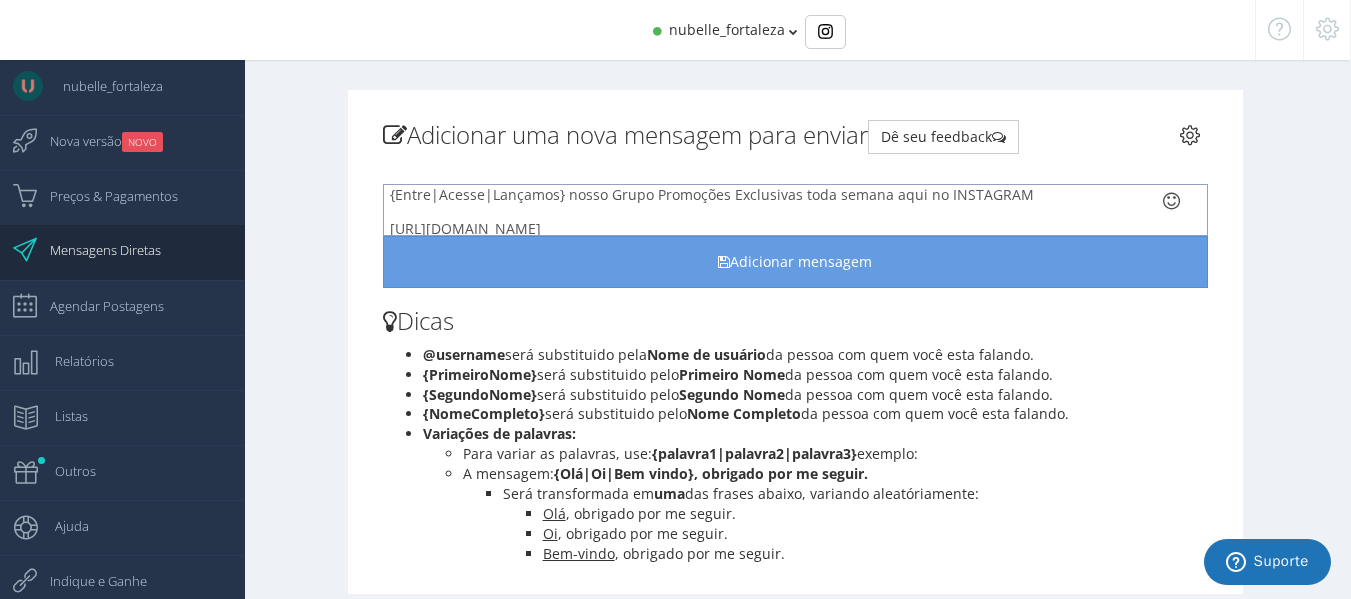 click at bounding box center [779, 211] 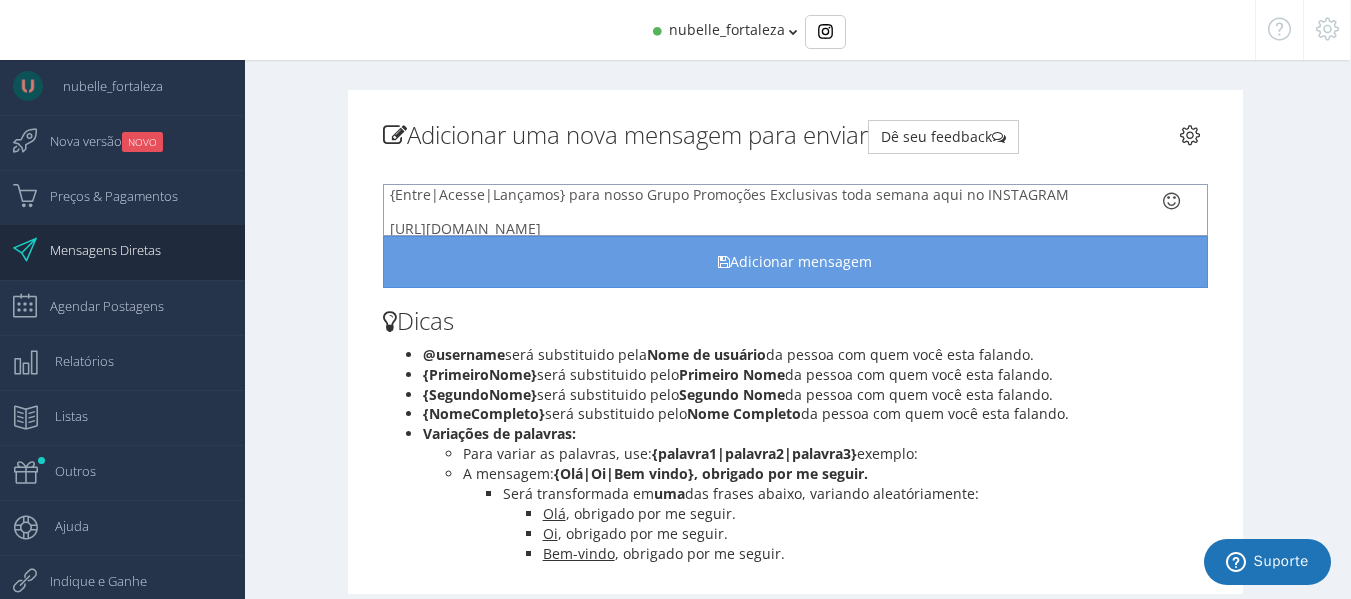 click on "{Entre|Acesse|Lançamos} para nosso Grupo Promoções Exclusivas toda semana aqui no INSTAGRAM" at bounding box center (779, 194) 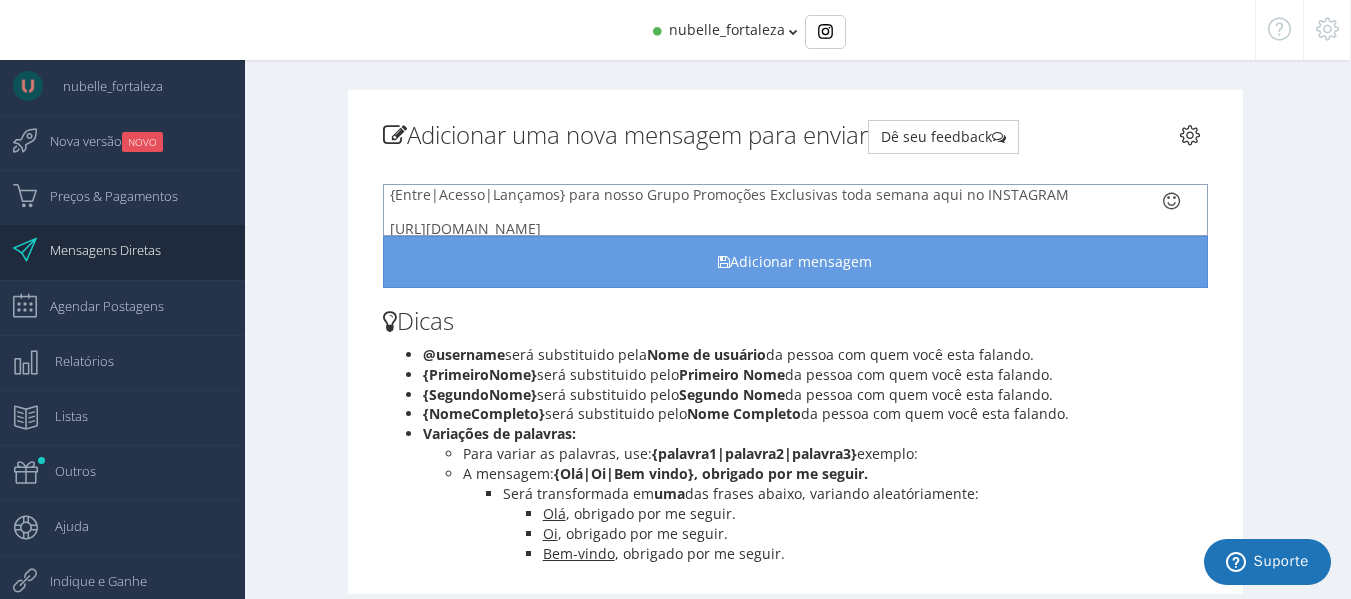 click at bounding box center [779, 211] 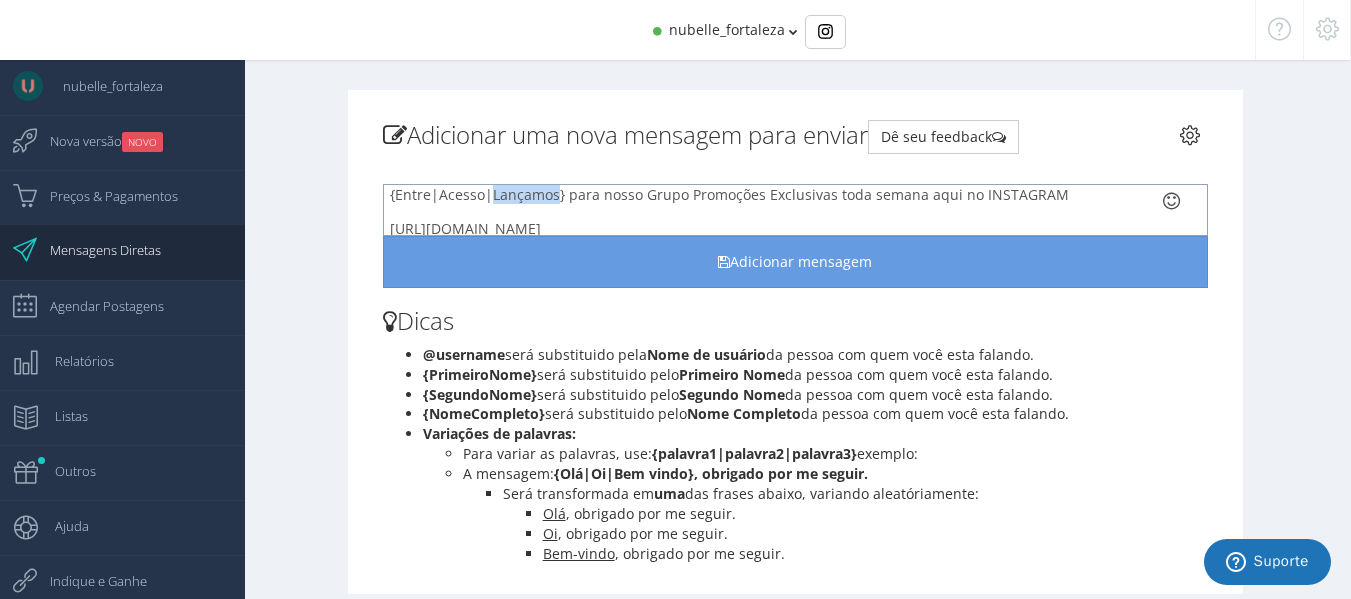 scroll, scrollTop: 0, scrollLeft: 0, axis: both 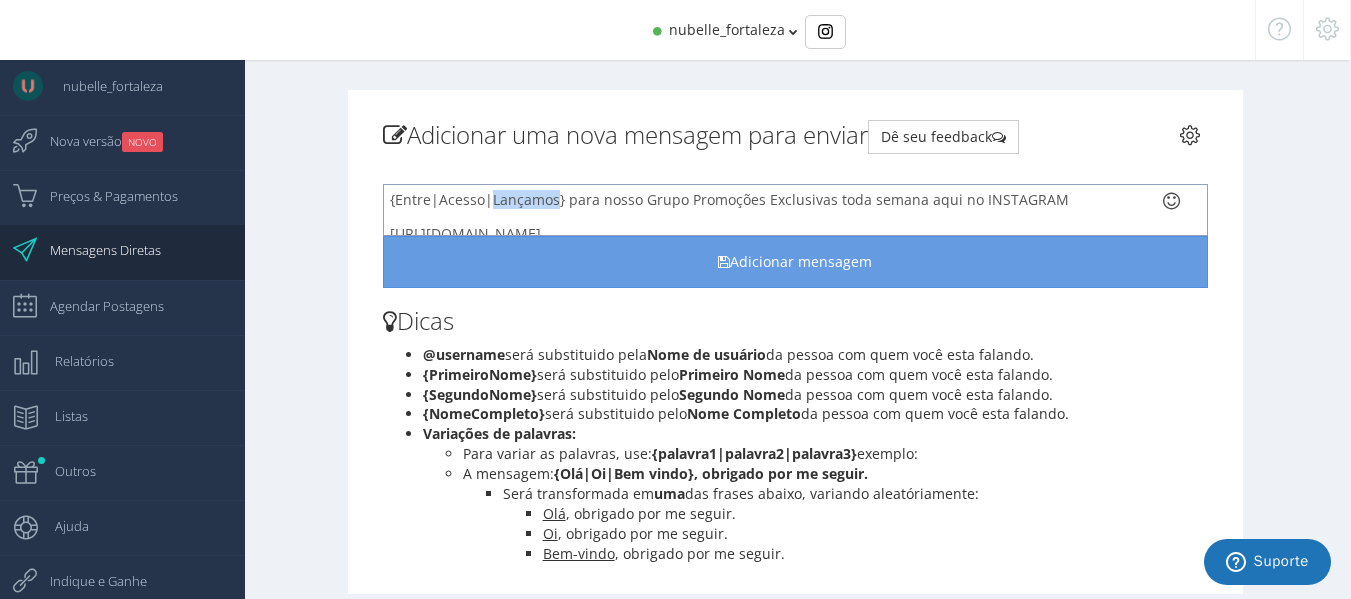 click on "{Entre|Acesso|Lançamos} para nosso Grupo Promoções Exclusivas toda semana aqui no INSTAGRAM" at bounding box center [779, 199] 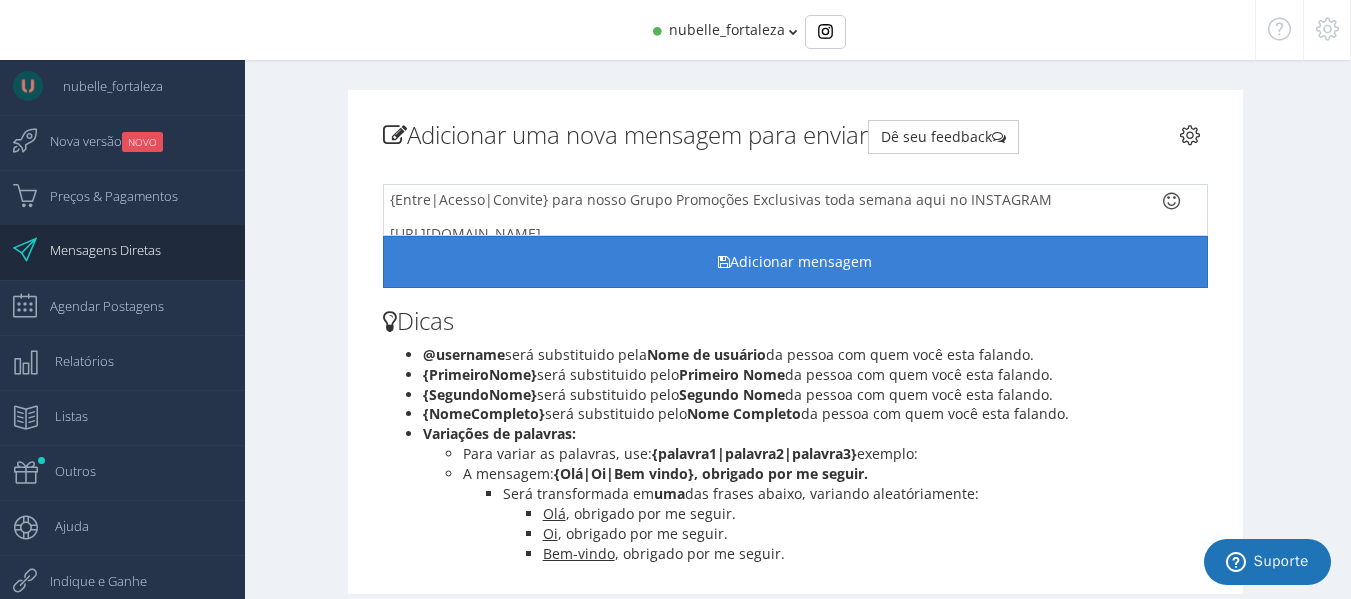 click on "Adicionar mensagem" at bounding box center [796, 262] 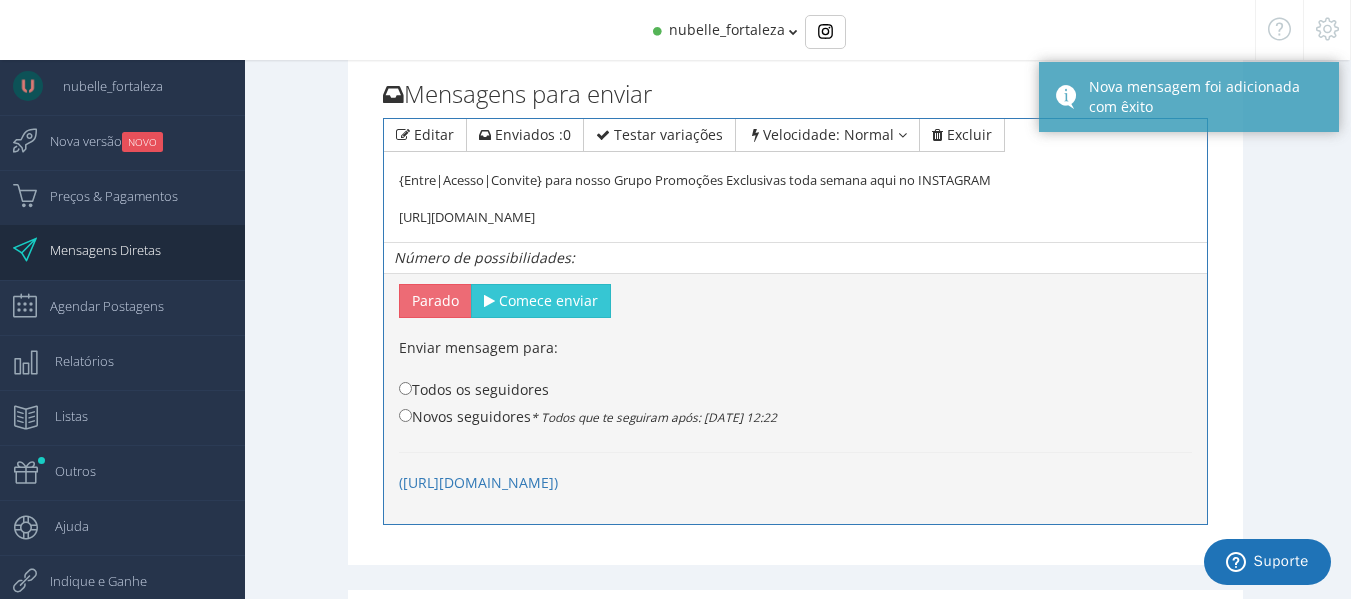 scroll, scrollTop: 545, scrollLeft: 0, axis: vertical 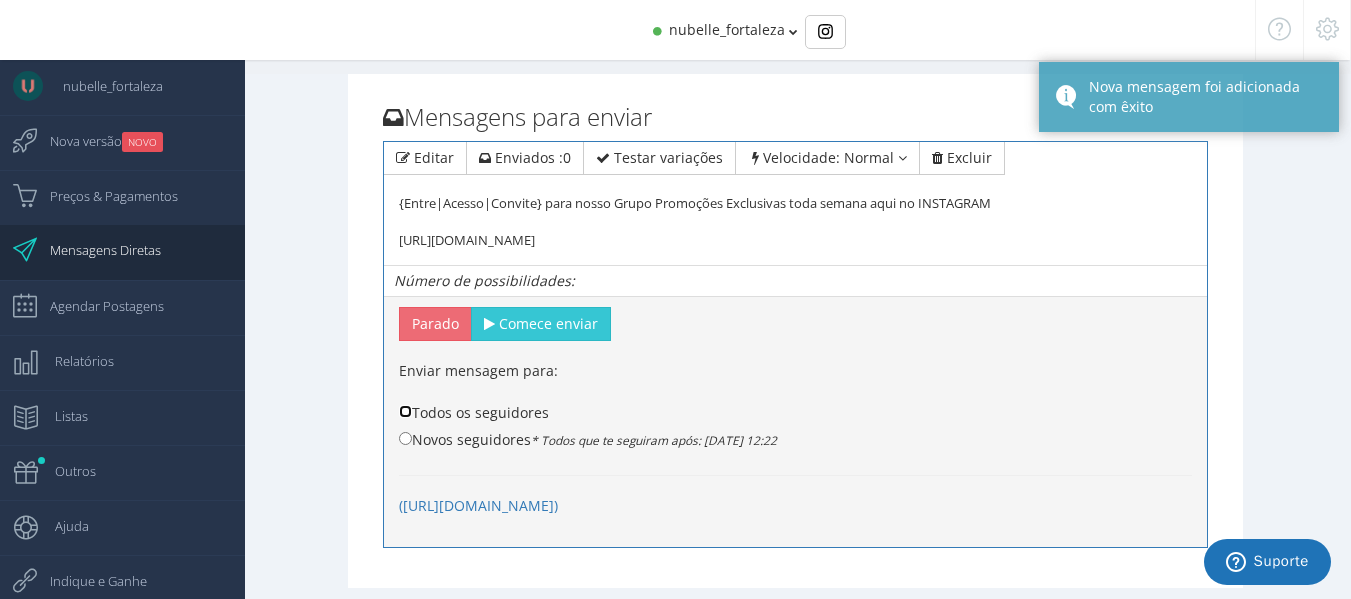 click on "Todos os seguidores" at bounding box center (405, 411) 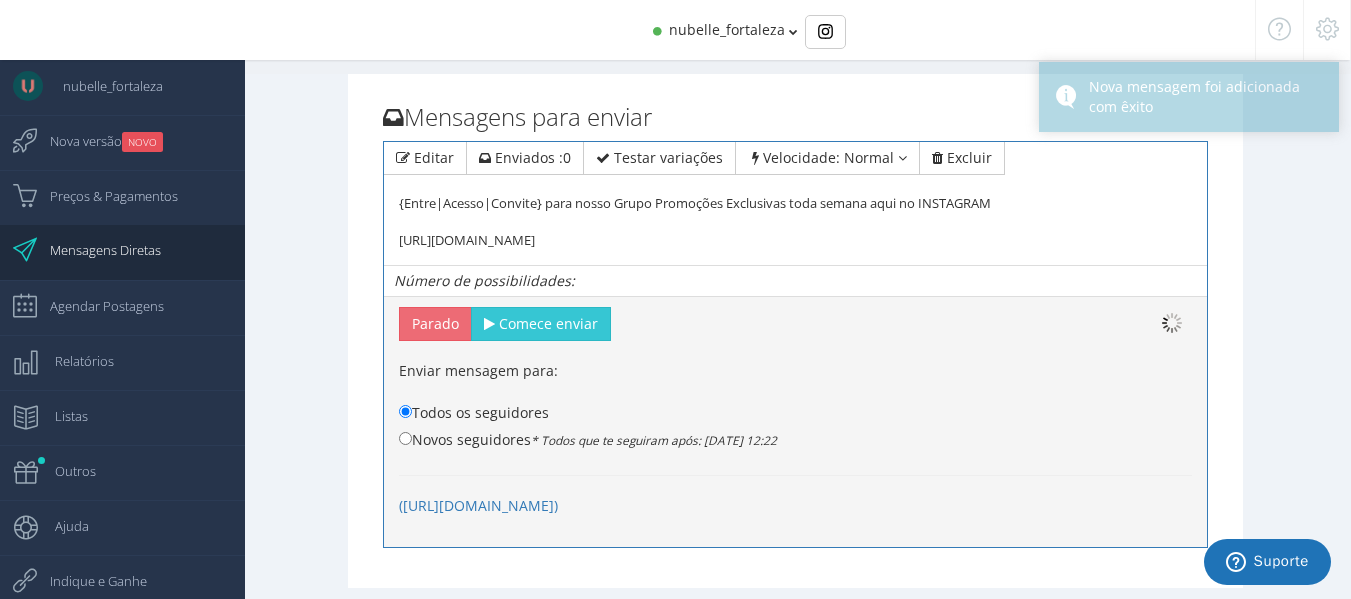 click on "Adicionar uma nova mensagem para enviar	                             Dê seu feedback
re-autenticar
Dicas  @username" at bounding box center [796, 334] 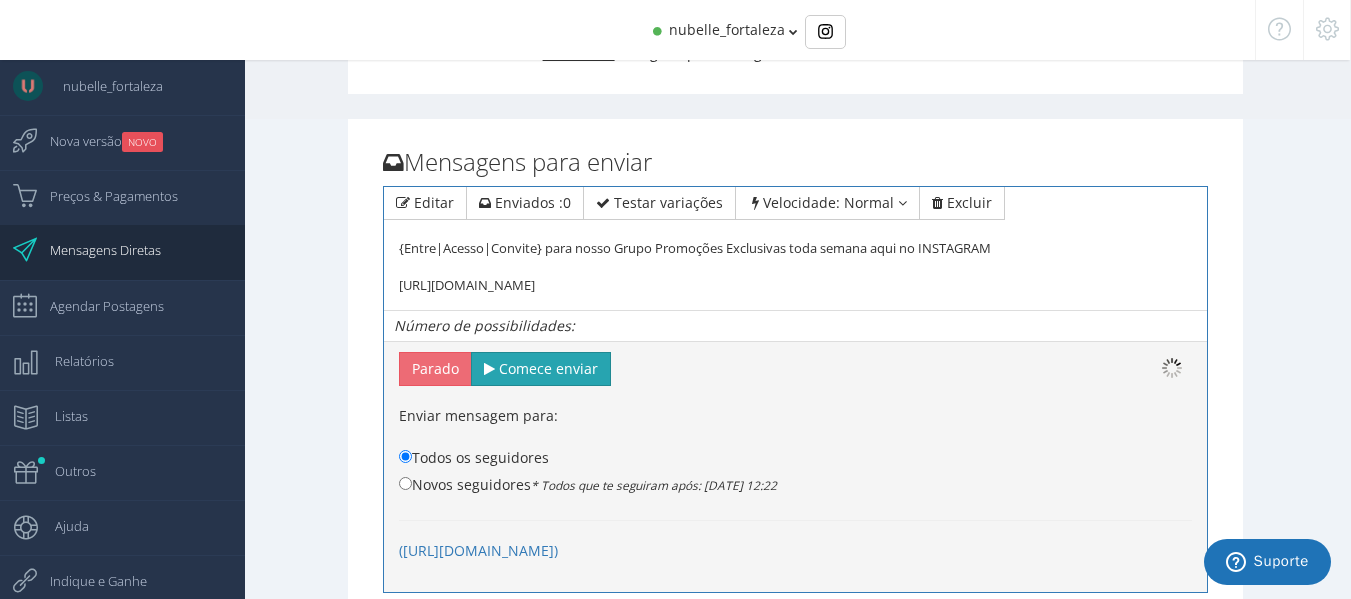 scroll, scrollTop: 499, scrollLeft: 0, axis: vertical 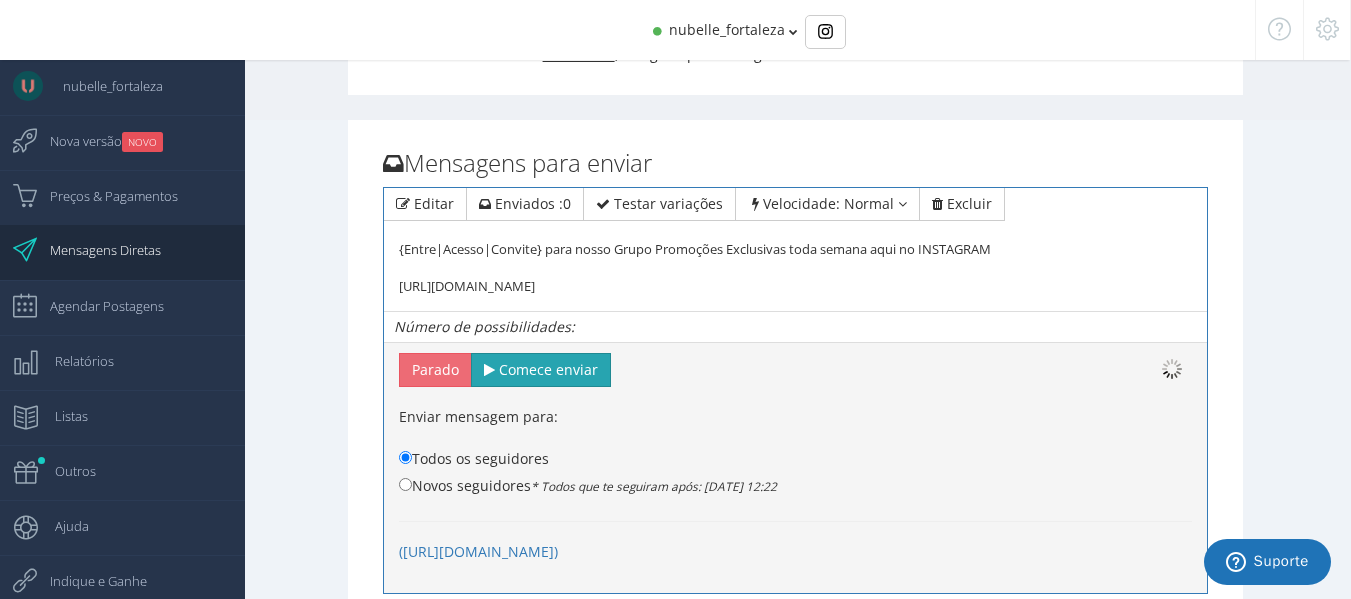 click on "Comece enviar" at bounding box center (548, 369) 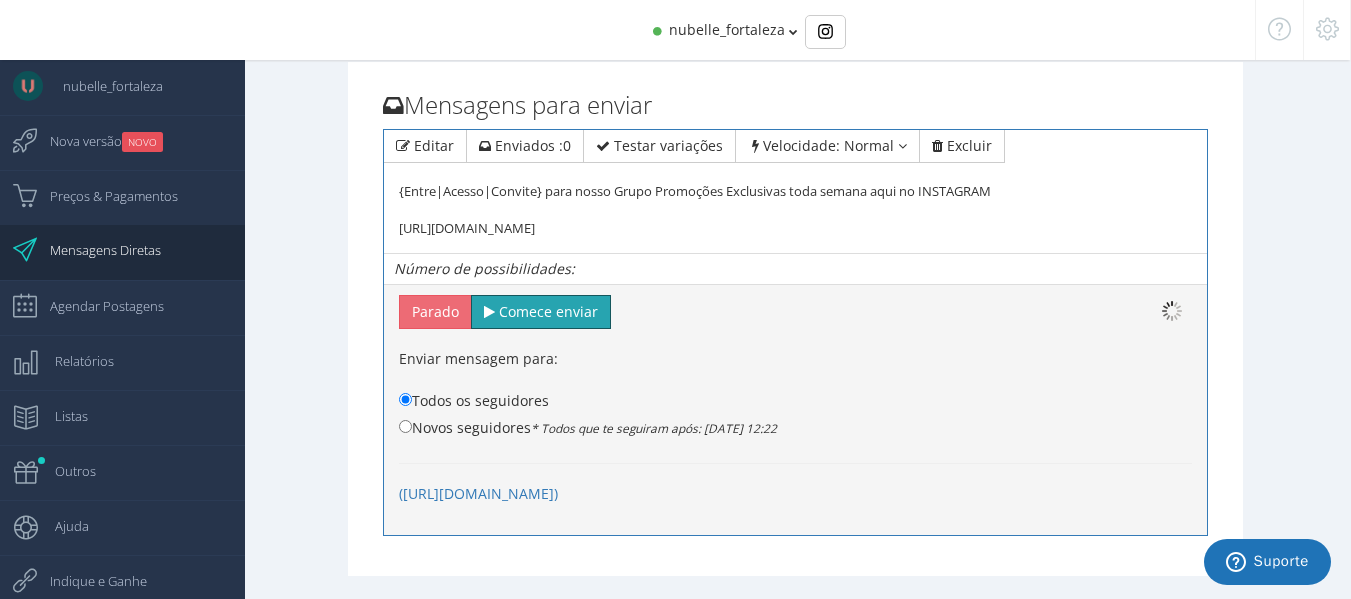 scroll, scrollTop: 556, scrollLeft: 0, axis: vertical 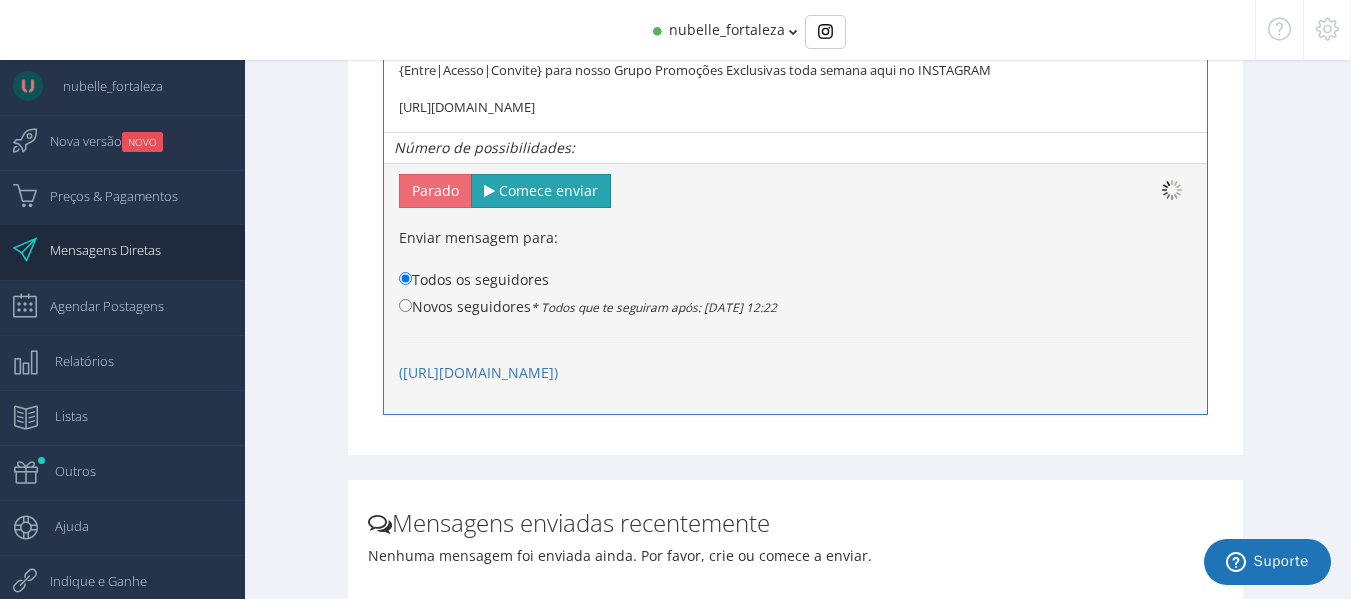 click on "Comece enviar" at bounding box center (548, 190) 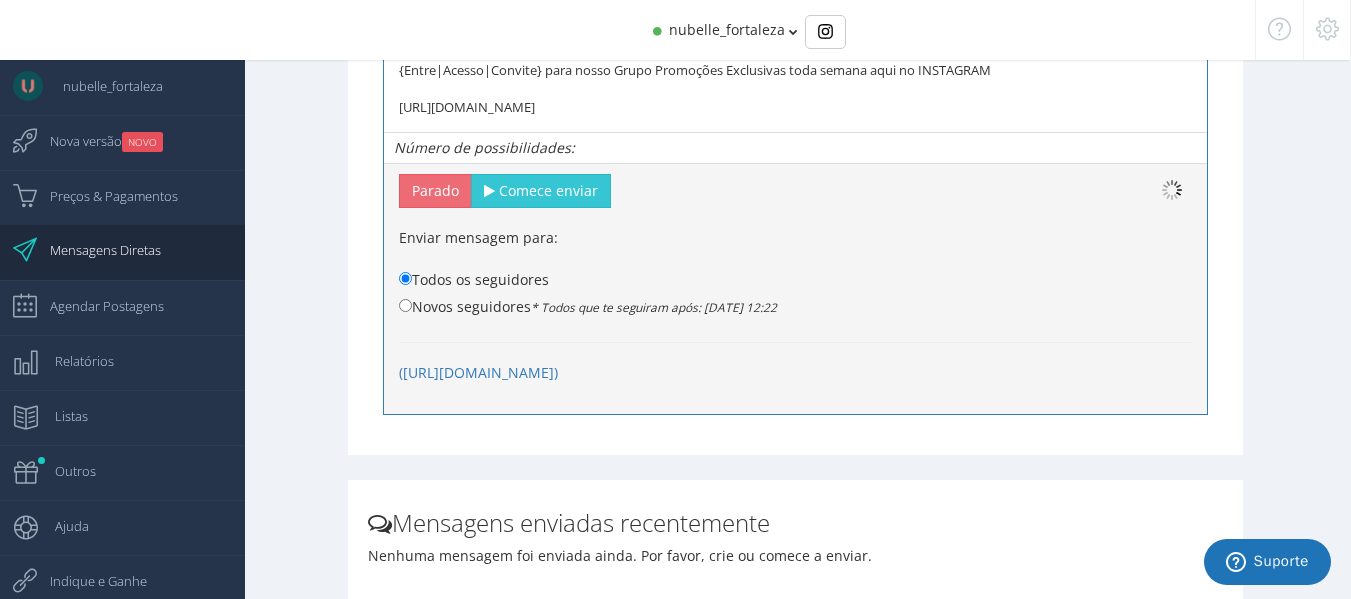 click on "Mensagens para enviar
Editar        Enviados :  0       Testar variações     Velocidade: Normal       Lento (~1 Por hora até)   Normal (~2 Por hora até)   Rápido (~3 Por hora até)   Super Rápido (~5 Por hora até)      Excluir   {Entre|Acesso|Convite} para nosso Grupo Promoções Exclusivas toda semana aqui no INSTAGRAM
https://www.instagram.com/channel/AbYzI1ps66ahhSKT/?igsh=NHF1OTRwYXA0ZzA1 {Entre|Acesso|Convite} para nosso Grupo Promoções Exclusivas toda semana aqui no INSTAGRAM
https://www.instagram.com/channel/AbYzI1ps66ahhSKT/?igsh=NHF1OTRwYXA0ZzA1  Salvar mensagem Cancelar edição Número de possibilidades:  Parado         Comece enviar Enviar mensagem para:           Todos os seguidores               Novos seguidores   * Todos que te seguiram após: 18 de Jul de 2025 às 12:22              Lista de usuários específica" at bounding box center (796, 197) 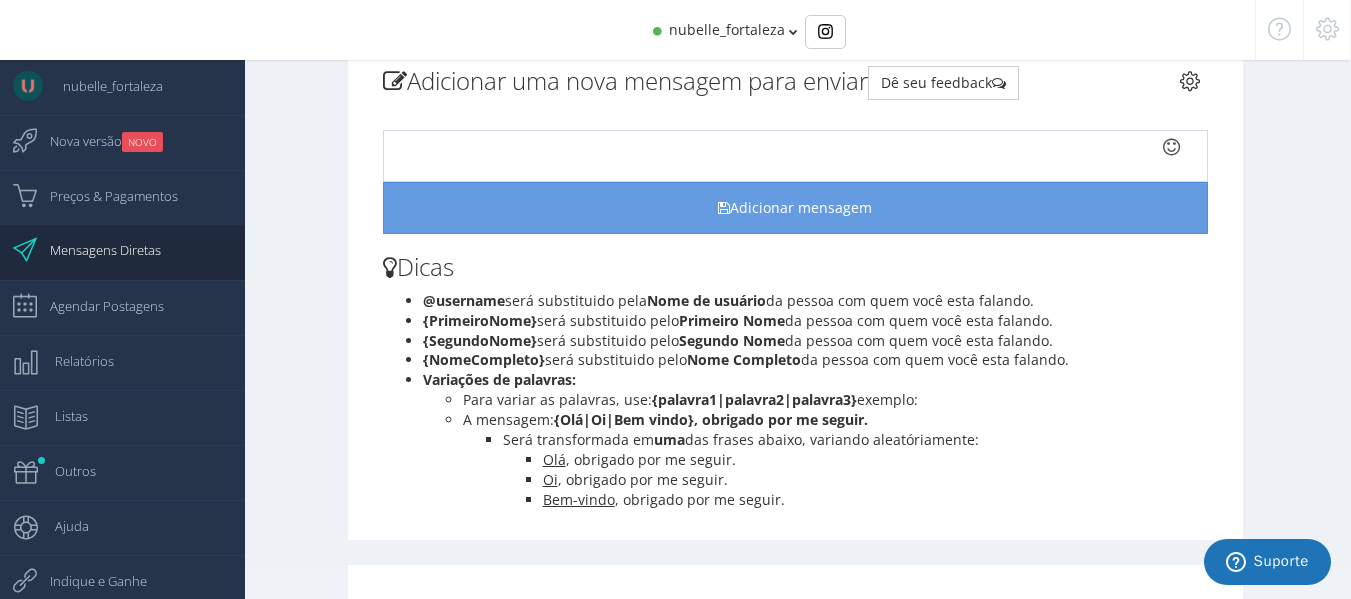 scroll, scrollTop: 0, scrollLeft: 0, axis: both 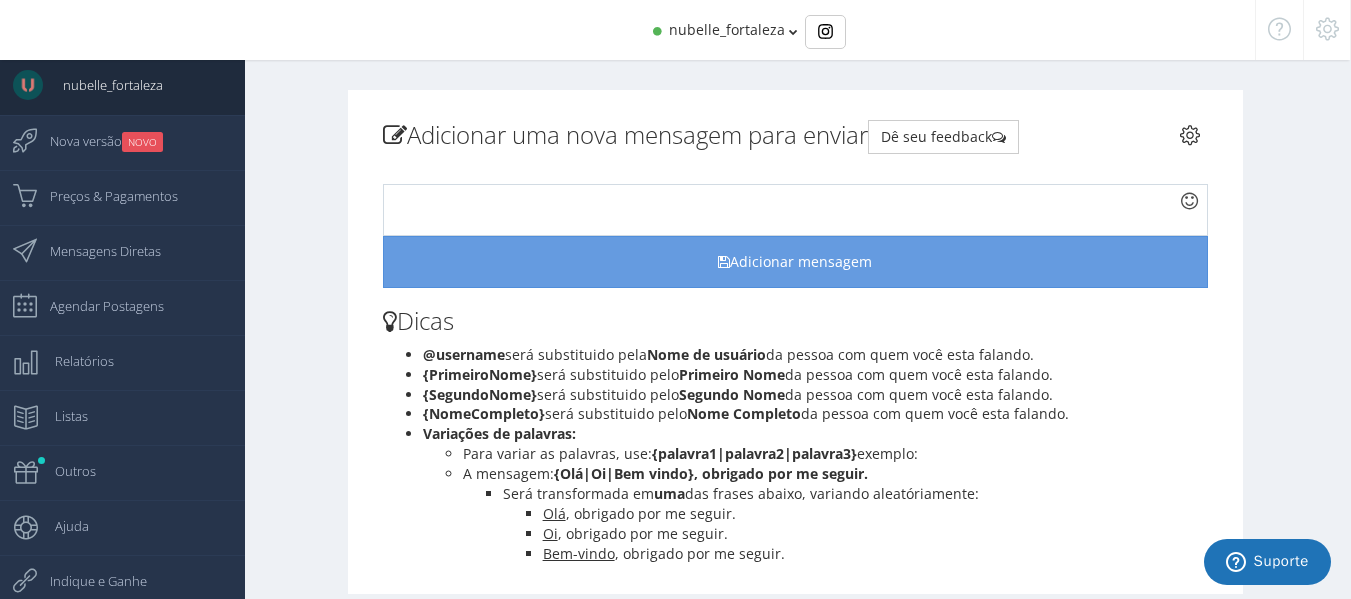 click on "{SegundoNome}  será substituido pelo  Segundo Nome  da pessoa com quem você esta falando." at bounding box center [816, 395] 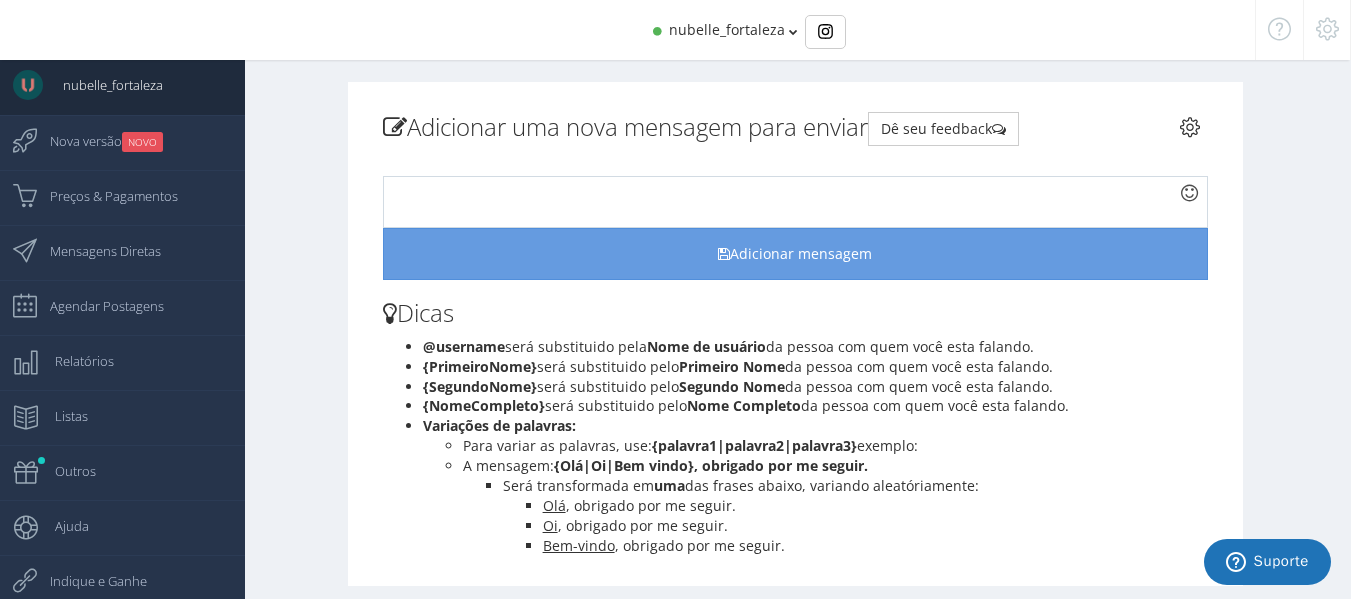 scroll, scrollTop: 0, scrollLeft: 0, axis: both 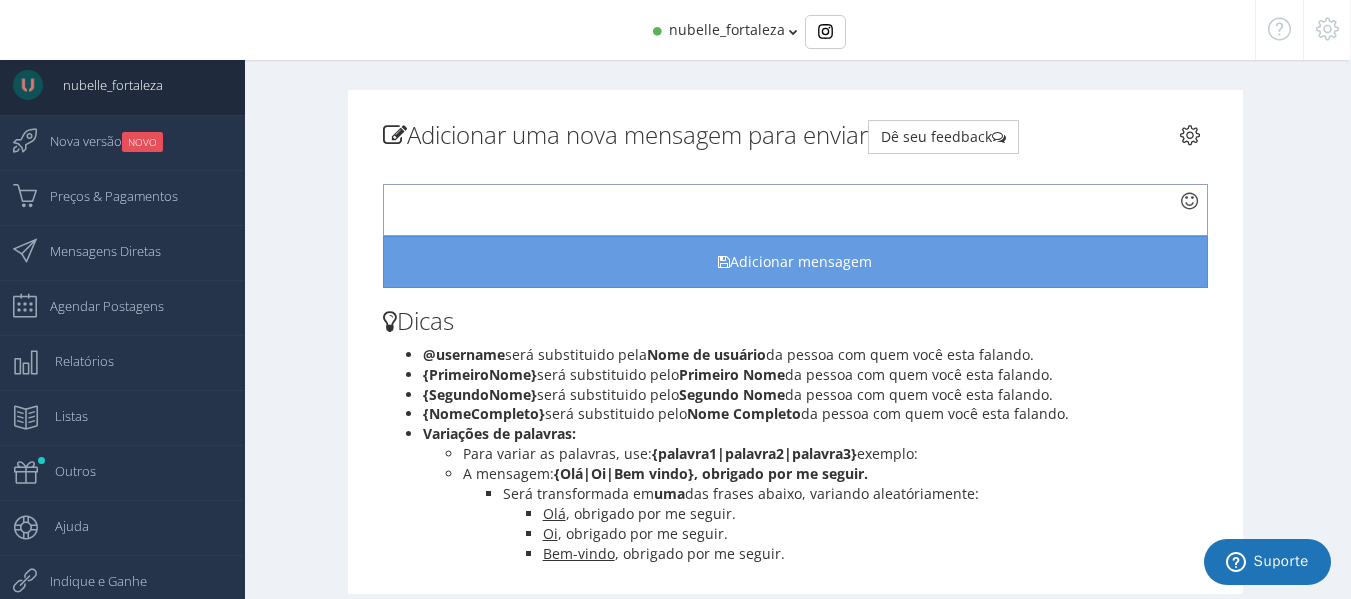 paste 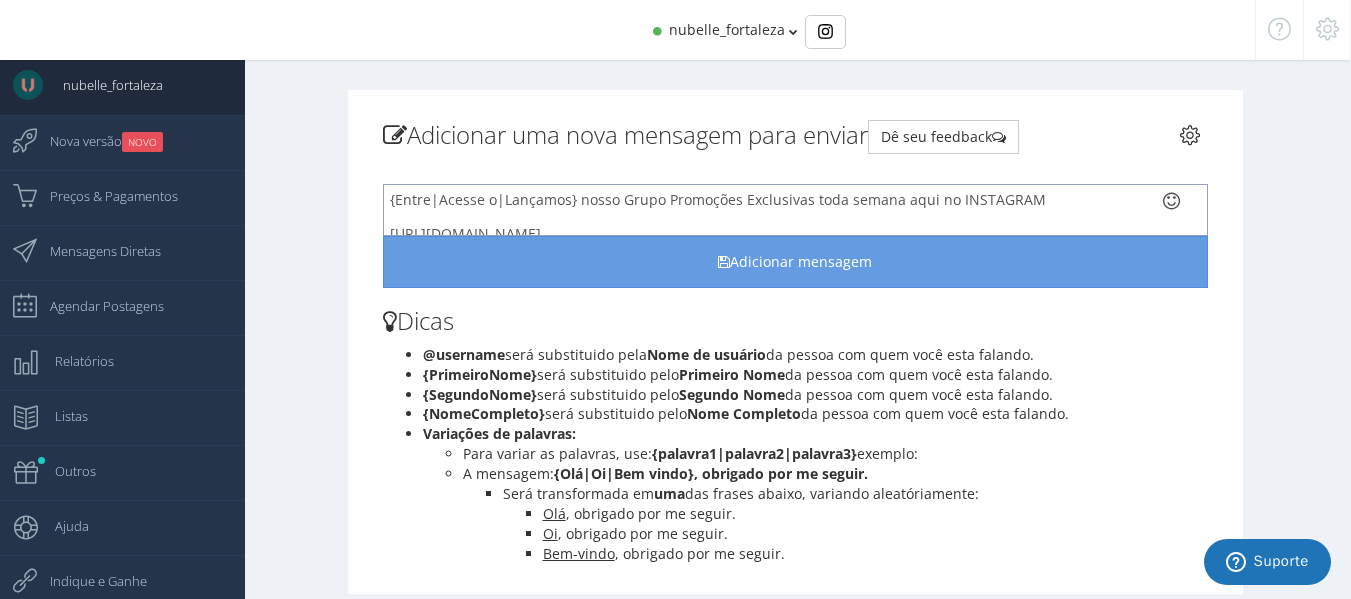 click on "{Entre|Acesse o|Lançamos} nosso Grupo Promoções Exclusivas toda semana aqui no INSTAGRAM [URL][DOMAIN_NAME]" at bounding box center [796, 210] 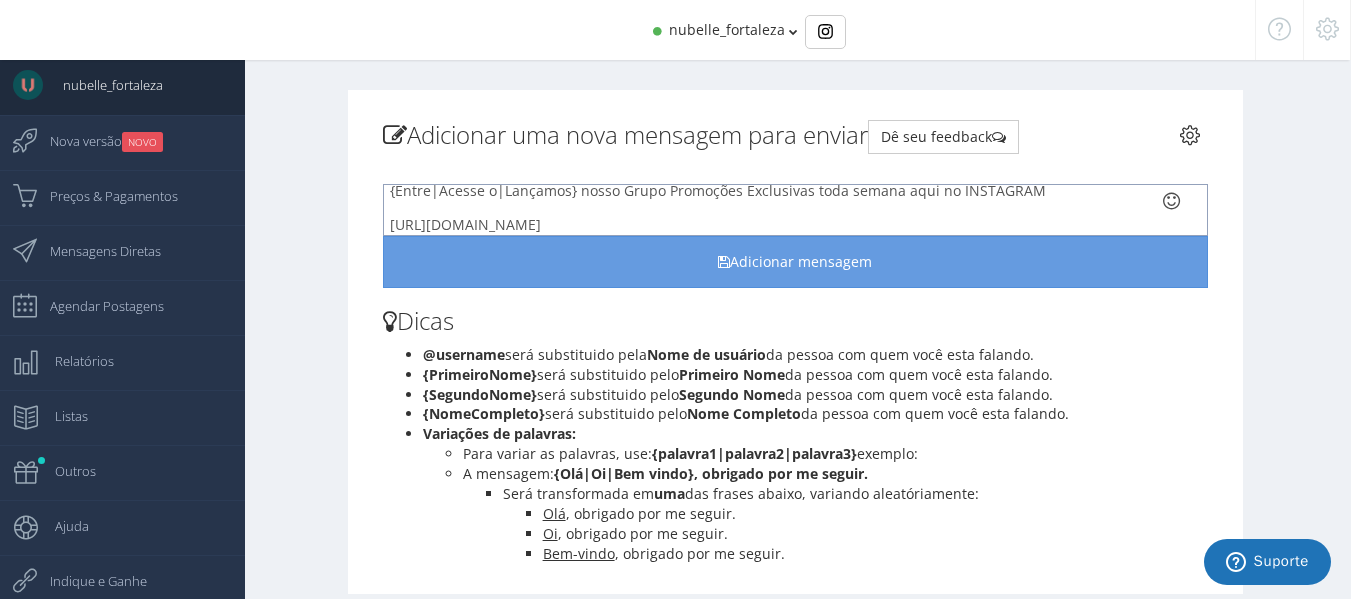 click on "{Entre|Acesse o|Lançamos} nosso Grupo Promoções Exclusivas toda semana aqui no INSTAGRAM" at bounding box center [779, 190] 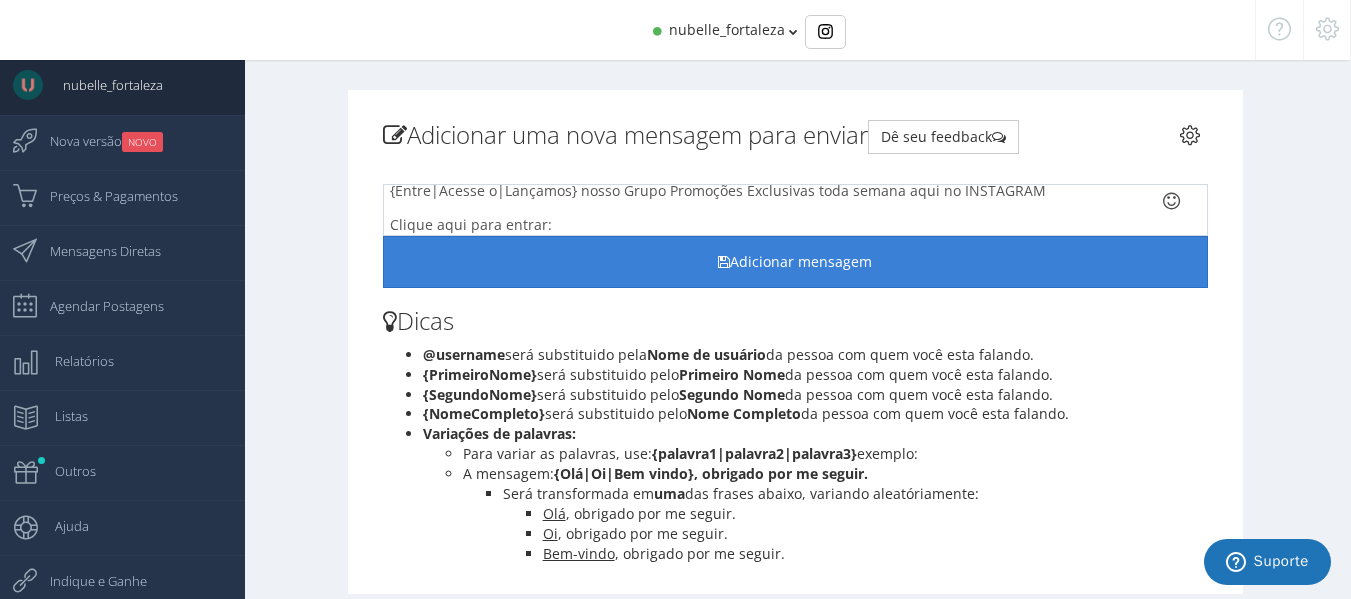 click on "Adicionar mensagem" at bounding box center [796, 262] 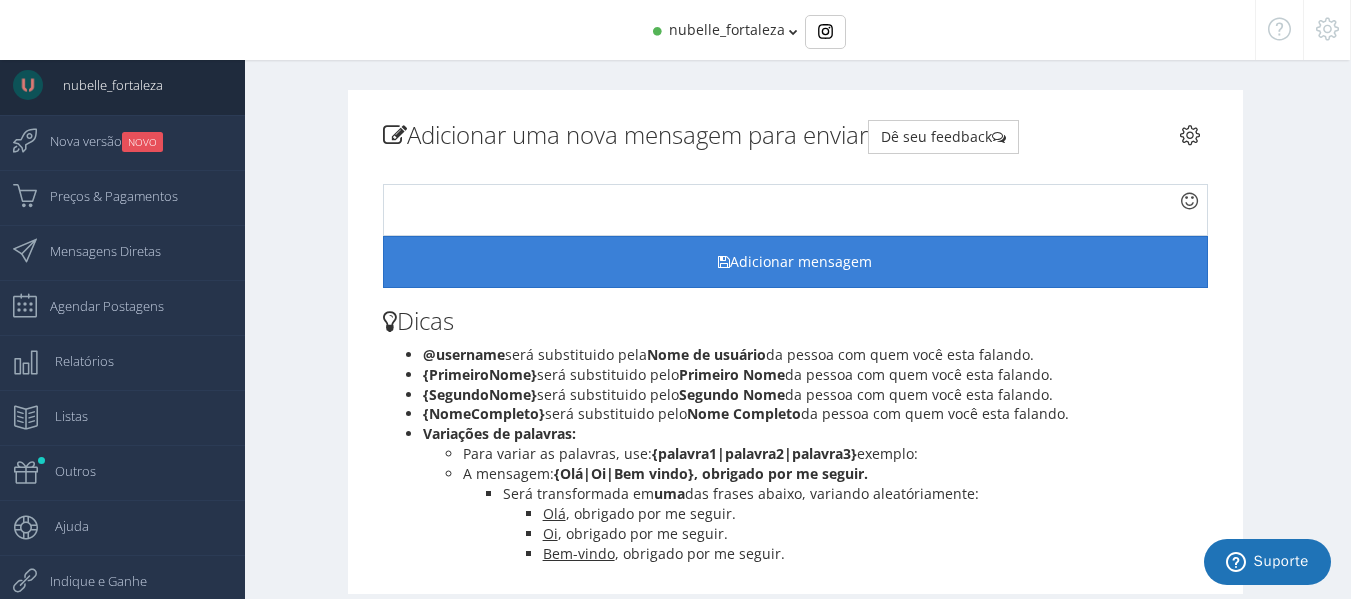 scroll, scrollTop: 0, scrollLeft: 0, axis: both 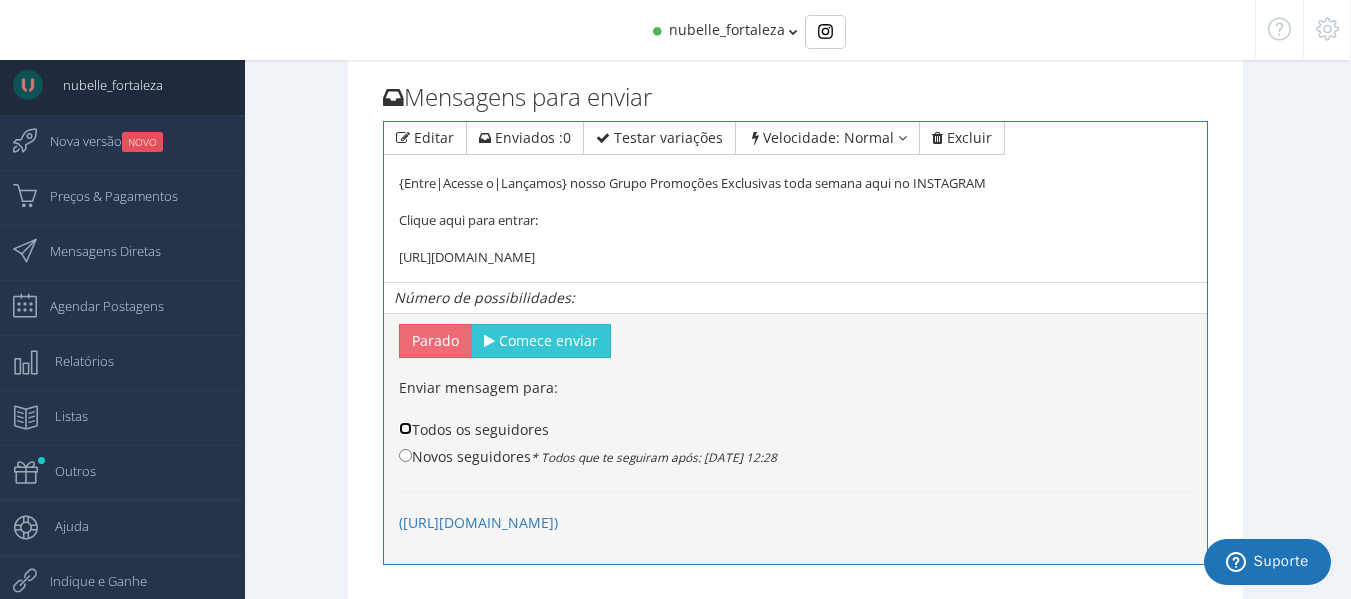 click on "Todos os seguidores" at bounding box center [405, 428] 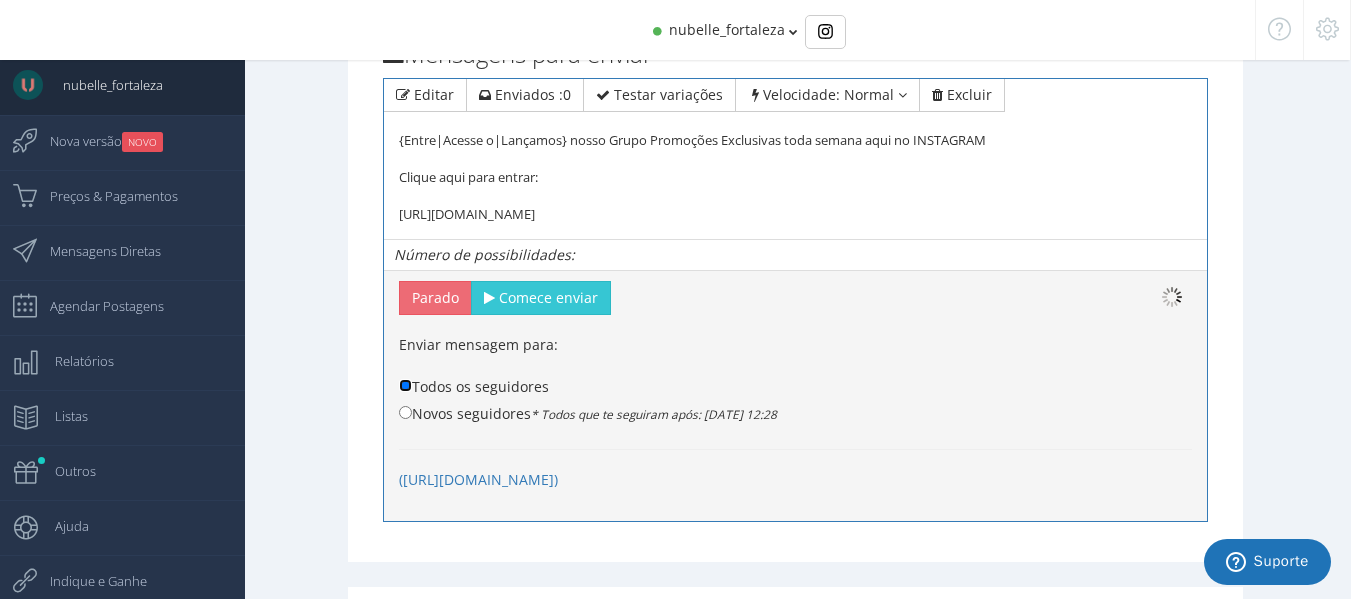 scroll, scrollTop: 610, scrollLeft: 0, axis: vertical 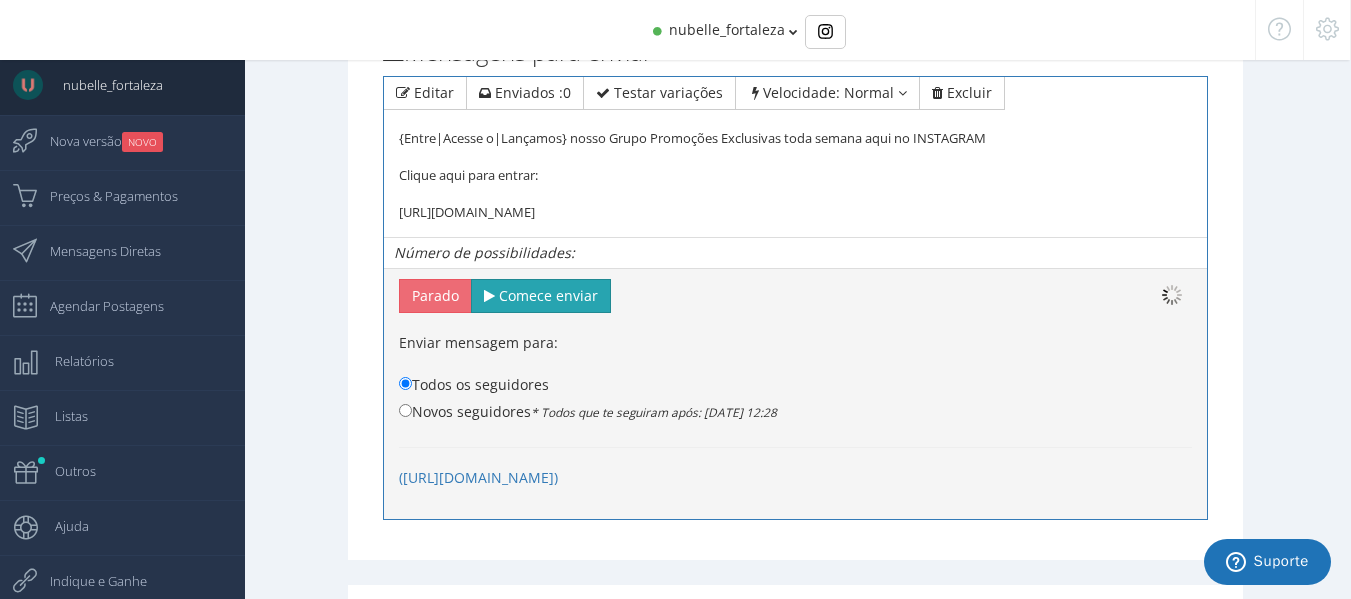 click on "Comece enviar" at bounding box center [548, 295] 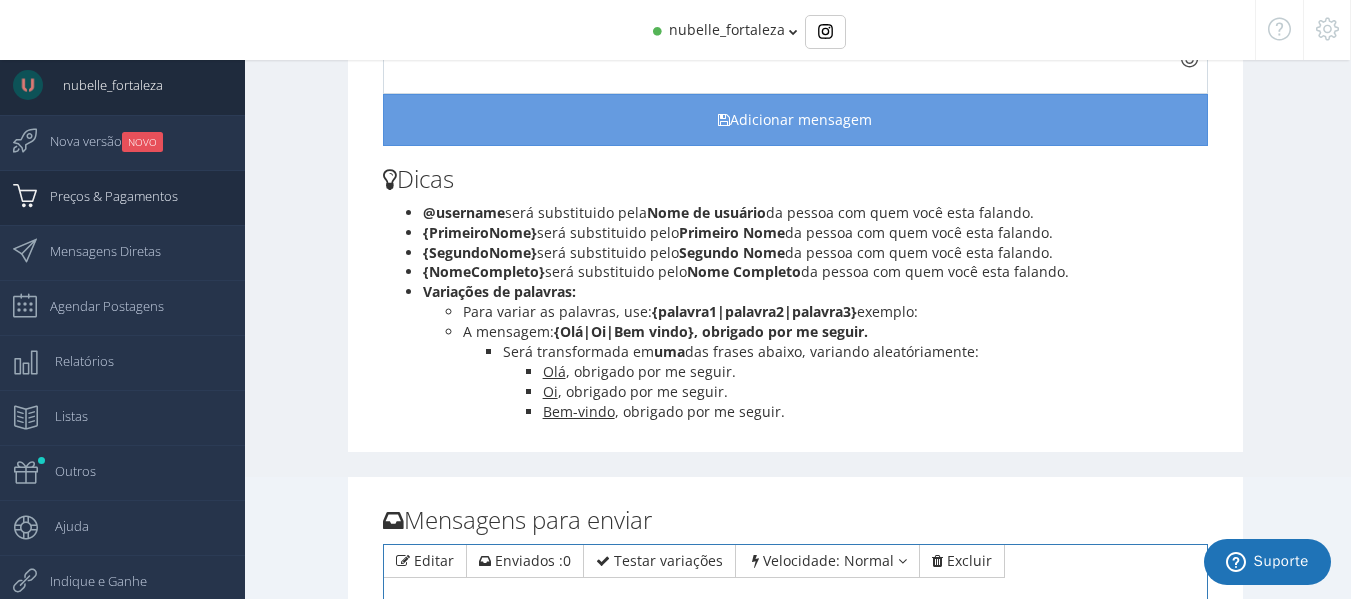 scroll, scrollTop: 144, scrollLeft: 0, axis: vertical 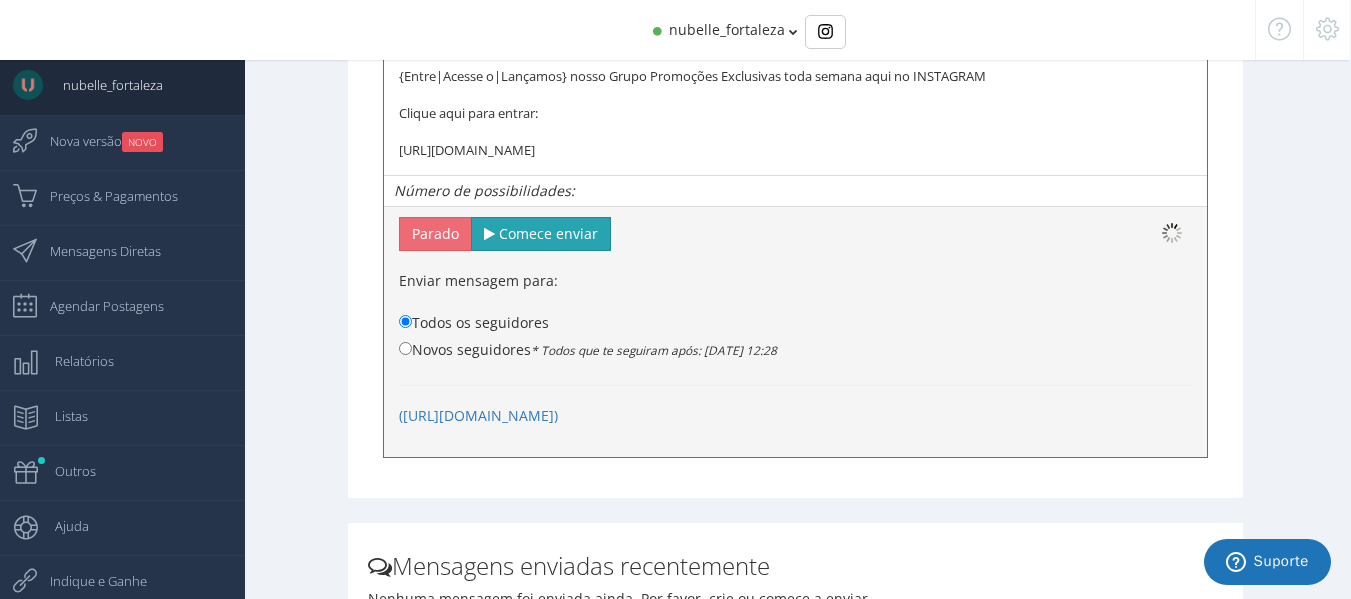 click on "Comece enviar" at bounding box center [548, 233] 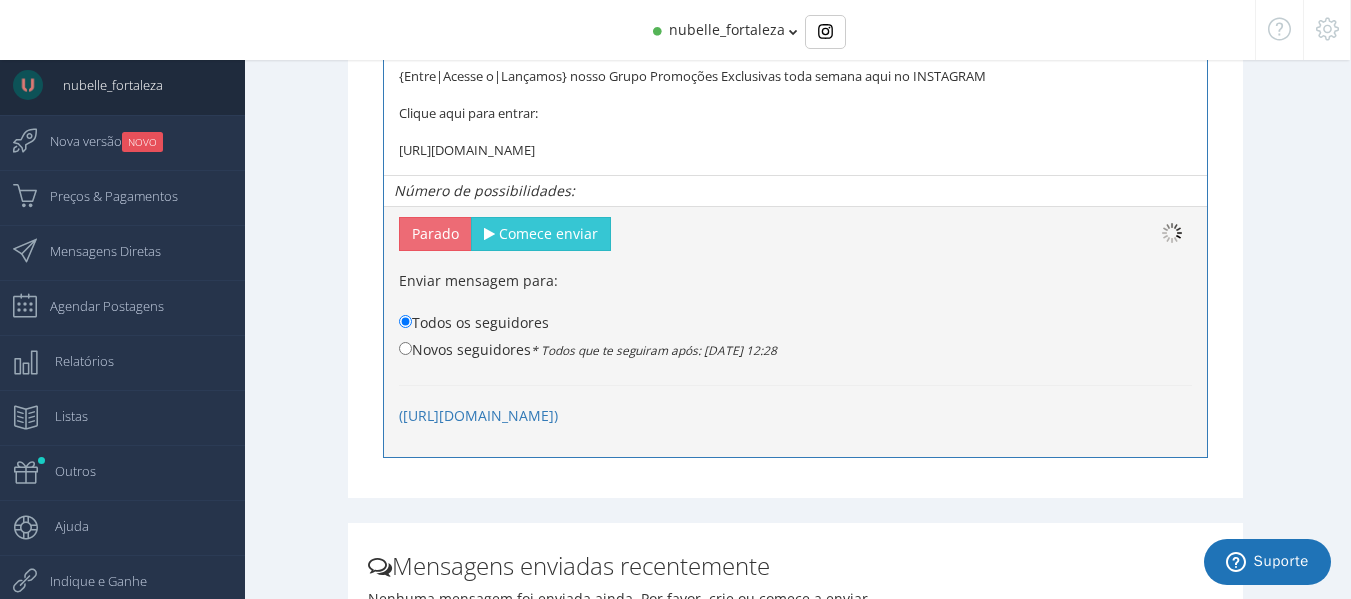 drag, startPoint x: 954, startPoint y: 155, endPoint x: 370, endPoint y: 76, distance: 589.3191 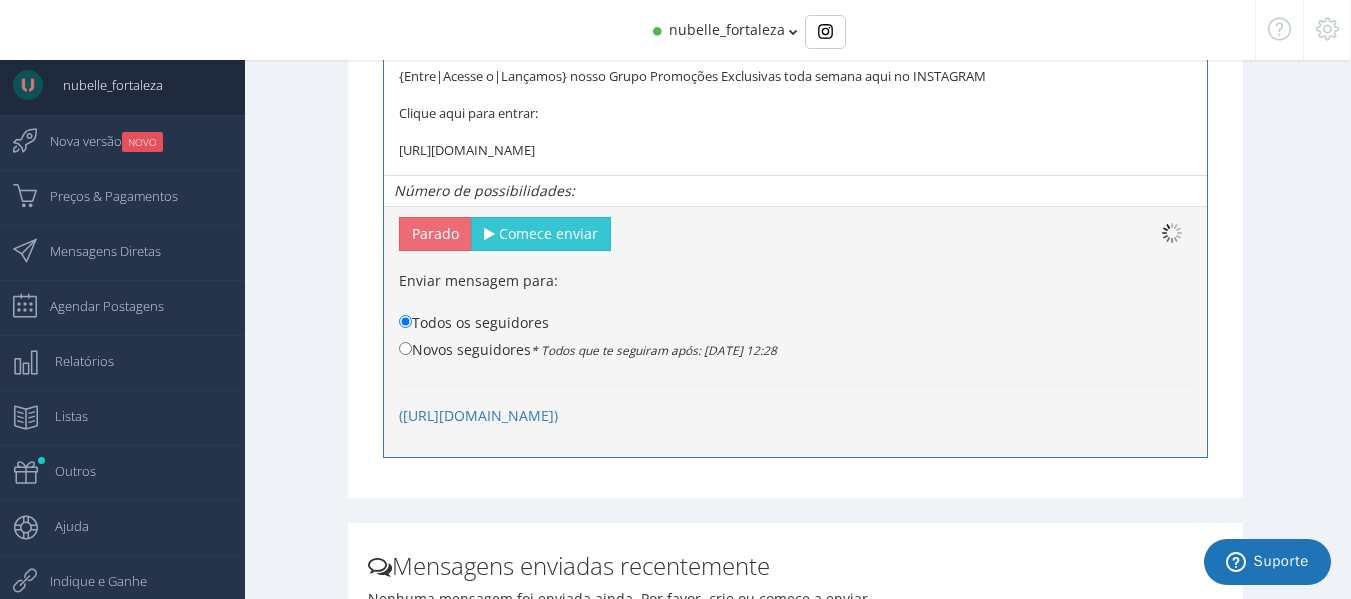 click on "Mensagens para enviar
Editar        Enviados :  0       Testar variações     Velocidade: Normal       Lento (~1 Por hora até)   Normal (~2 Por hora até)   Rápido (~3 Por hora até)   Super Rápido (~5 Por hora até)      Excluir   {Entre|Acesse o|Lançamos} nosso Grupo Promoções Exclusivas toda semana aqui no INSTAGRAM
Clique aqui para entrar:
[URL][DOMAIN_NAME] {Entre|Acesse o|Lançamos} nosso Grupo Promoções Exclusivas toda semana aqui no INSTAGRAM
Clique aqui para entrar:
[URL][DOMAIN_NAME]  Salvar mensagem Cancelar edição Número de possibilidades:  Parado         Comece enviar Enviar mensagem para:           Todos os seguidores               Novos seguidores   * Todos que te seguiram após: [DATE] 12:28              (0)" at bounding box center [796, 217] 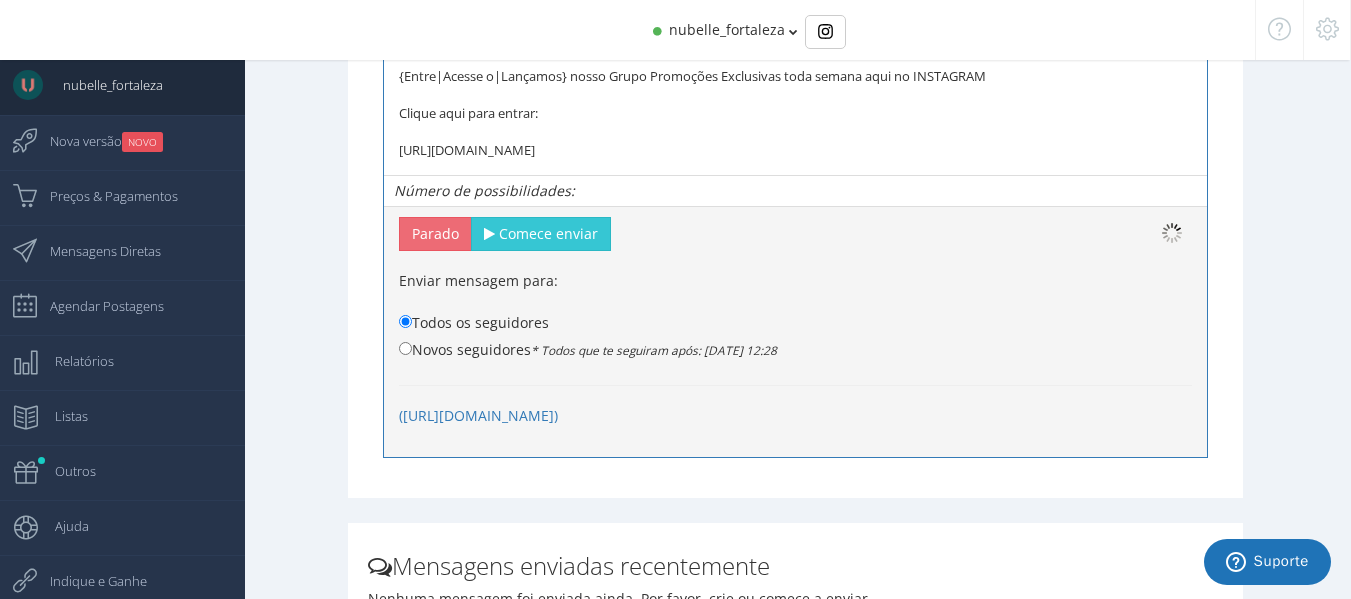 copy on "{Entre|Acesse o|Lançamos} nosso Grupo Promoções Exclusivas toda semana aqui no INSTAGRAM
Clique aqui para entrar:
[URL][DOMAIN_NAME]" 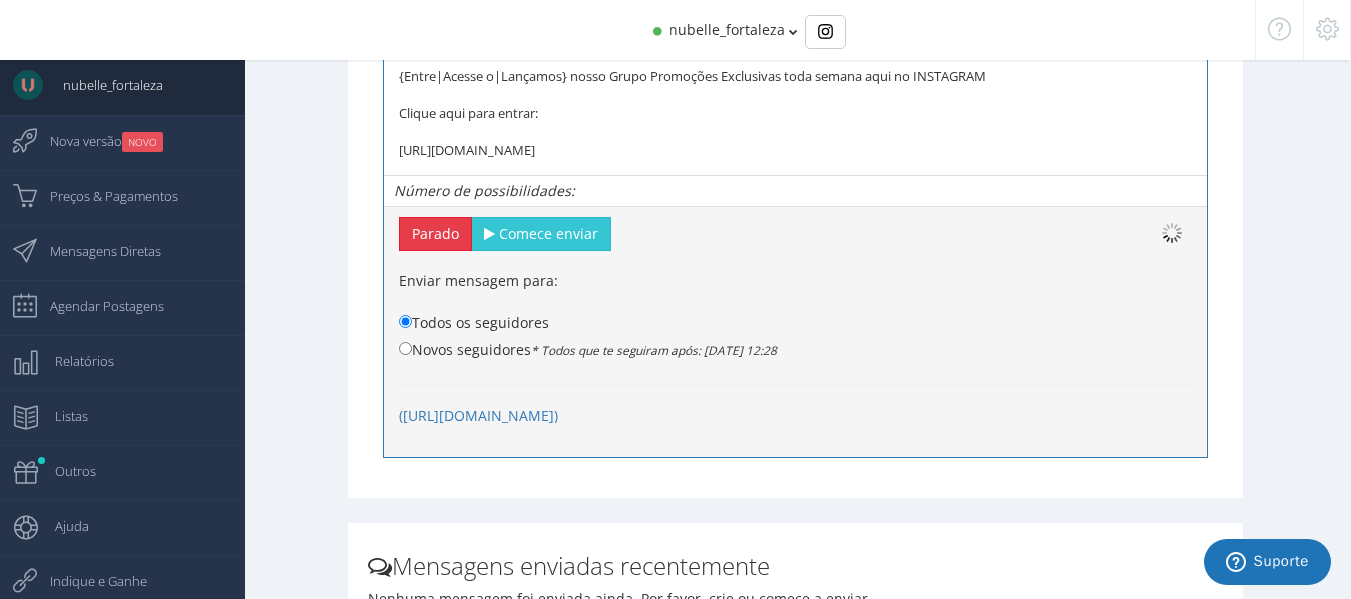 click on "Parado" at bounding box center (435, 234) 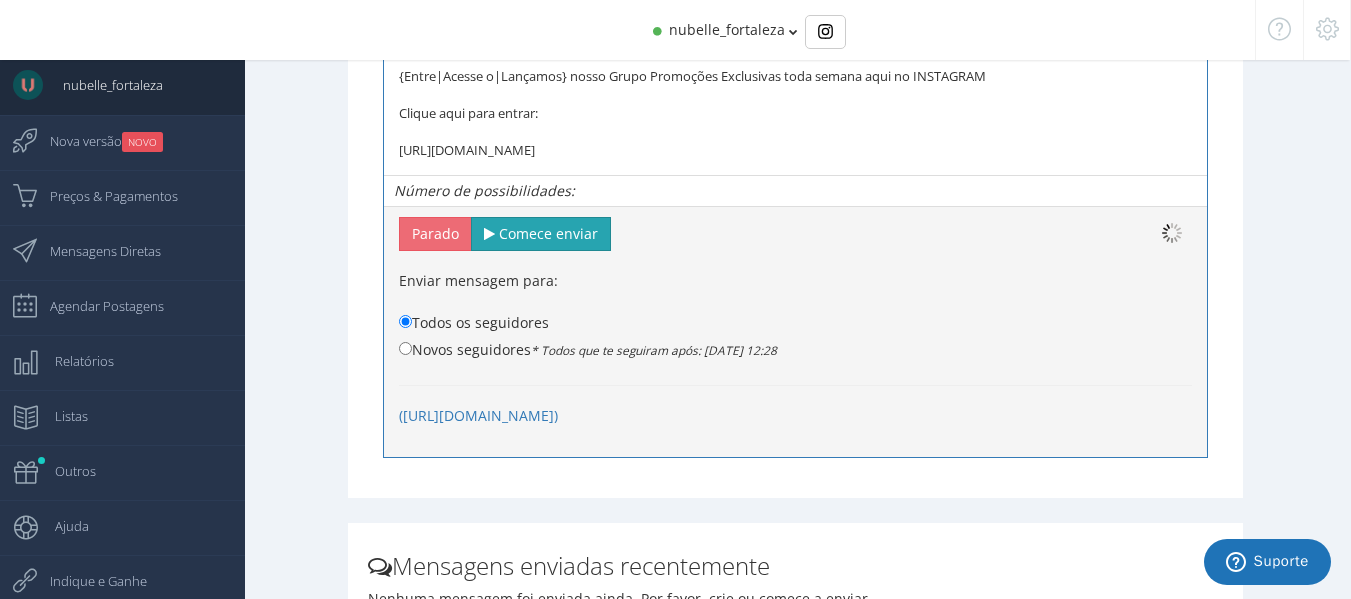 click on "Comece enviar" at bounding box center (548, 233) 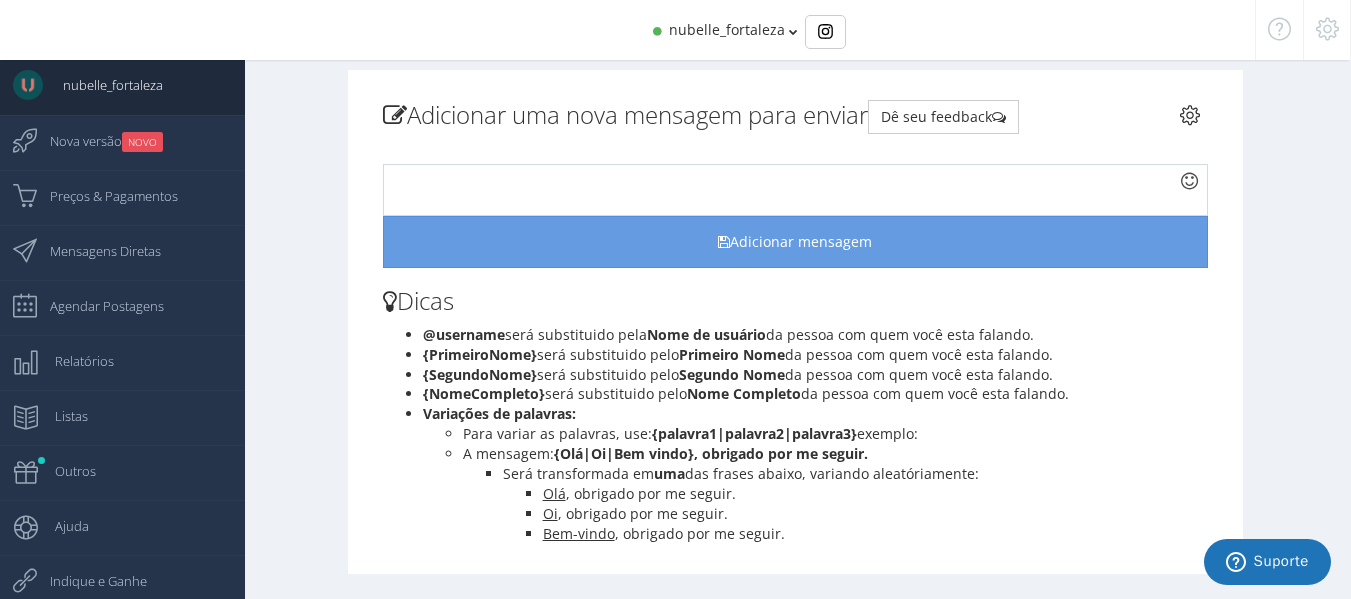 scroll, scrollTop: 20, scrollLeft: 0, axis: vertical 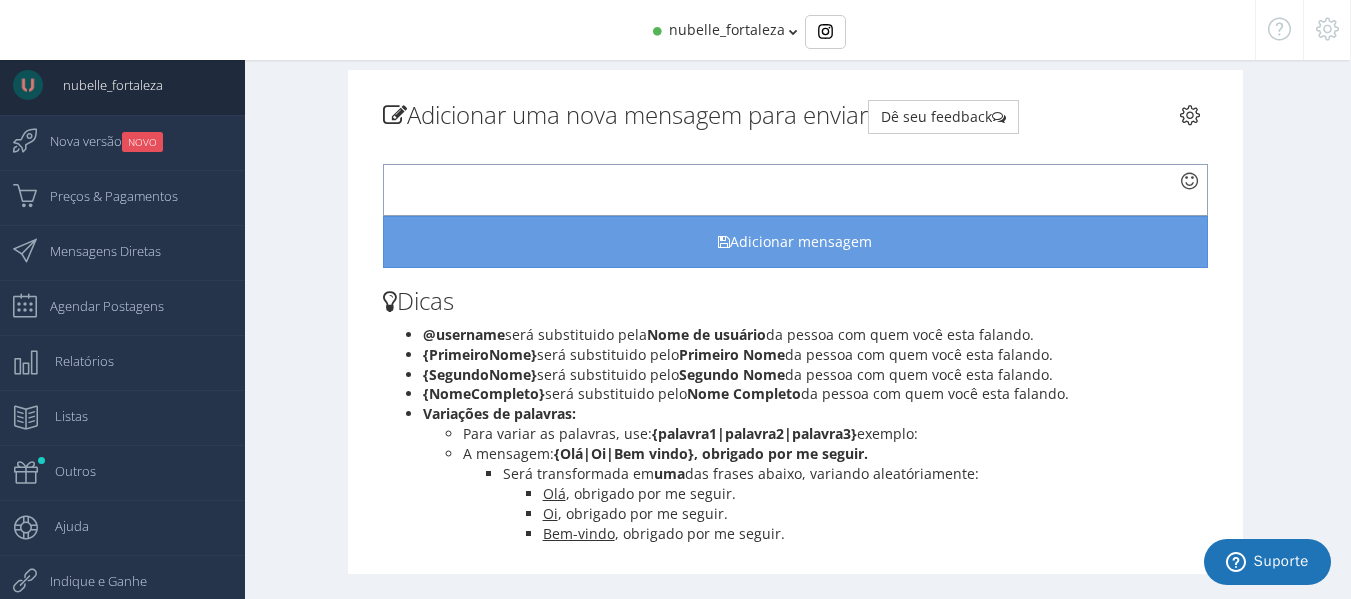 click at bounding box center (796, 190) 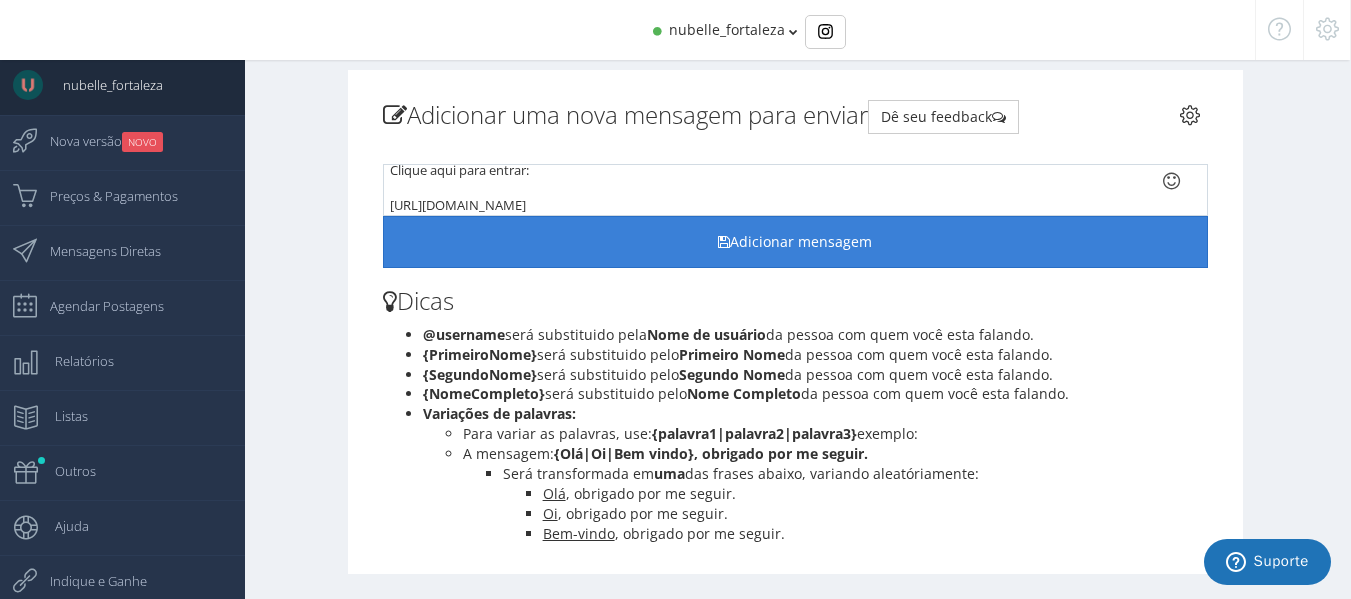 click on "Adicionar mensagem" at bounding box center (796, 242) 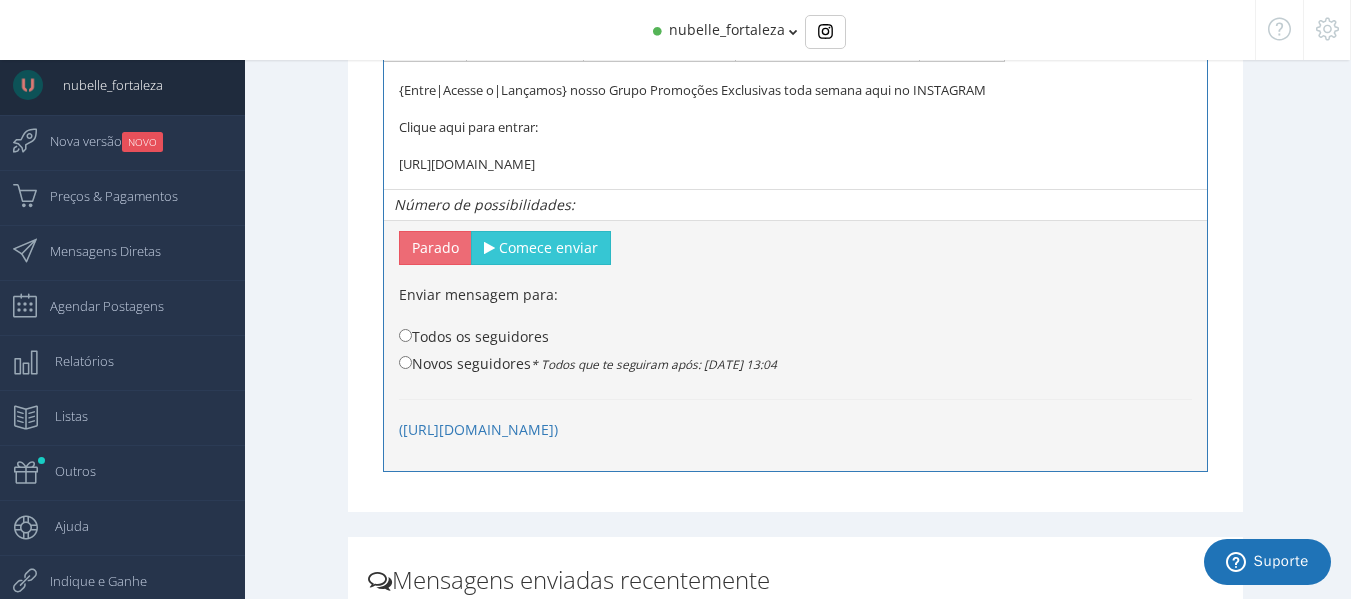 scroll, scrollTop: 626, scrollLeft: 0, axis: vertical 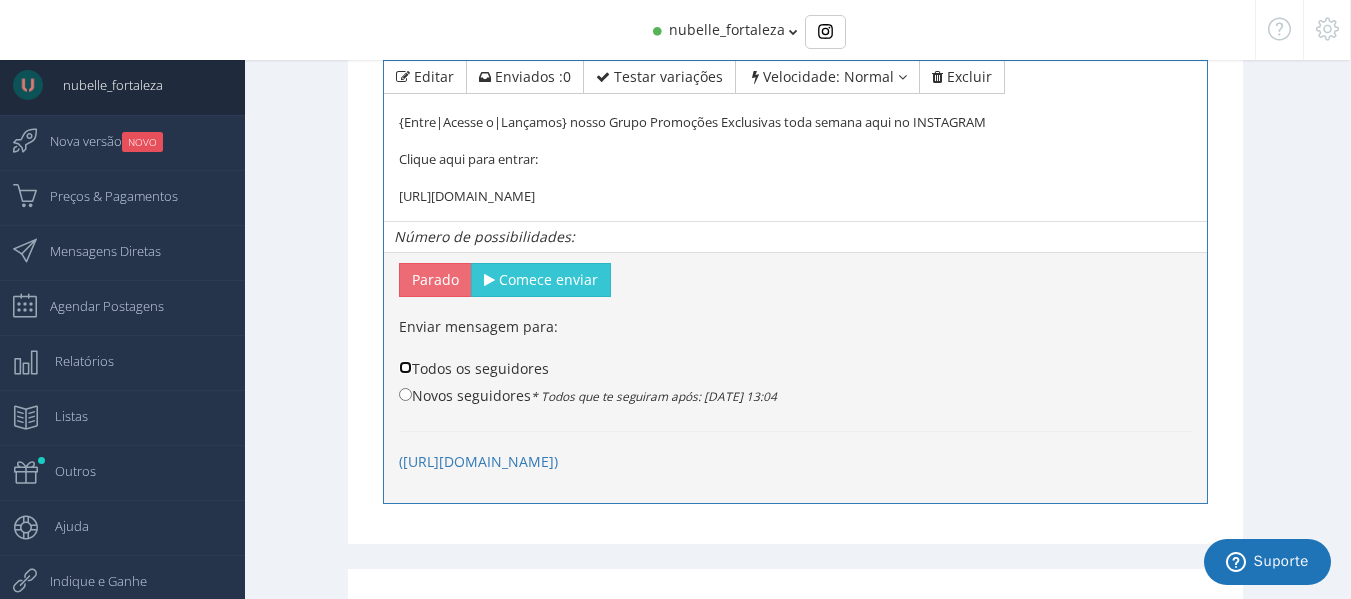 click on "Todos os seguidores" at bounding box center (405, 367) 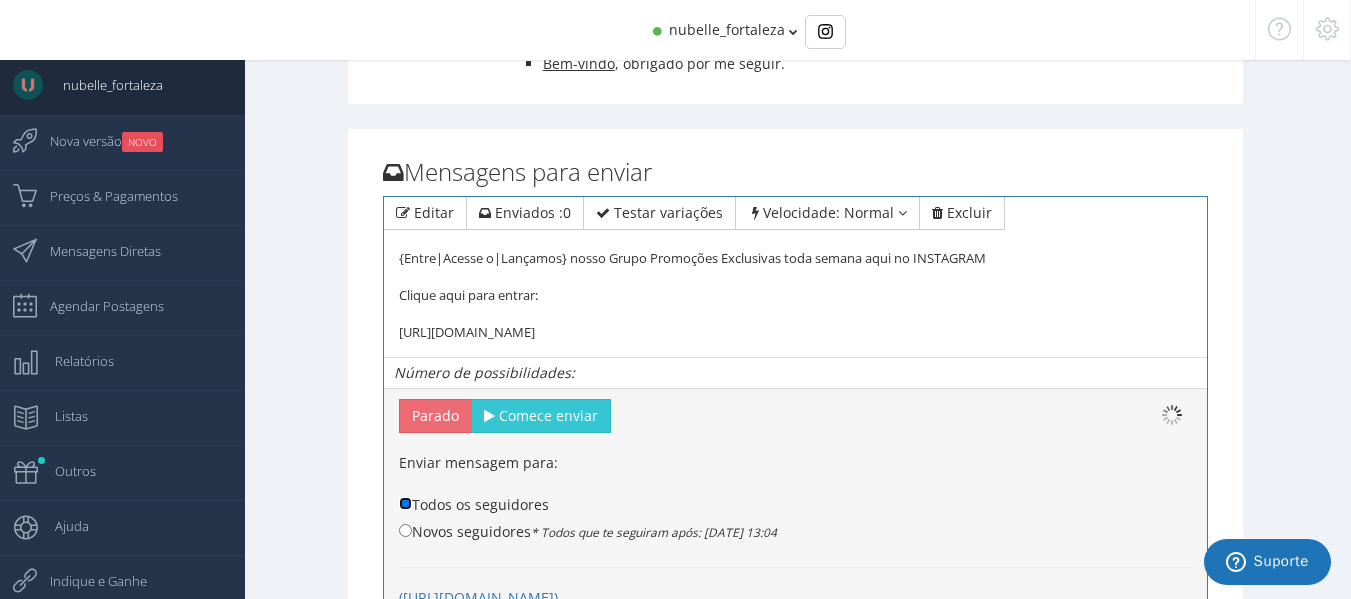 scroll, scrollTop: 489, scrollLeft: 0, axis: vertical 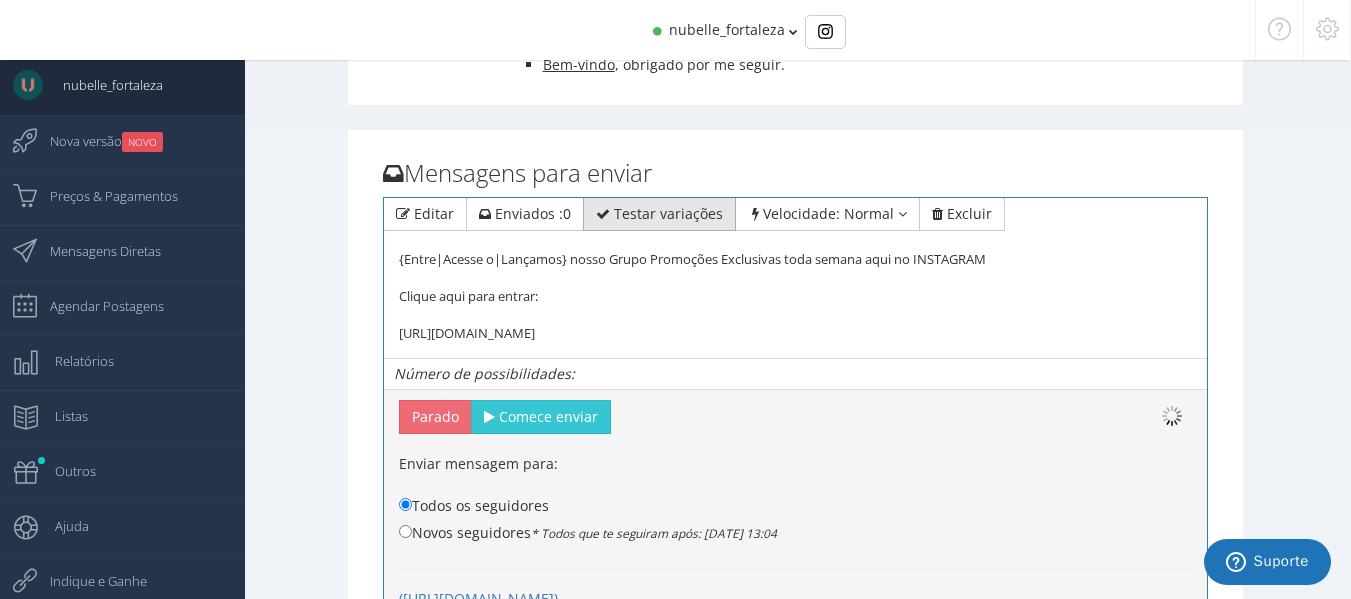 click on "Testar variações" at bounding box center [668, 213] 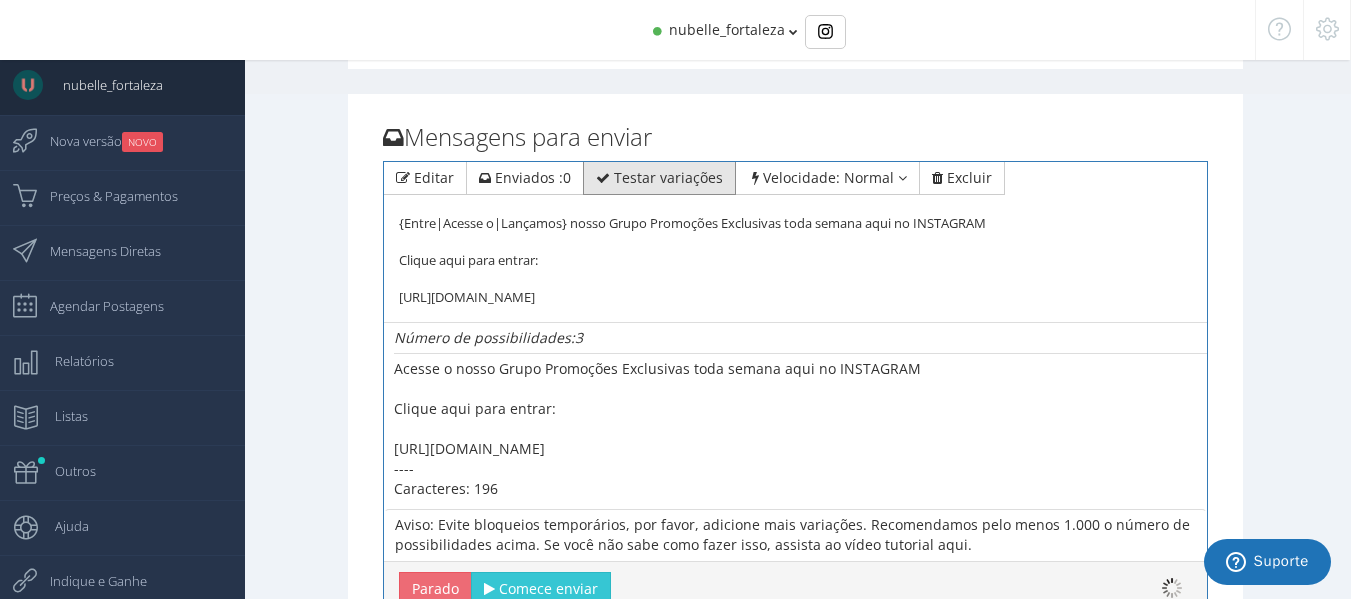 scroll, scrollTop: 524, scrollLeft: 0, axis: vertical 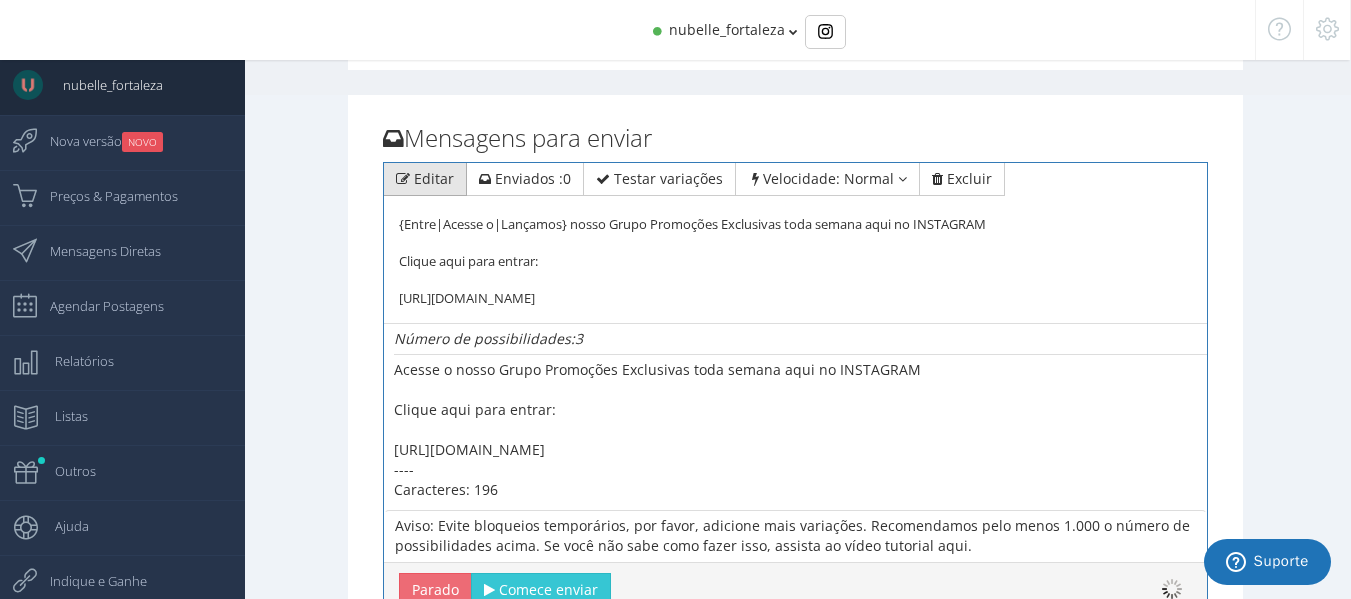 click on "Editar" at bounding box center [434, 178] 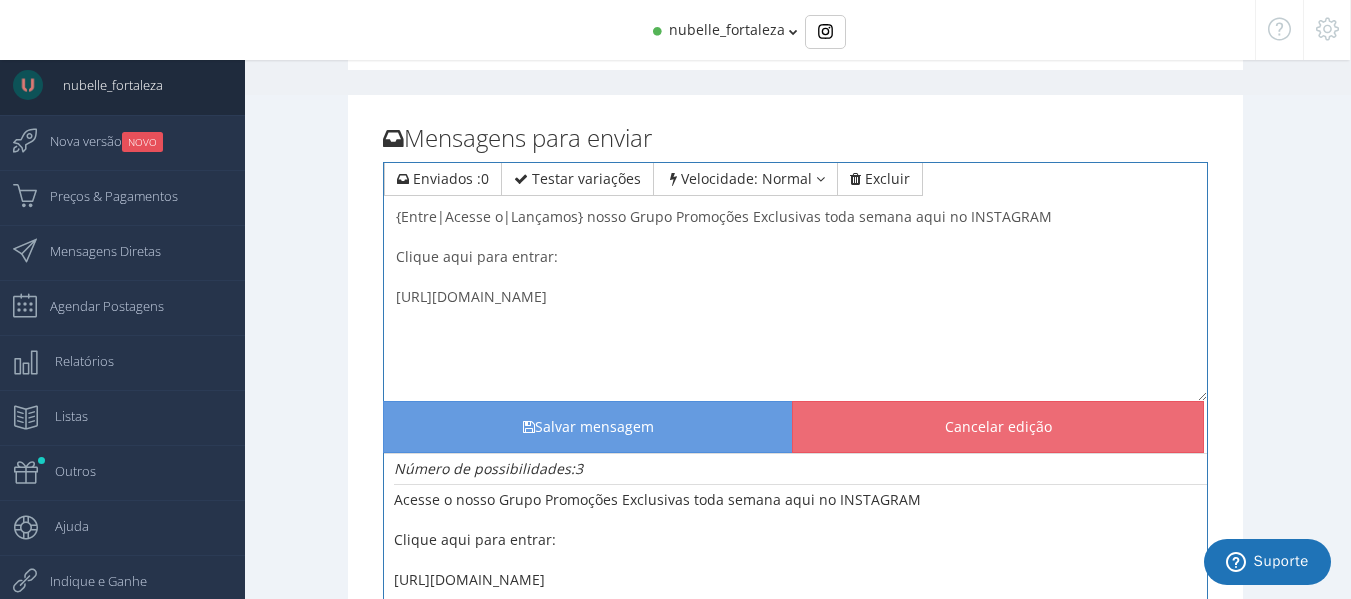 click on "{Entre|Acesse o|Lançamos} nosso Grupo Promoções Exclusivas toda semana aqui no INSTAGRAM
Clique aqui para entrar:
[URL][DOMAIN_NAME]" at bounding box center (796, 301) 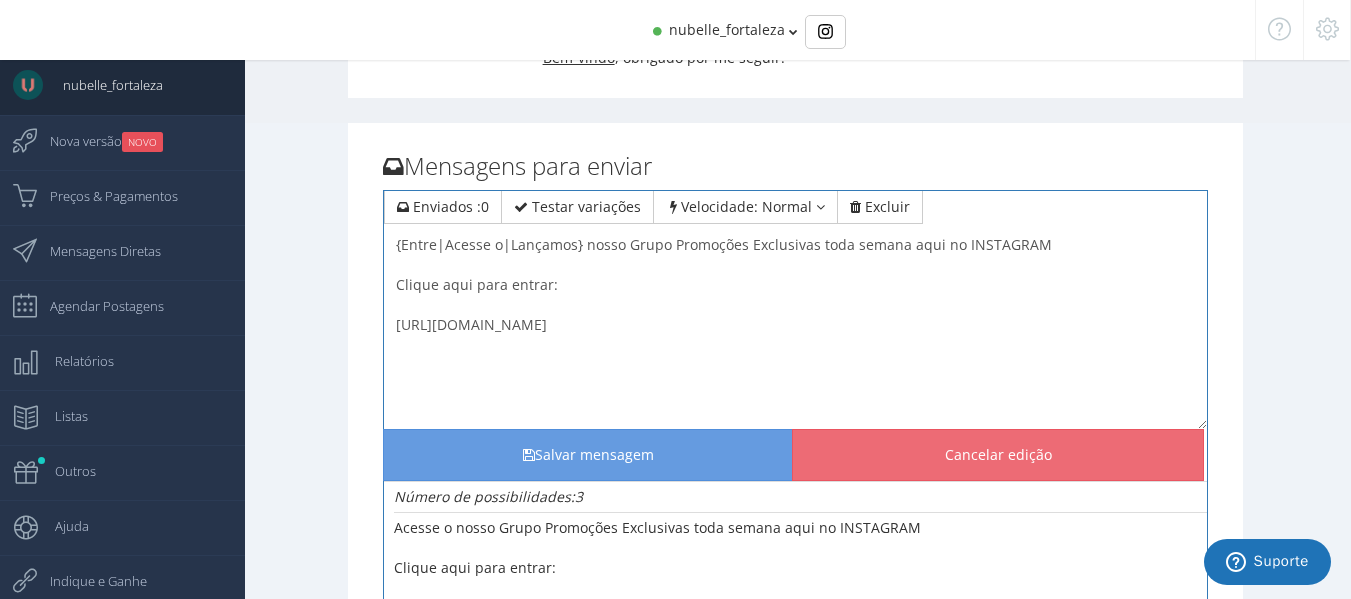 scroll, scrollTop: 508, scrollLeft: 0, axis: vertical 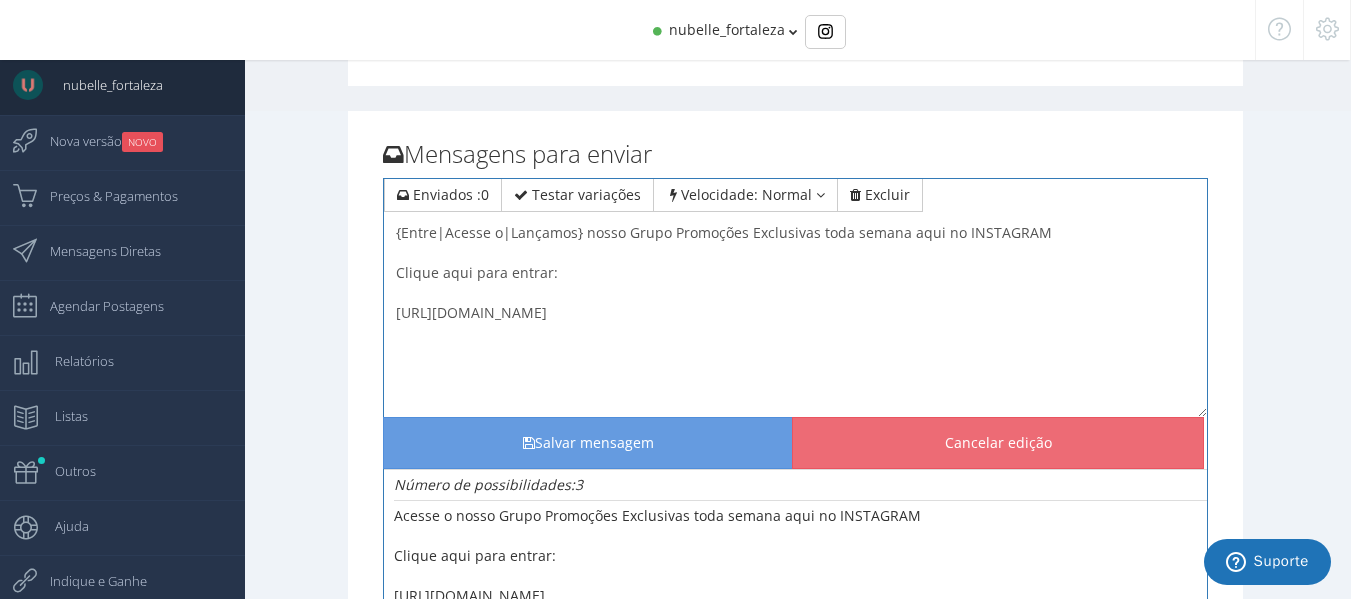 click on "{Entre|Acesse o|Lançamos} nosso Grupo Promoções Exclusivas toda semana aqui no INSTAGRAM
Clique aqui para entrar:
[URL][DOMAIN_NAME]" at bounding box center [796, 317] 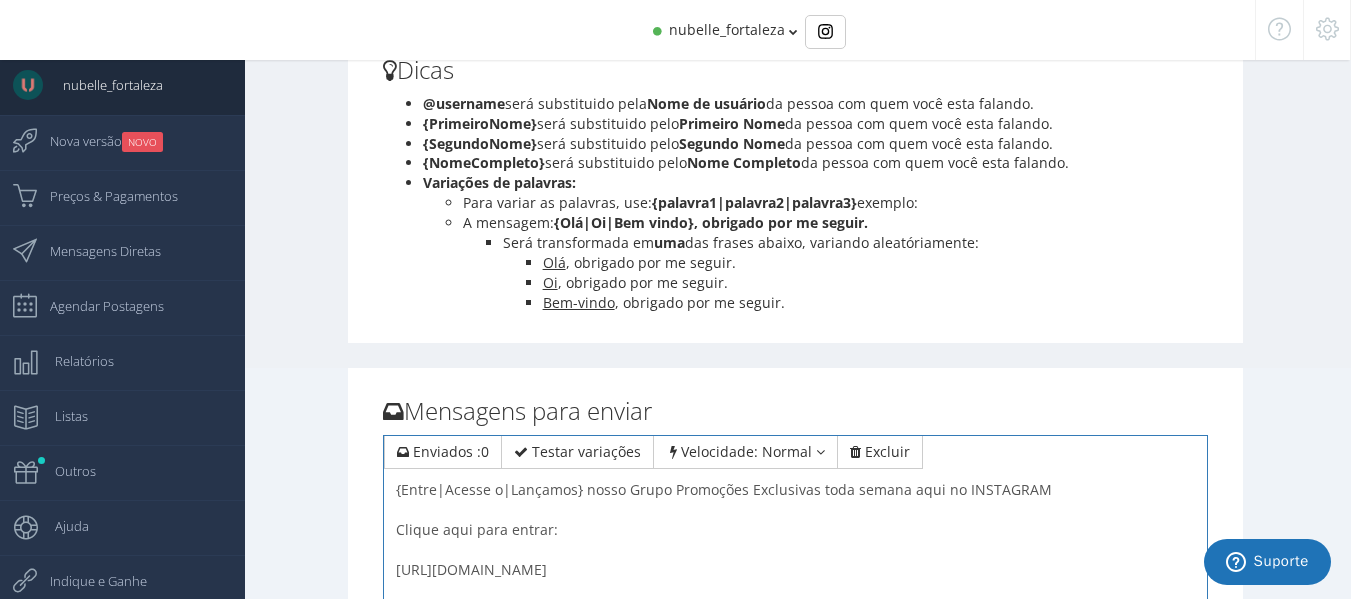 scroll, scrollTop: 250, scrollLeft: 0, axis: vertical 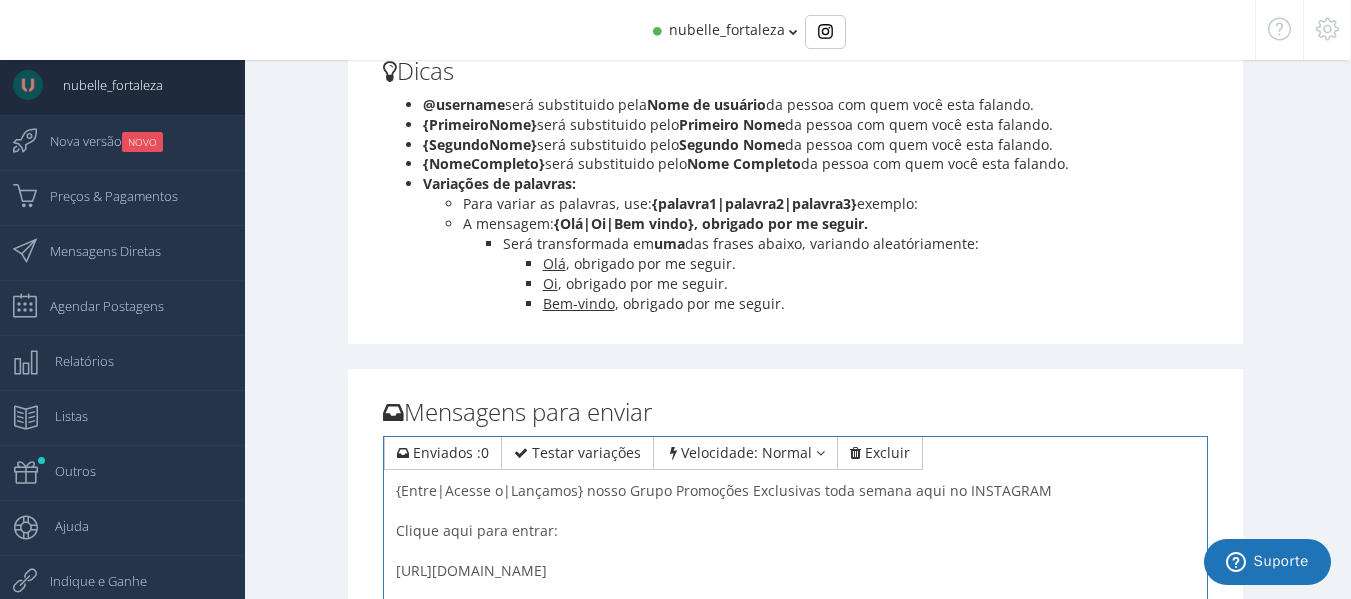 click on "{Entre|Acesse o|Lançamos} nosso Grupo Promoções Exclusivas toda semana aqui no INSTAGRAM
Clique aqui para entrar:
[URL][DOMAIN_NAME]" at bounding box center (796, 575) 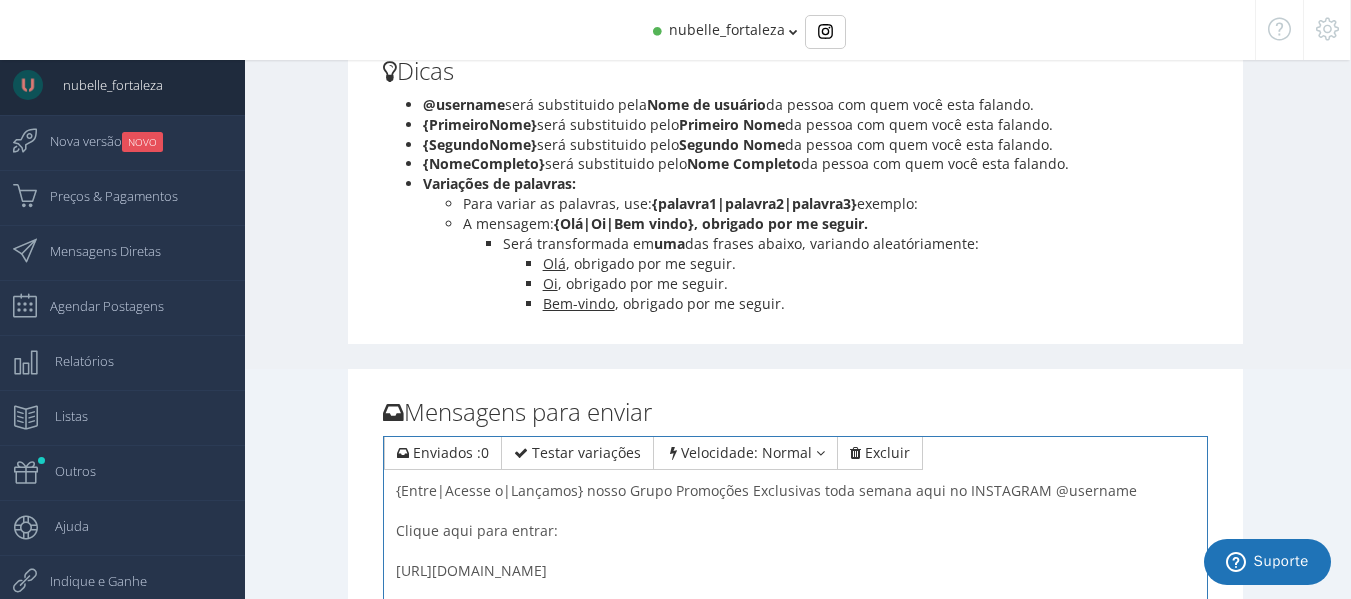 click on "{Entre|Acesse o|Lançamos} nosso Grupo Promoções Exclusivas toda semana aqui no INSTAGRAM
Clique aqui para entrar:
[URL][DOMAIN_NAME]" at bounding box center (796, 575) 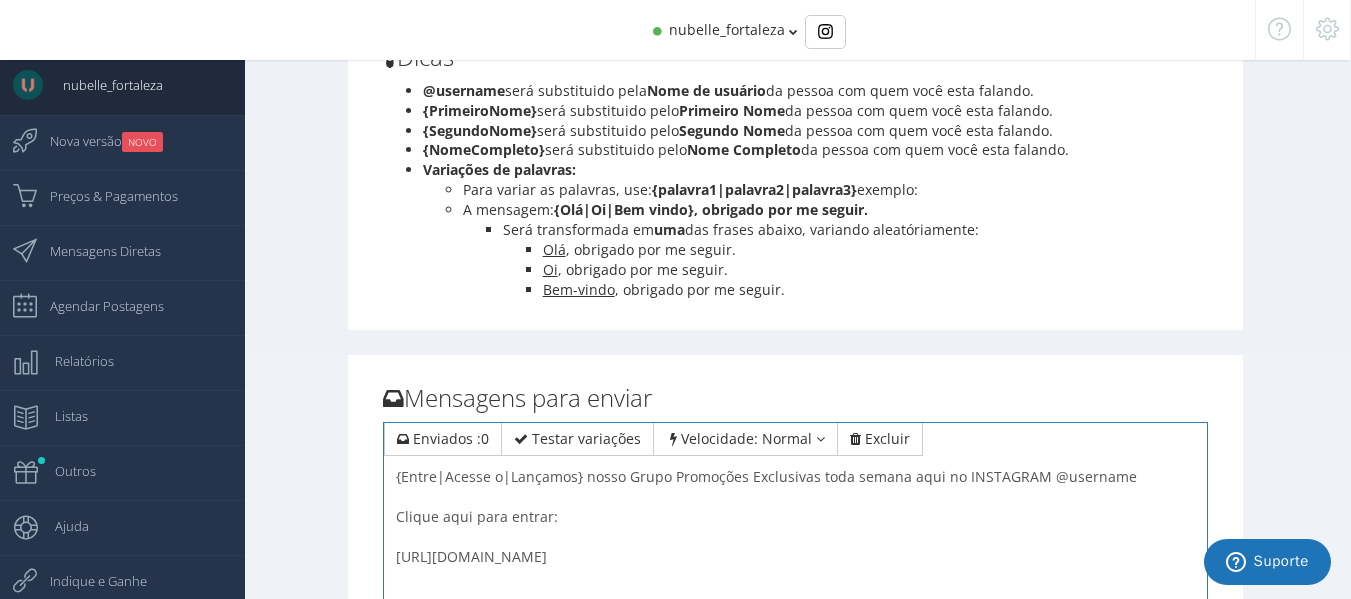 scroll, scrollTop: 265, scrollLeft: 0, axis: vertical 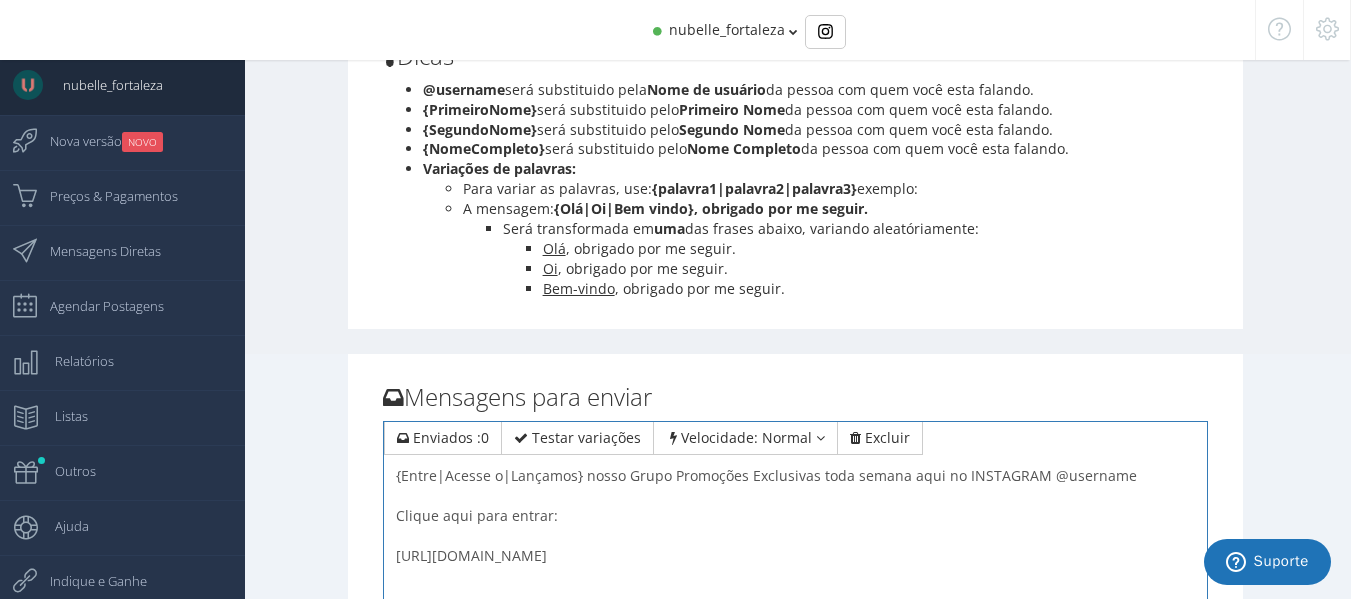 drag, startPoint x: 1120, startPoint y: 469, endPoint x: 1041, endPoint y: 477, distance: 79.40403 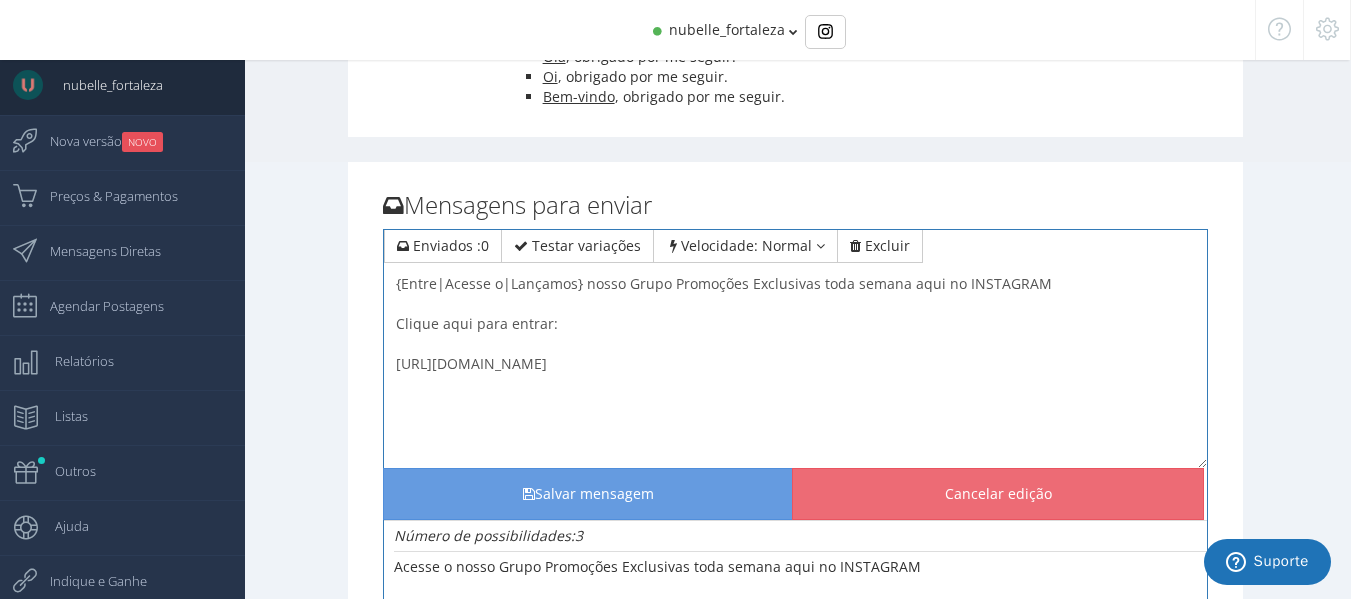 scroll, scrollTop: 456, scrollLeft: 0, axis: vertical 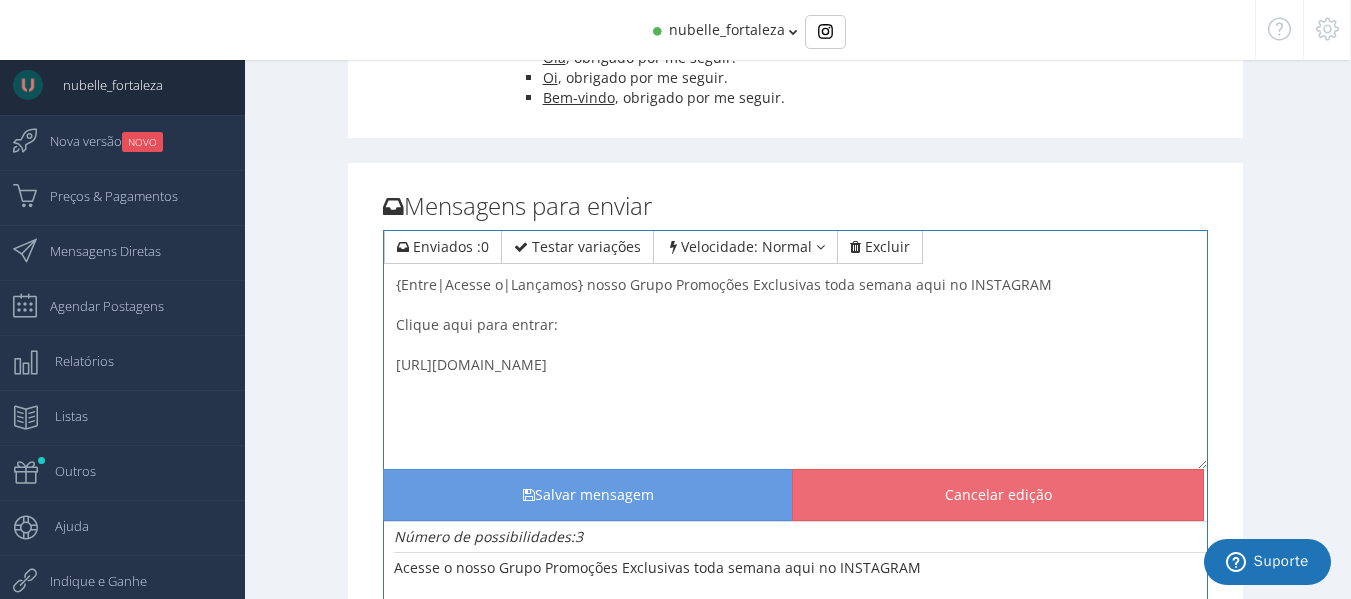 click on "{Entre|Acesse o|Lançamos} nosso Grupo Promoções Exclusivas toda semana aqui no INSTAGRAM
Clique aqui para entrar:
[URL][DOMAIN_NAME]" at bounding box center [796, 369] 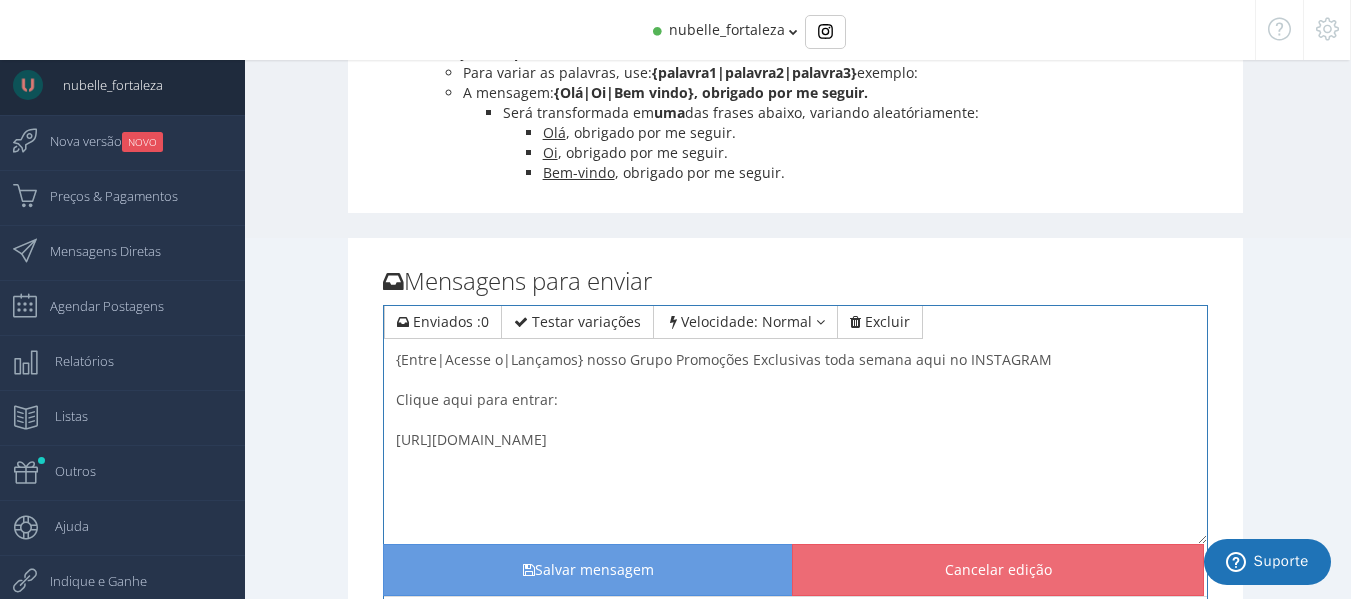 scroll, scrollTop: 397, scrollLeft: 0, axis: vertical 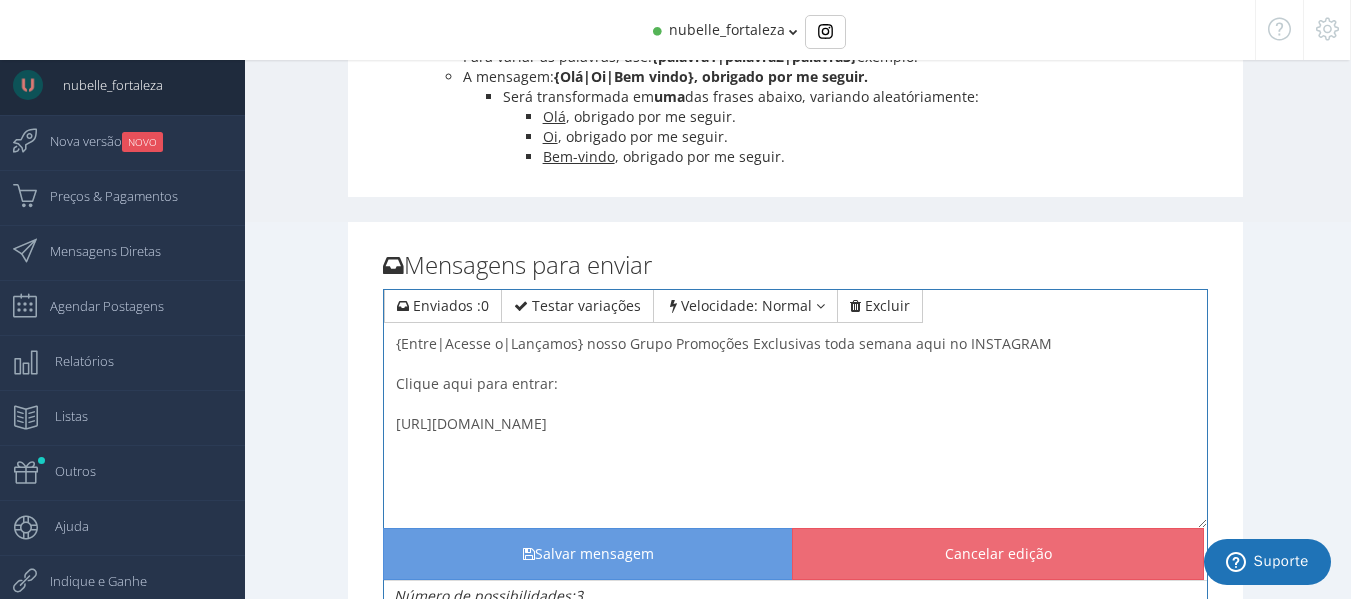 click on "{Entre|Acesse o|Lançamos} nosso Grupo Promoções Exclusivas toda semana aqui no INSTAGRAM
Clique aqui para entrar:
[URL][DOMAIN_NAME]" at bounding box center [796, 428] 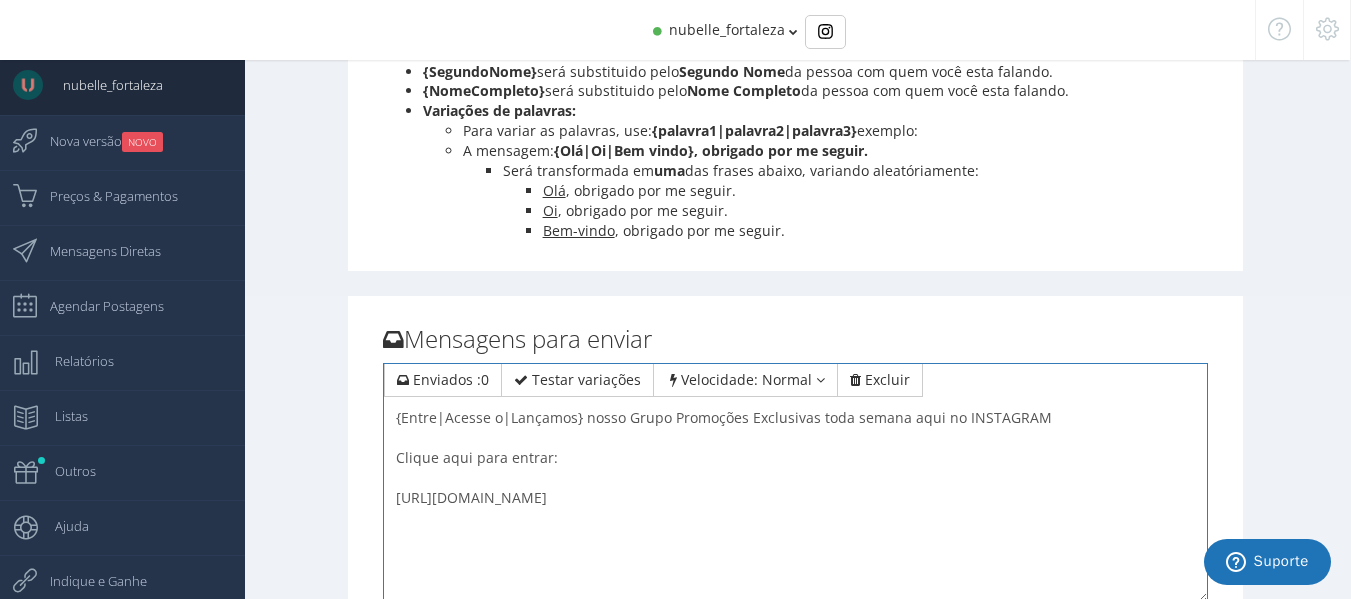 scroll, scrollTop: 326, scrollLeft: 0, axis: vertical 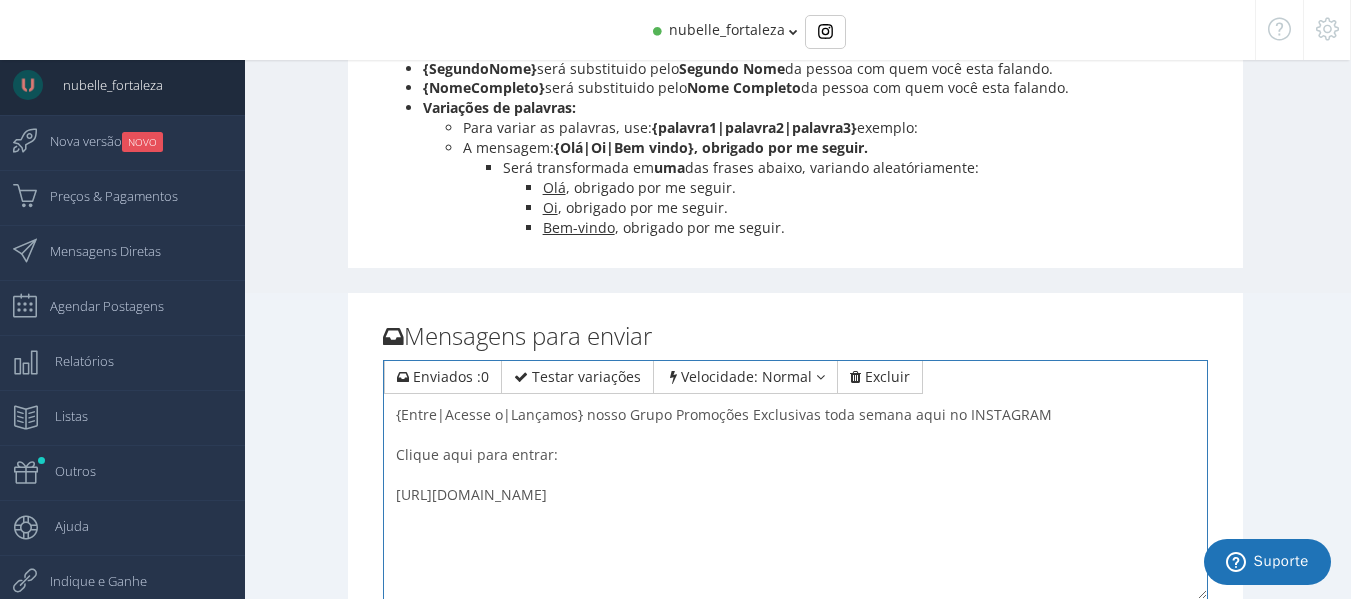 click on "{Entre|Acesse o|Lançamos} nosso Grupo Promoções Exclusivas toda semana aqui no INSTAGRAM
Clique aqui para entrar:
[URL][DOMAIN_NAME]" at bounding box center (796, 499) 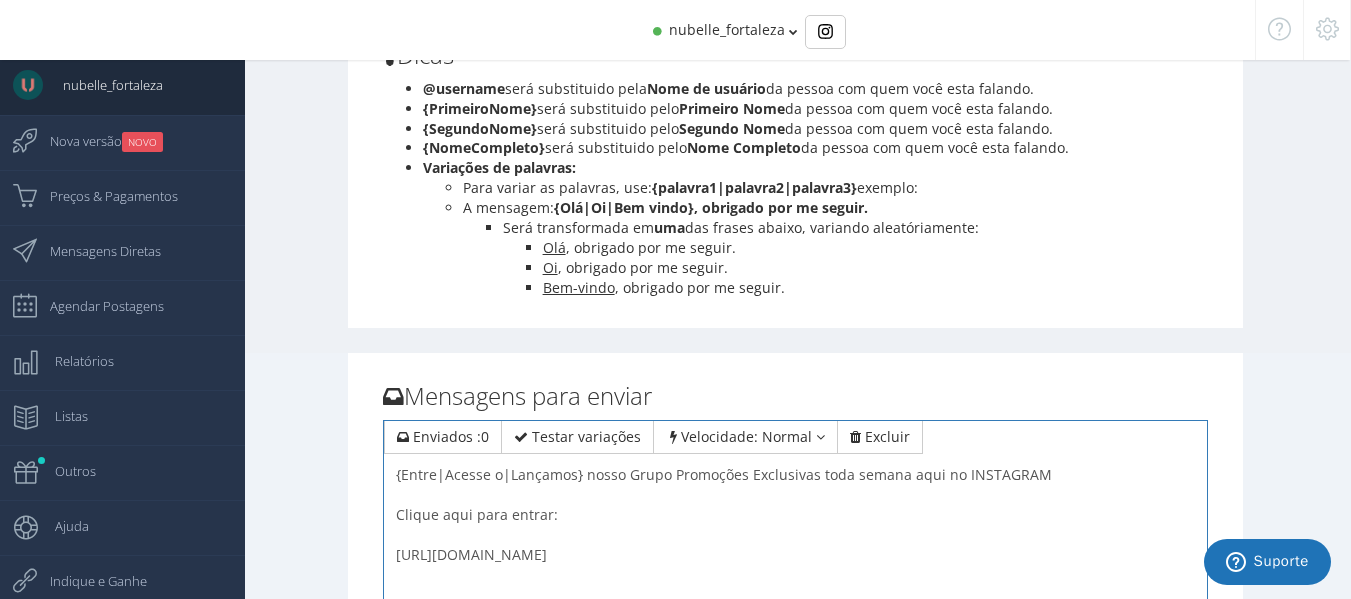scroll, scrollTop: 271, scrollLeft: 0, axis: vertical 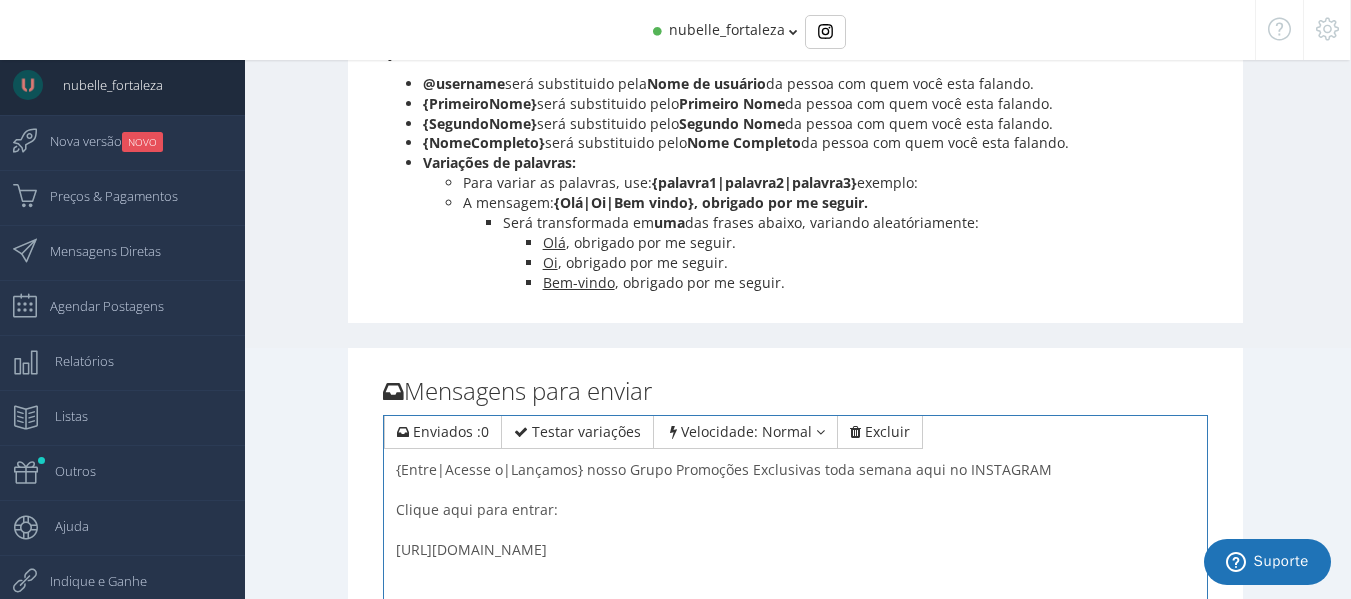 drag, startPoint x: 579, startPoint y: 469, endPoint x: 392, endPoint y: 474, distance: 187.06683 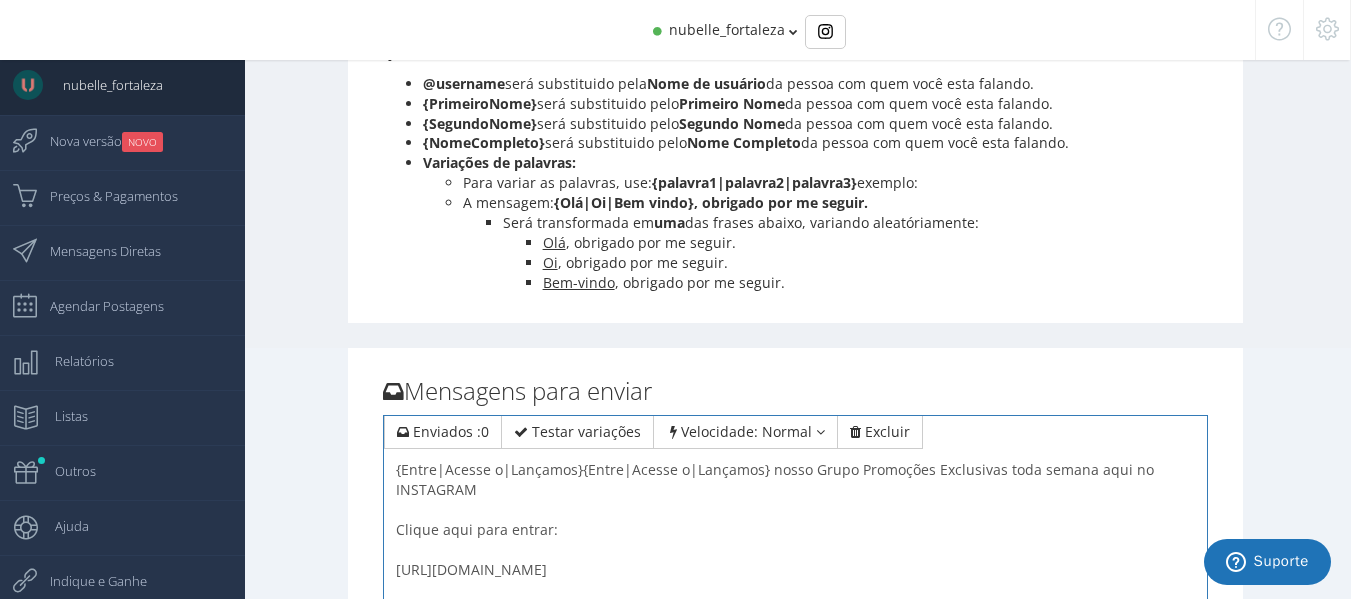 click on "{Entre|Acesse o|Lançamos} nosso Grupo Promoções Exclusivas toda semana aqui no INSTAGRAM
Clique aqui para entrar:
[URL][DOMAIN_NAME]" at bounding box center (796, 554) 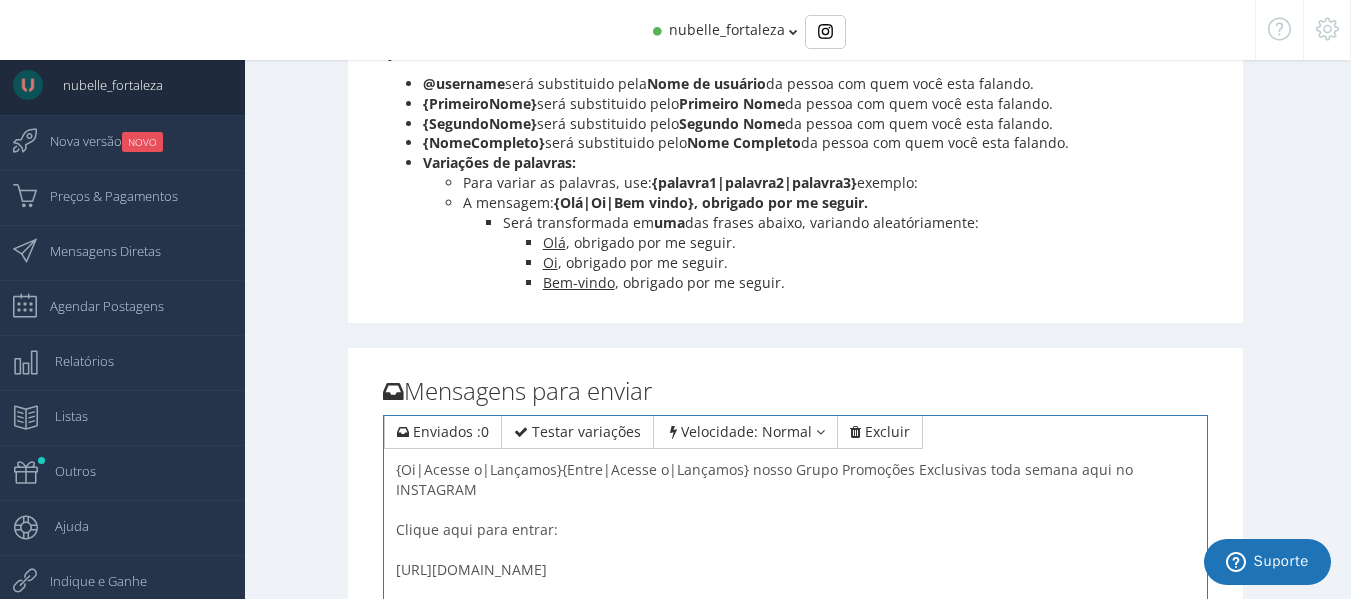 click on "{Entre|Acesse o|Lançamos} nosso Grupo Promoções Exclusivas toda semana aqui no INSTAGRAM
Clique aqui para entrar:
[URL][DOMAIN_NAME]" at bounding box center (796, 554) 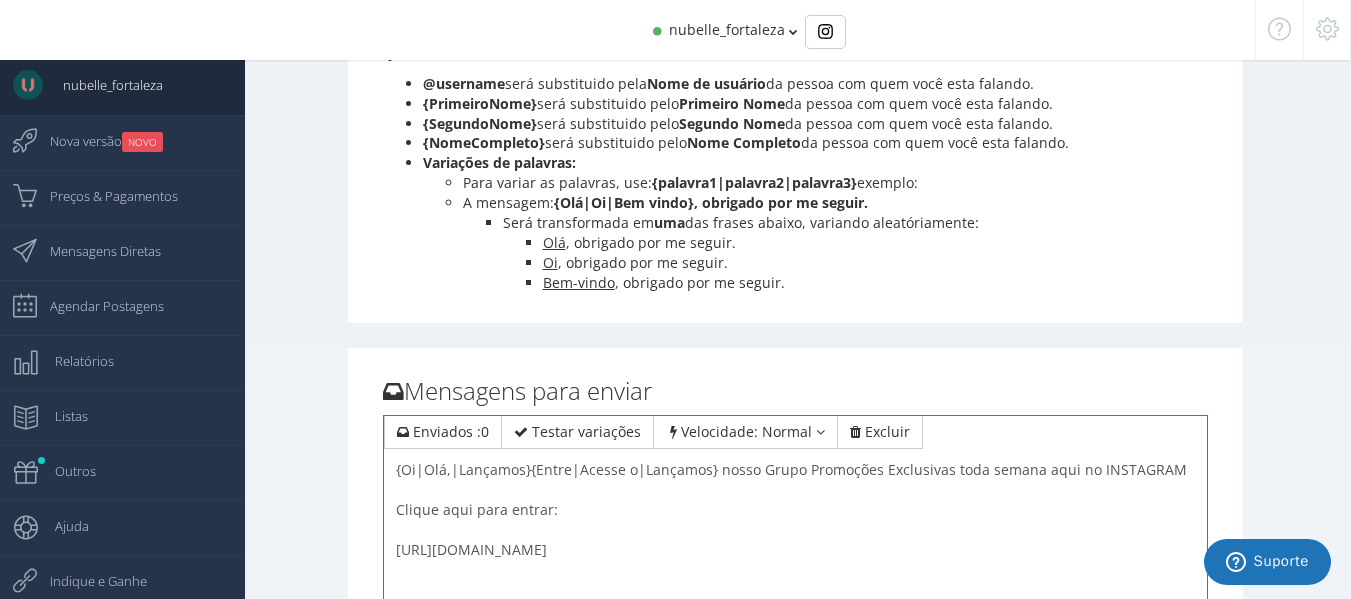 click on "{Entre|Acesse o|Lançamos} nosso Grupo Promoções Exclusivas toda semana aqui no INSTAGRAM
Clique aqui para entrar:
[URL][DOMAIN_NAME]" at bounding box center (796, 554) 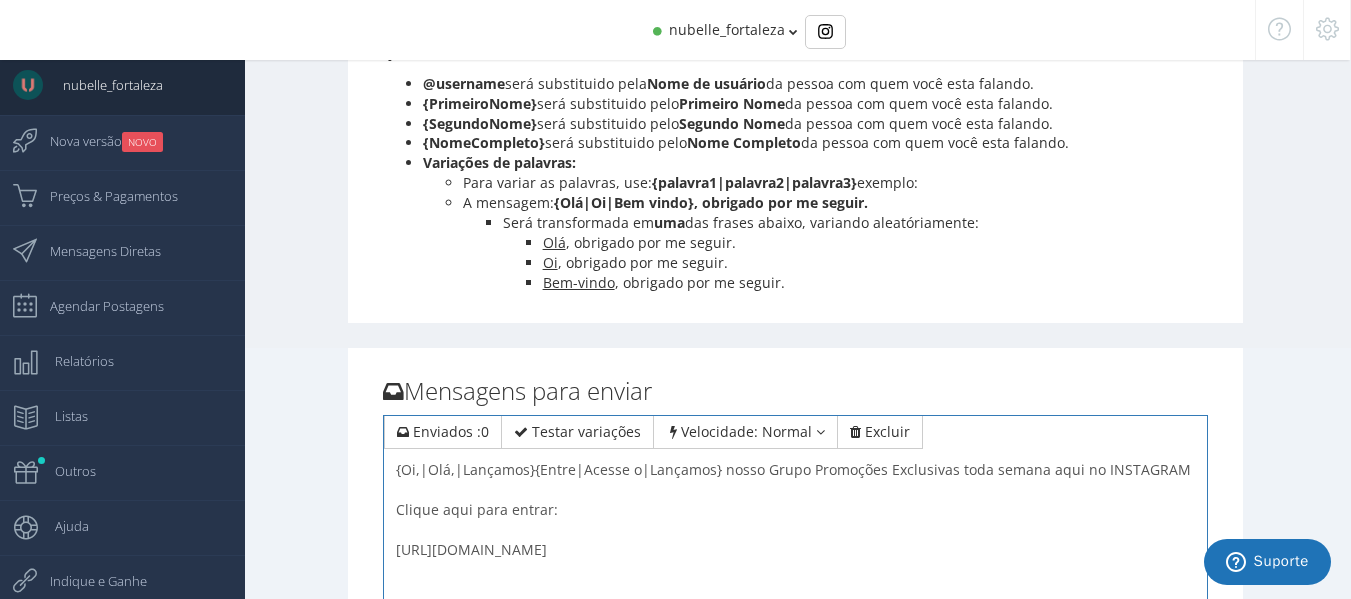 click on "{Entre|Acesse o|Lançamos} nosso Grupo Promoções Exclusivas toda semana aqui no INSTAGRAM
Clique aqui para entrar:
[URL][DOMAIN_NAME]" at bounding box center (796, 554) 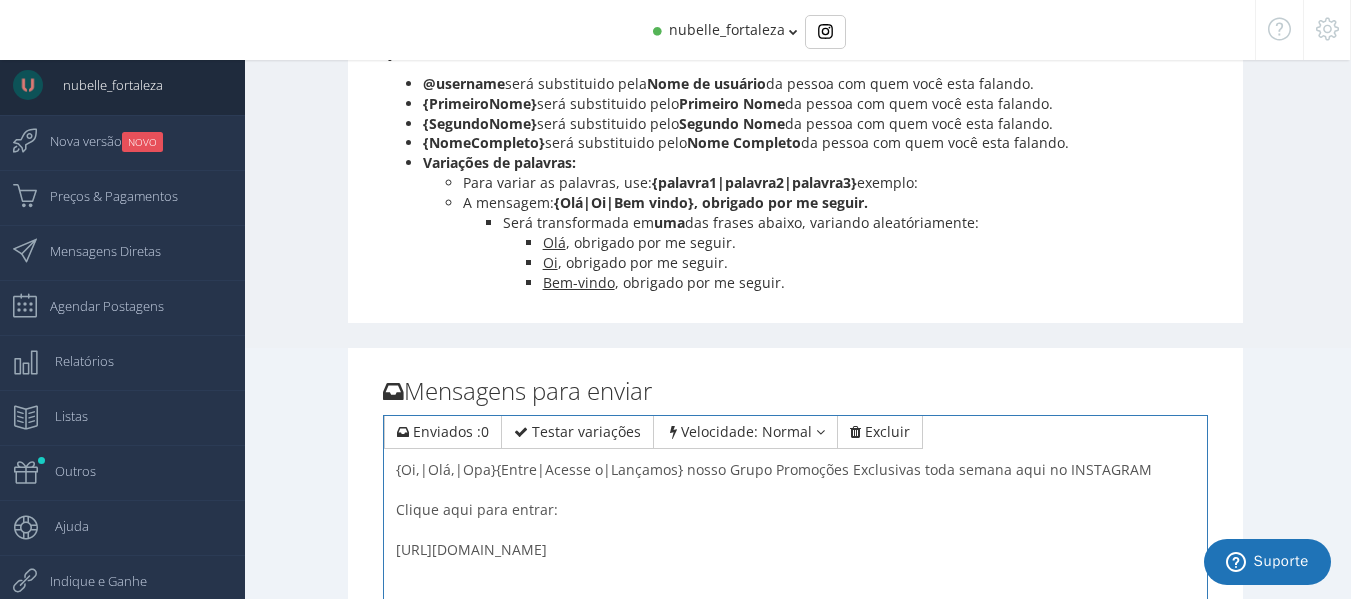 click on "{Entre|Acesse o|Lançamos} nosso Grupo Promoções Exclusivas toda semana aqui no INSTAGRAM
Clique aqui para entrar:
[URL][DOMAIN_NAME]" at bounding box center (796, 554) 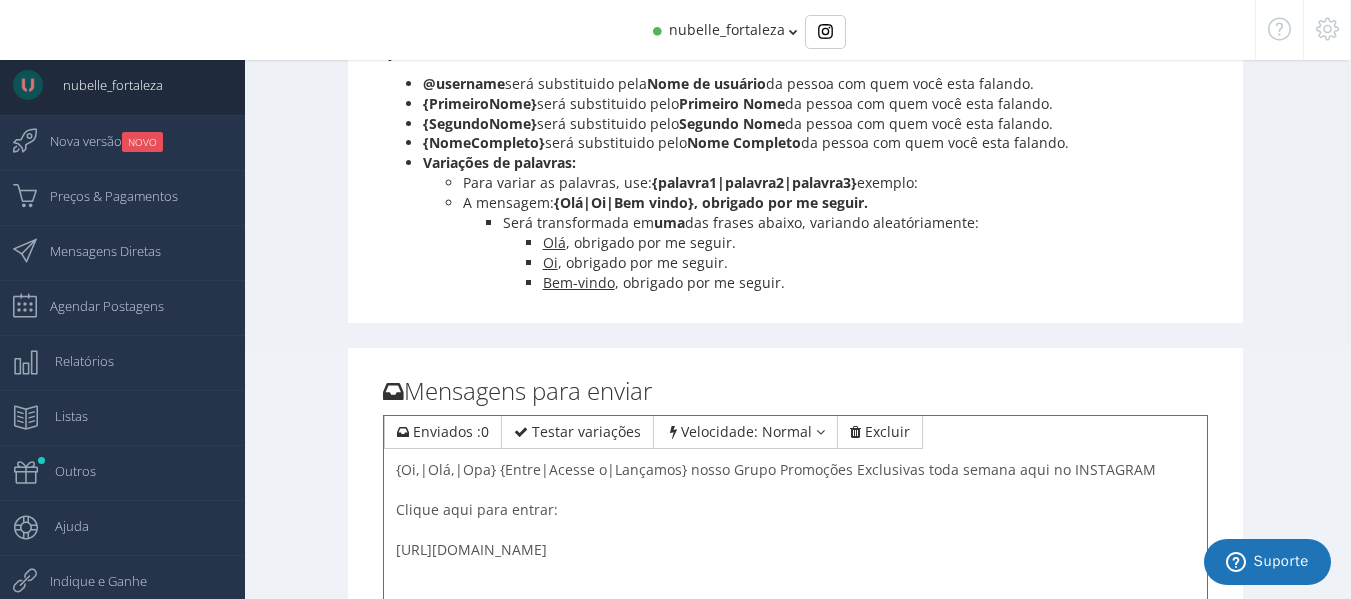 paste on "{Entre|Acesse o|Lançamos}" 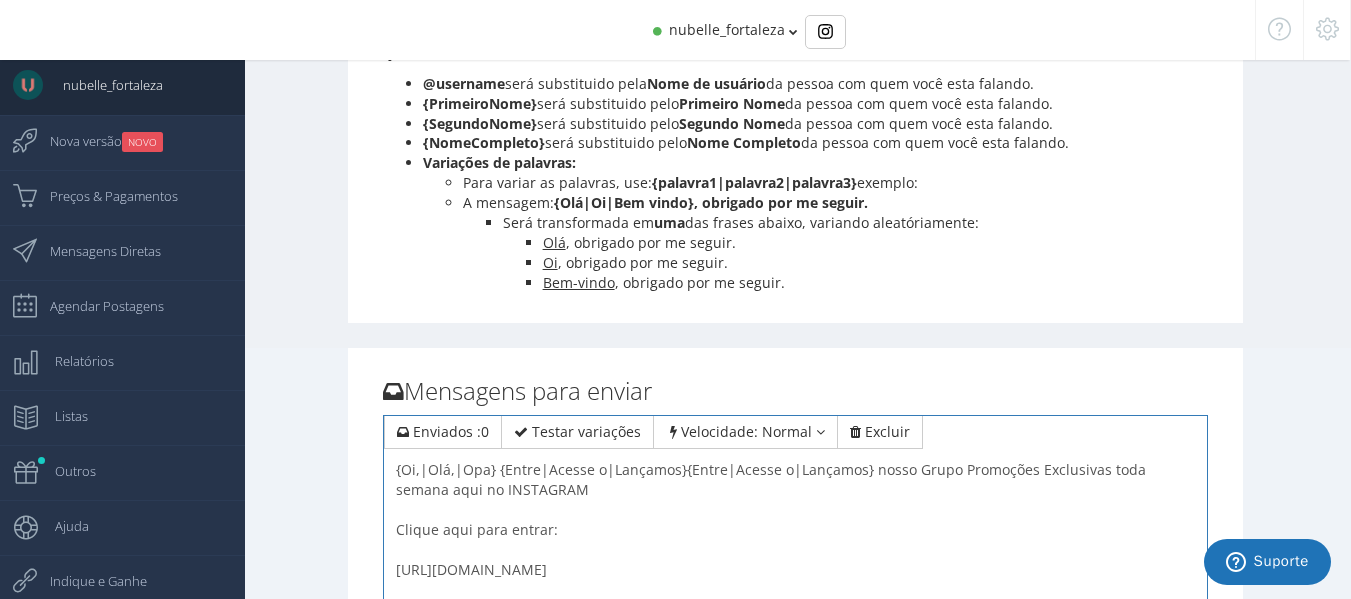 click on "{Entre|Acesse o|Lançamos} nosso Grupo Promoções Exclusivas toda semana aqui no INSTAGRAM
Clique aqui para entrar:
[URL][DOMAIN_NAME]" at bounding box center (796, 554) 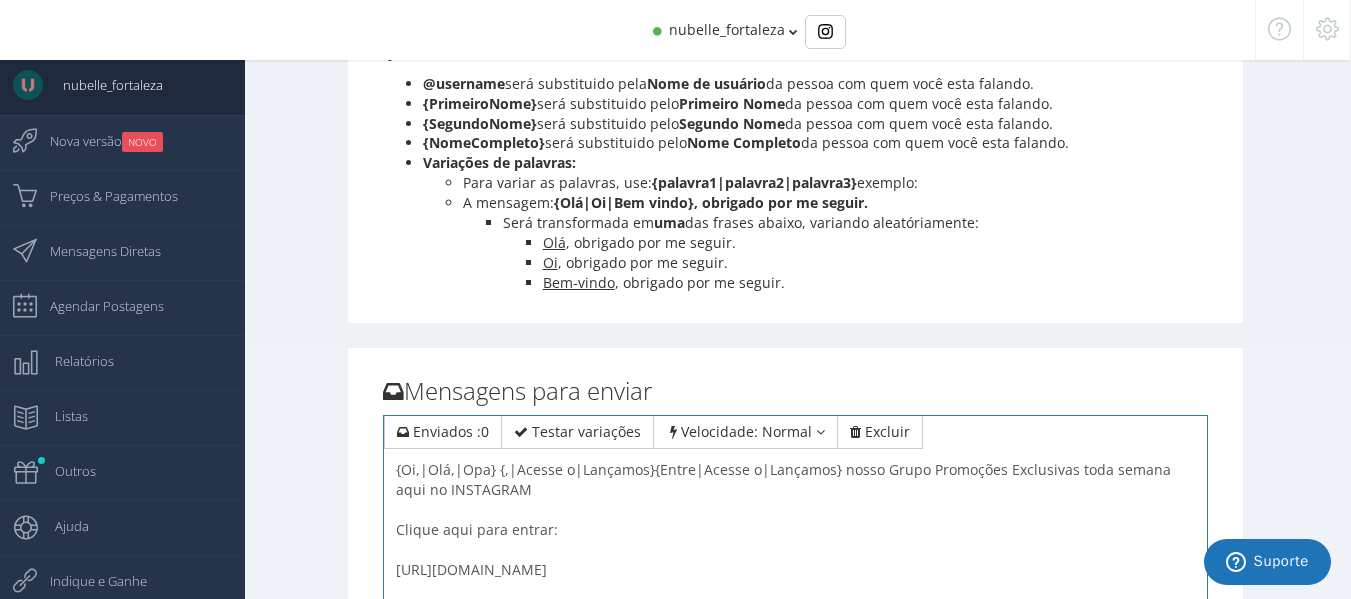 click on "{Entre|Acesse o|Lançamos} nosso Grupo Promoções Exclusivas toda semana aqui no INSTAGRAM
Clique aqui para entrar:
[URL][DOMAIN_NAME]" at bounding box center [796, 554] 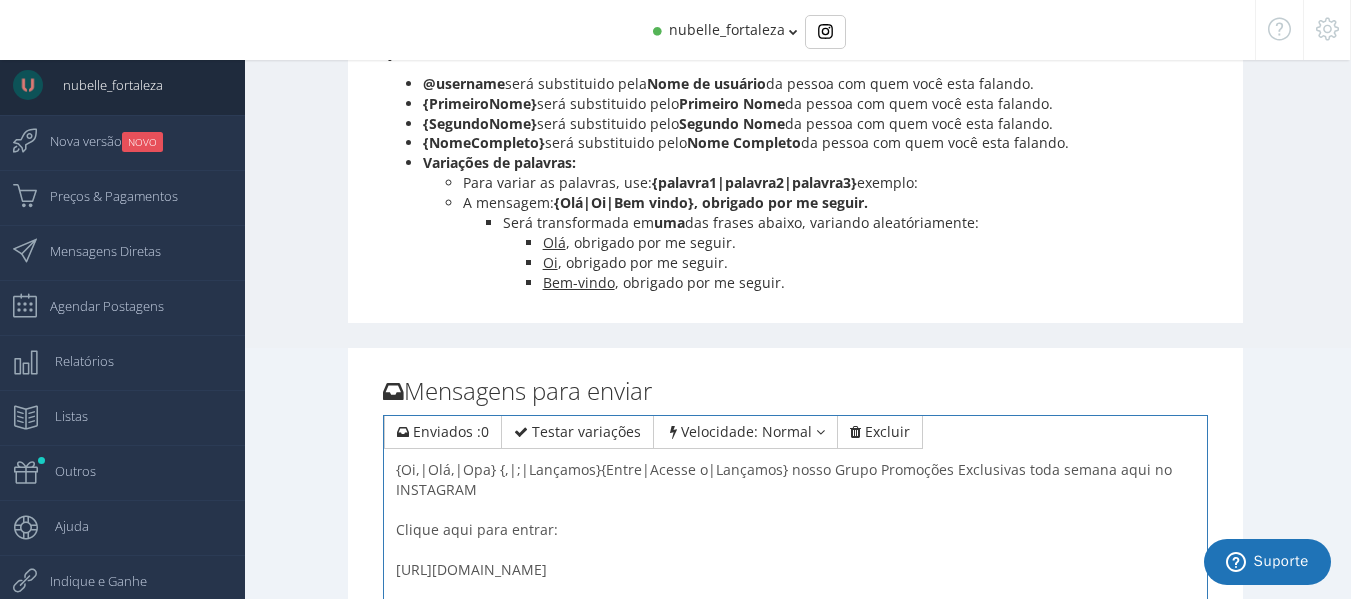 click on "{Entre|Acesse o|Lançamos} nosso Grupo Promoções Exclusivas toda semana aqui no INSTAGRAM
Clique aqui para entrar:
[URL][DOMAIN_NAME]" at bounding box center [796, 554] 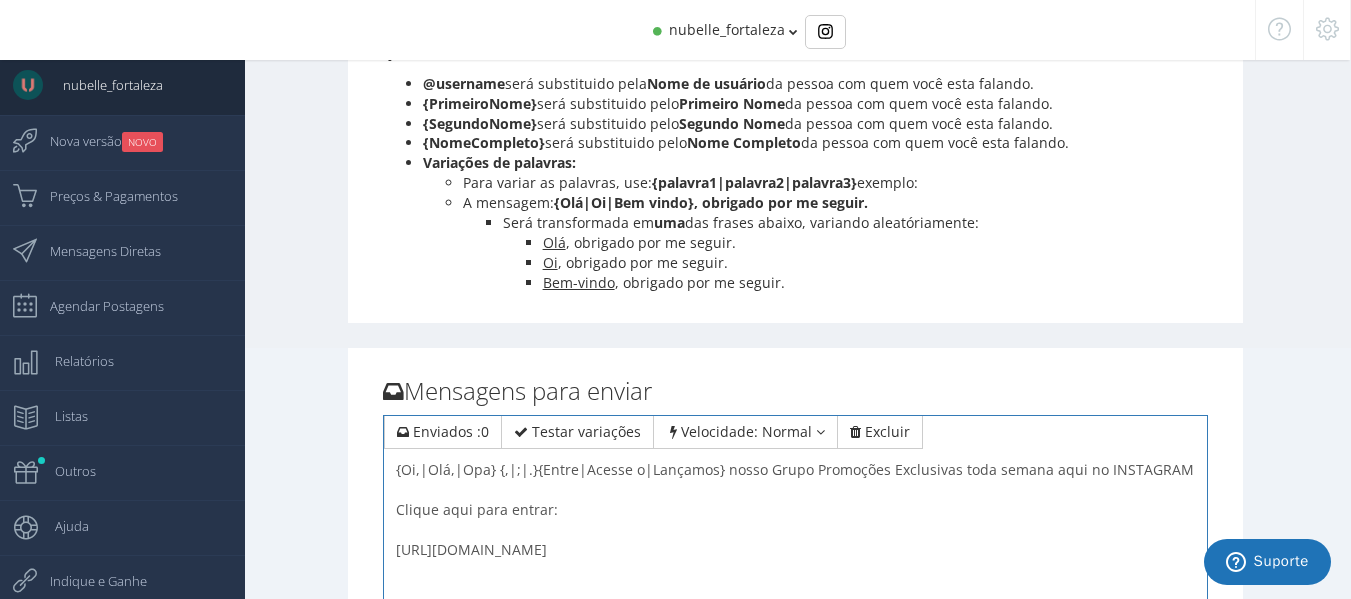 click on "{Entre|Acesse o|Lançamos} nosso Grupo Promoções Exclusivas toda semana aqui no INSTAGRAM
Clique aqui para entrar:
[URL][DOMAIN_NAME]" at bounding box center [796, 554] 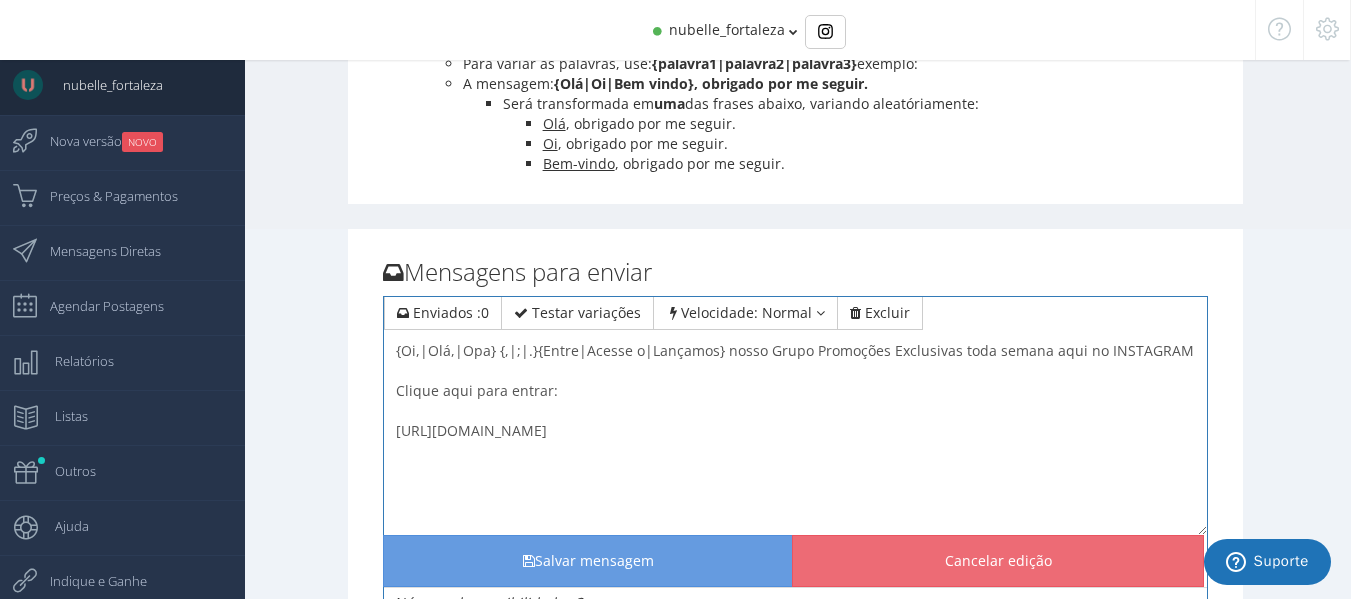 scroll, scrollTop: 393, scrollLeft: 0, axis: vertical 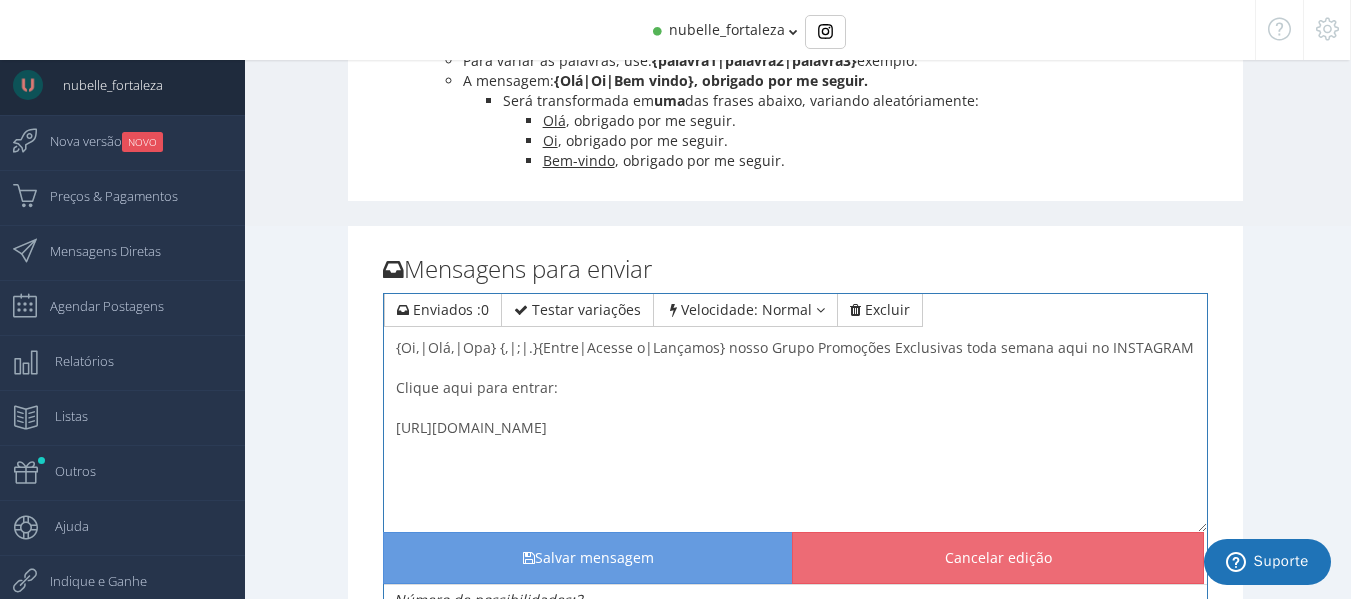 click on "{Entre|Acesse o|Lançamos} nosso Grupo Promoções Exclusivas toda semana aqui no INSTAGRAM
Clique aqui para entrar:
[URL][DOMAIN_NAME]" at bounding box center [796, 432] 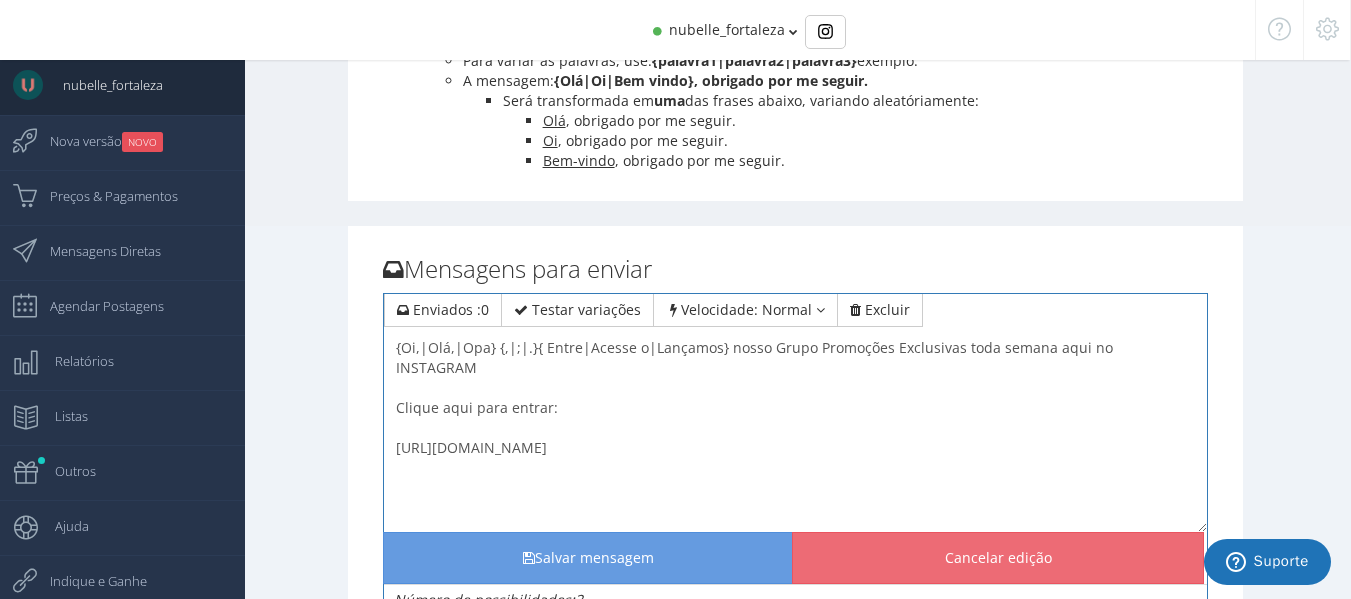 click on "{Entre|Acesse o|Lançamos} nosso Grupo Promoções Exclusivas toda semana aqui no INSTAGRAM
Clique aqui para entrar:
[URL][DOMAIN_NAME]" at bounding box center [796, 432] 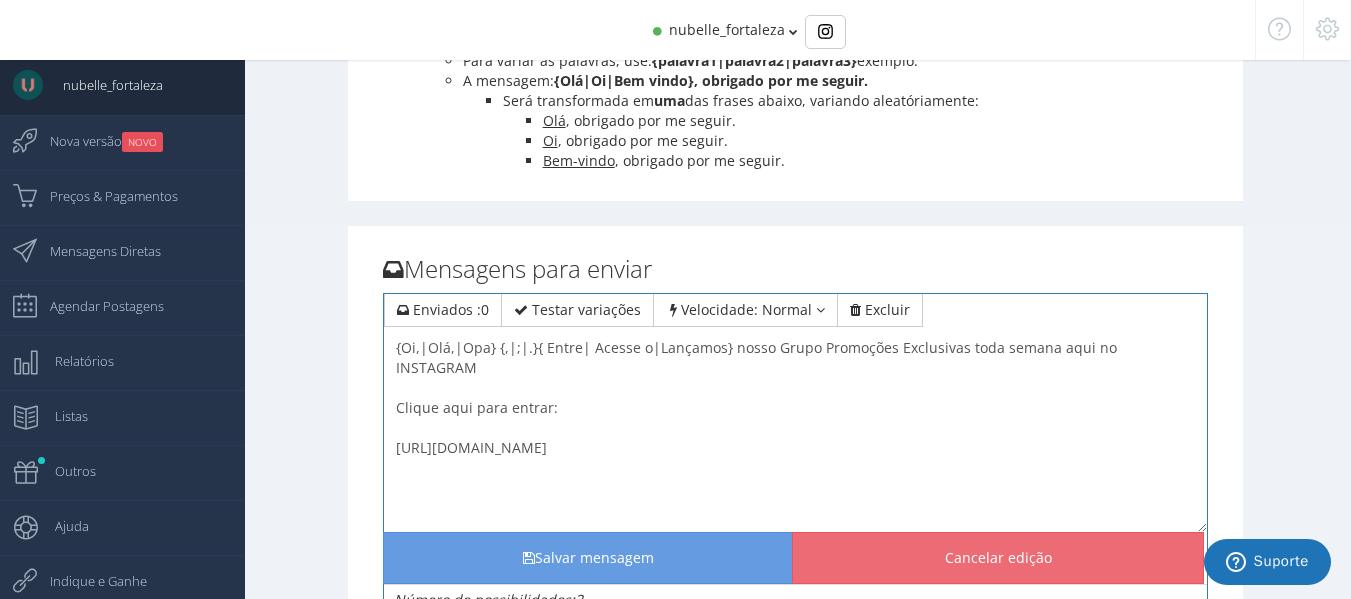 click on "{Entre|Acesse o|Lançamos} nosso Grupo Promoções Exclusivas toda semana aqui no INSTAGRAM
Clique aqui para entrar:
[URL][DOMAIN_NAME]" at bounding box center (796, 432) 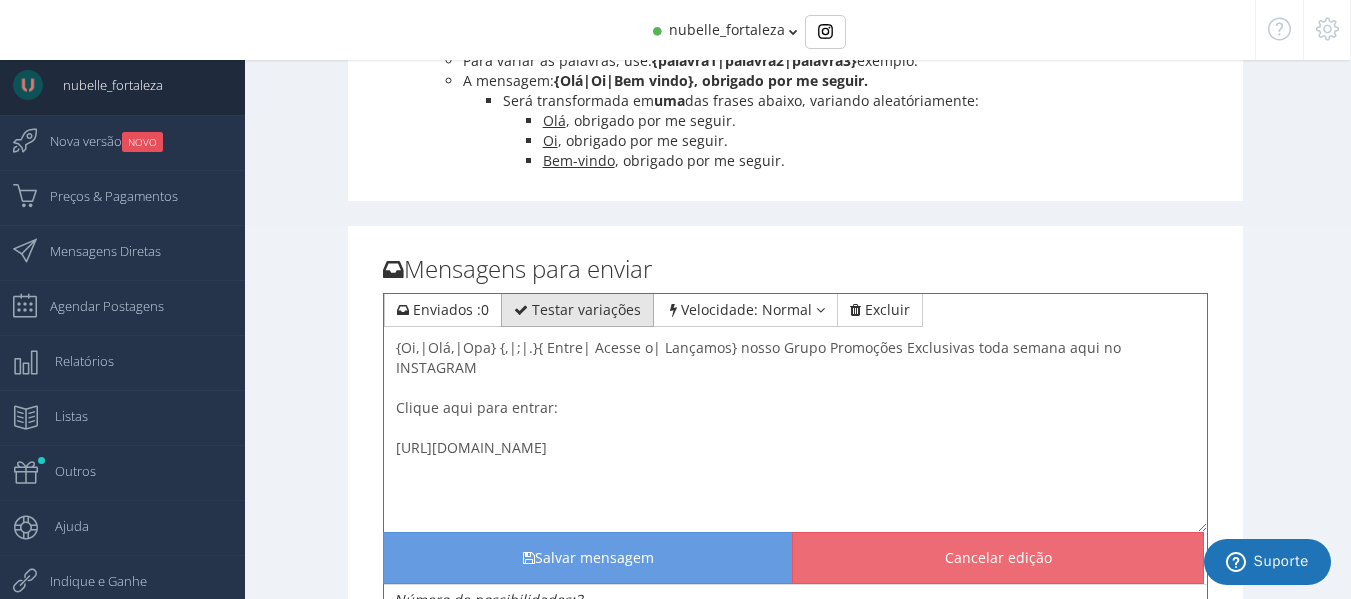 click on "Testar variações" at bounding box center [577, 310] 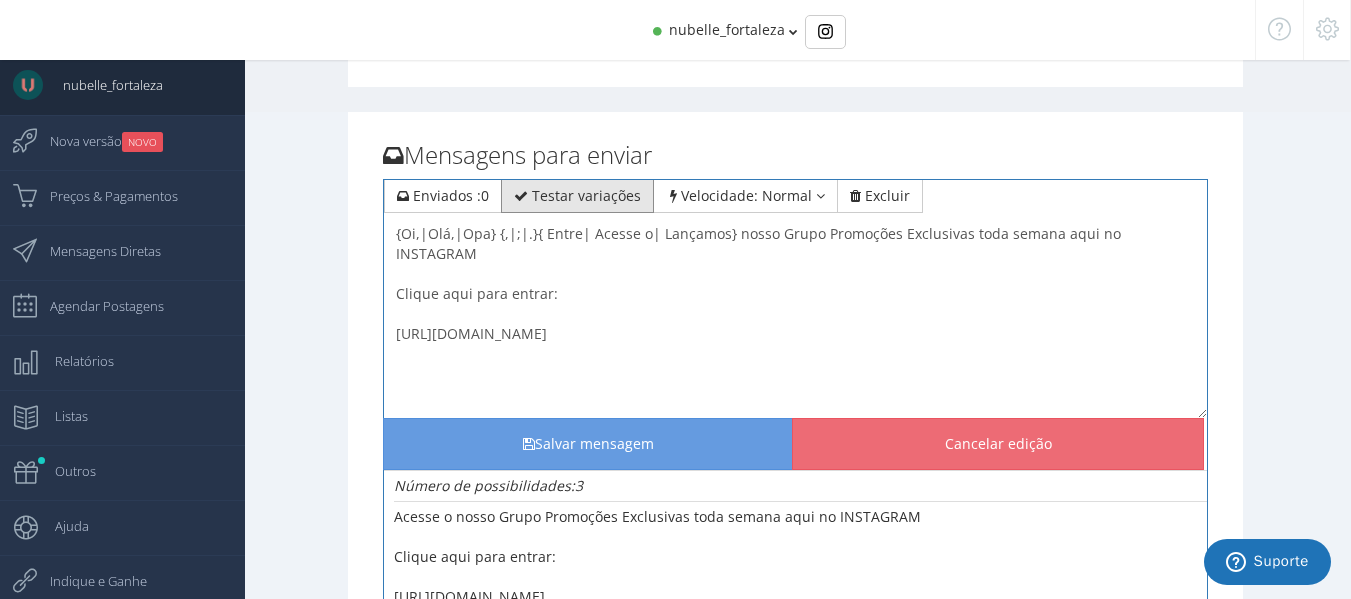 scroll, scrollTop: 506, scrollLeft: 0, axis: vertical 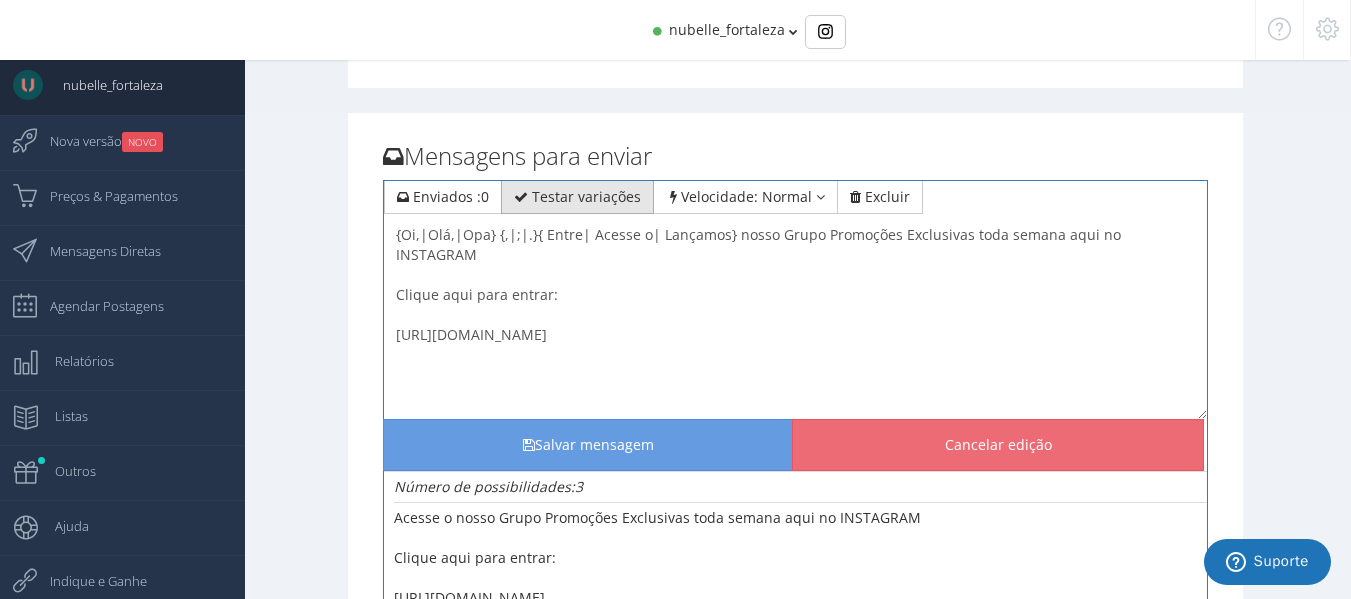 click on "Testar variações" at bounding box center [586, 196] 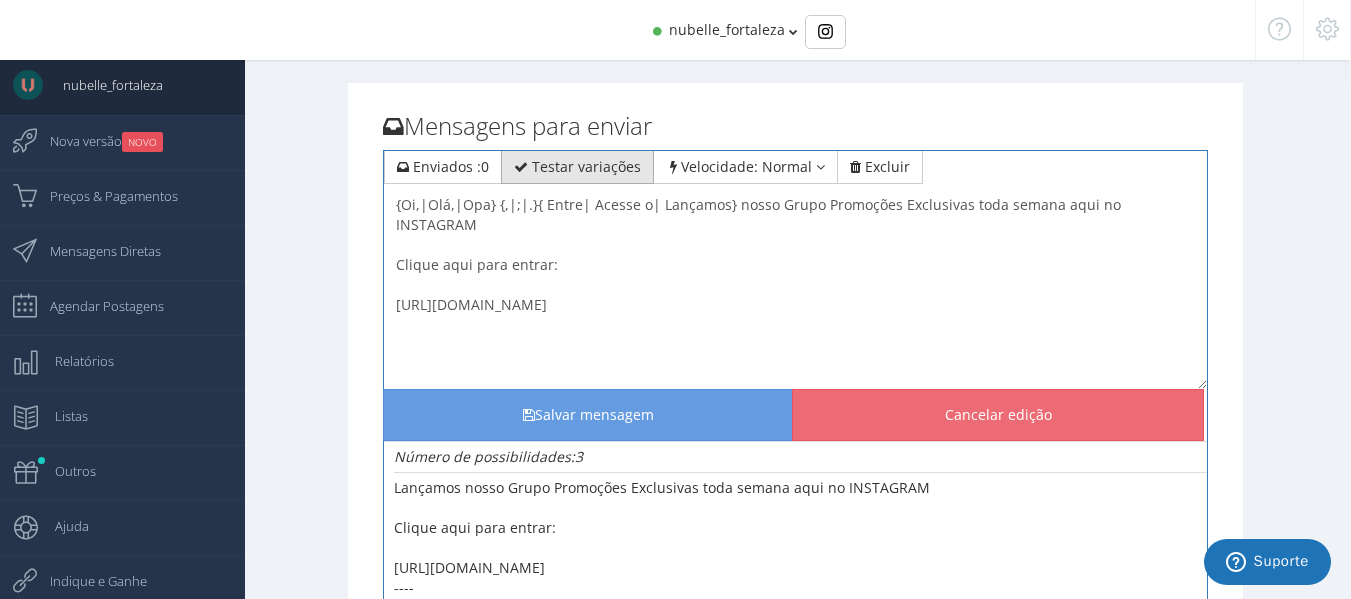 scroll, scrollTop: 535, scrollLeft: 0, axis: vertical 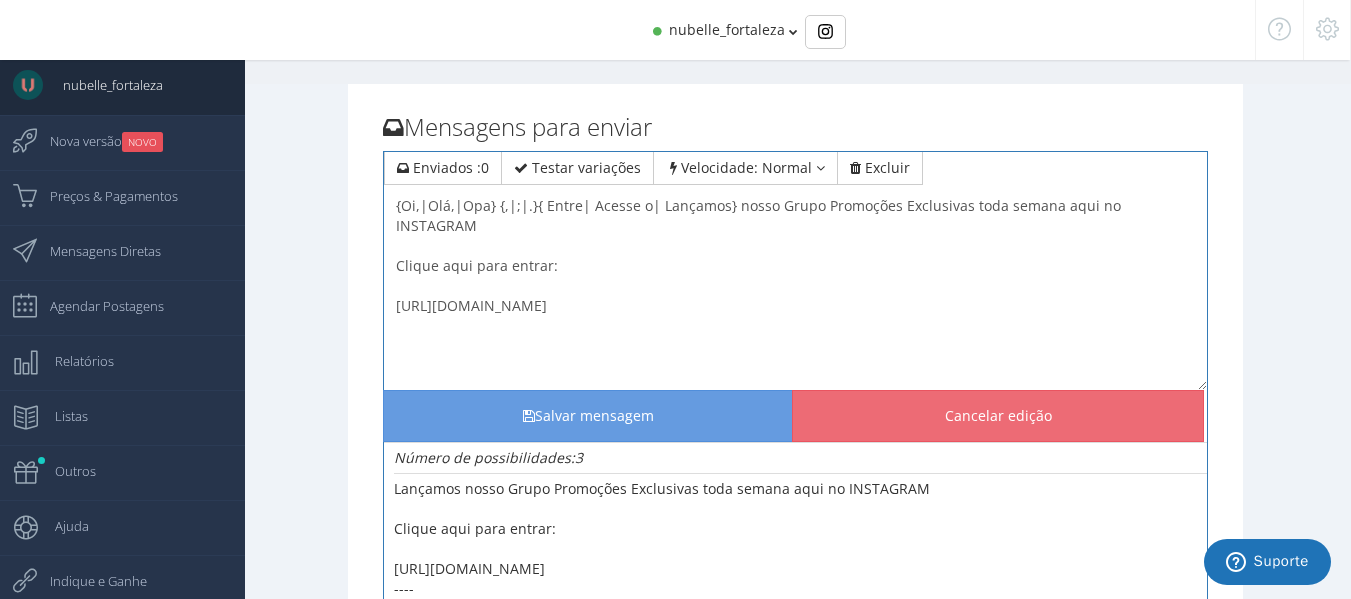 click on "{Entre|Acesse o|Lançamos} nosso Grupo Promoções Exclusivas toda semana aqui no INSTAGRAM
Clique aqui para entrar:
[URL][DOMAIN_NAME]" at bounding box center [796, 290] 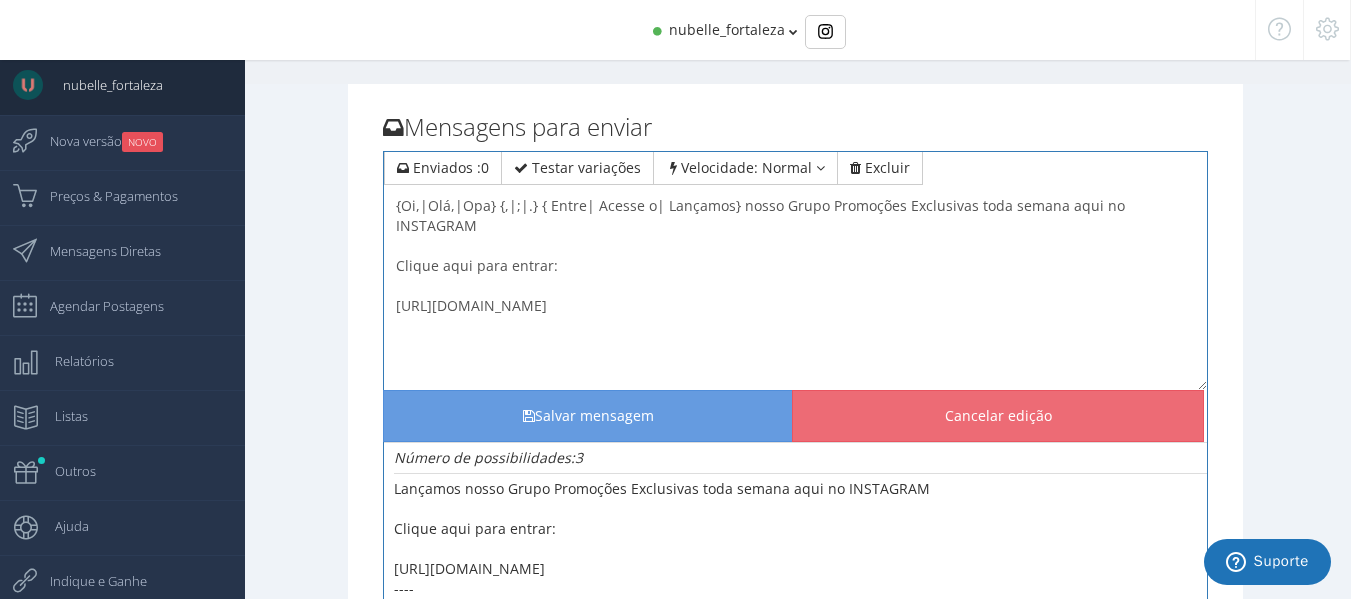 click on "{Entre|Acesse o|Lançamos} nosso Grupo Promoções Exclusivas toda semana aqui no INSTAGRAM
Clique aqui para entrar:
[URL][DOMAIN_NAME]" at bounding box center (796, 290) 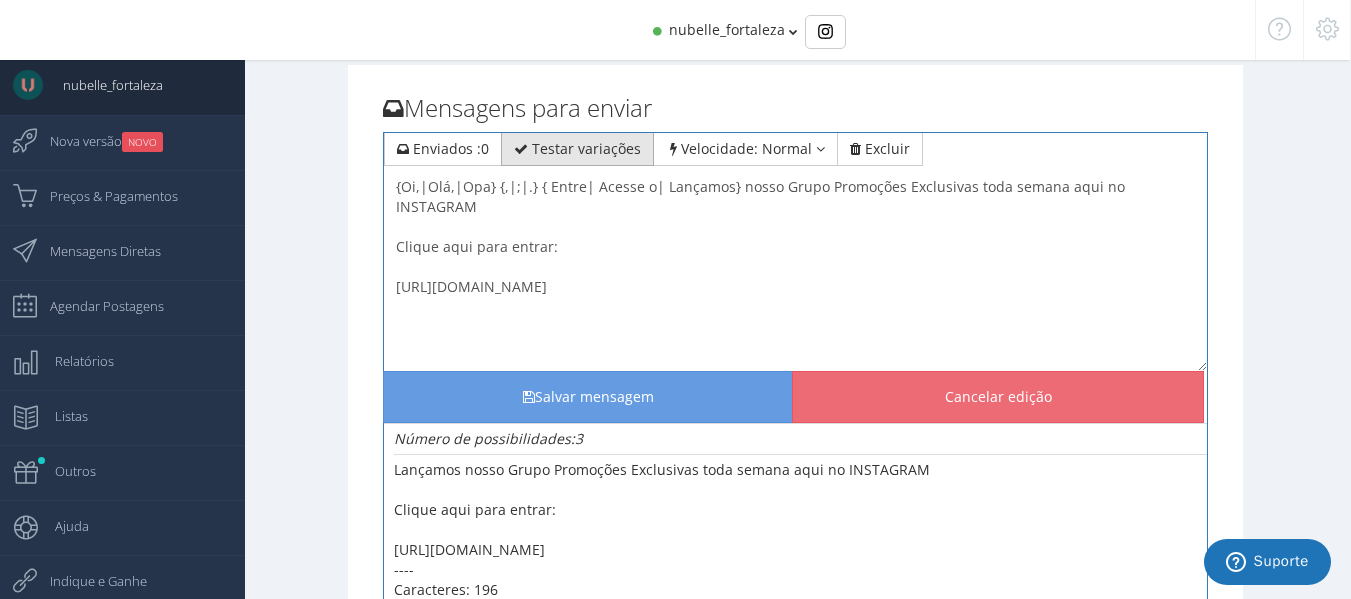 scroll, scrollTop: 553, scrollLeft: 0, axis: vertical 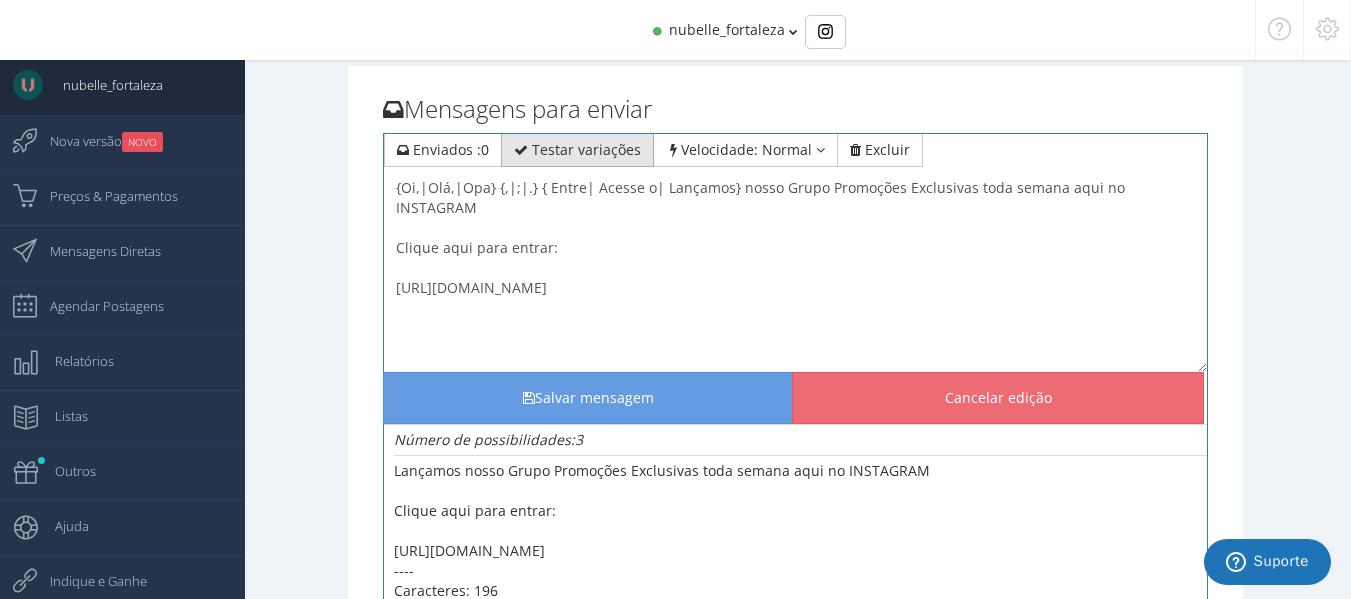click on "Testar variações" at bounding box center (586, 149) 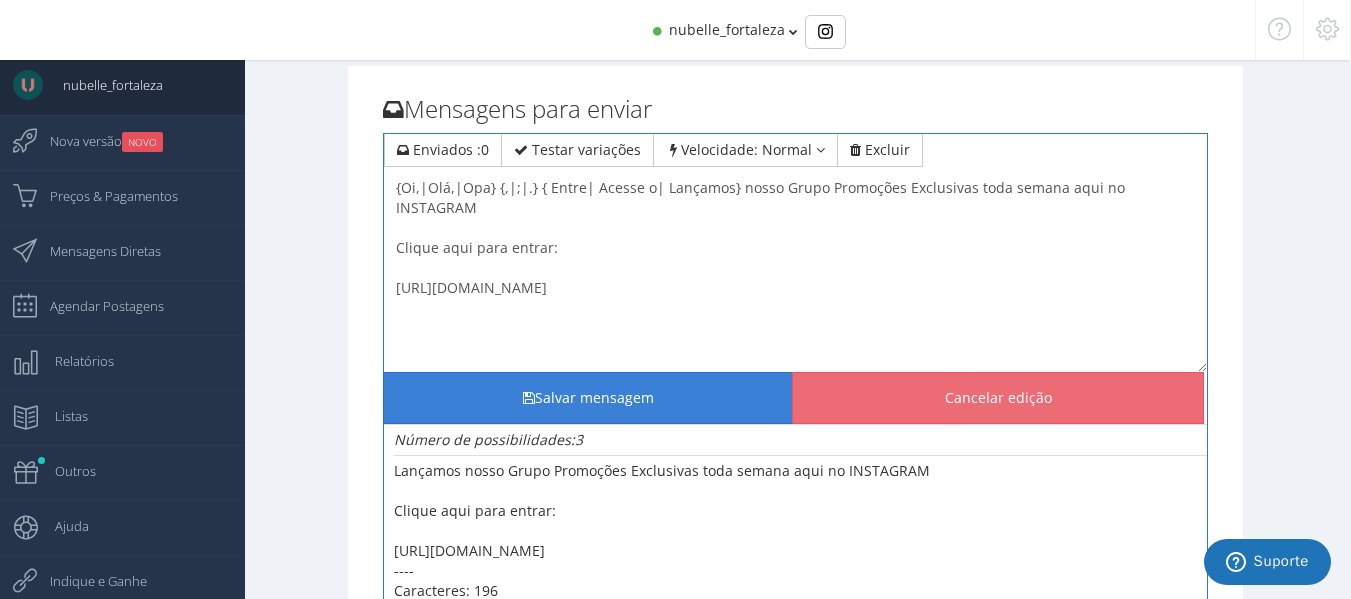 click on "Salvar mensagem" at bounding box center [589, 398] 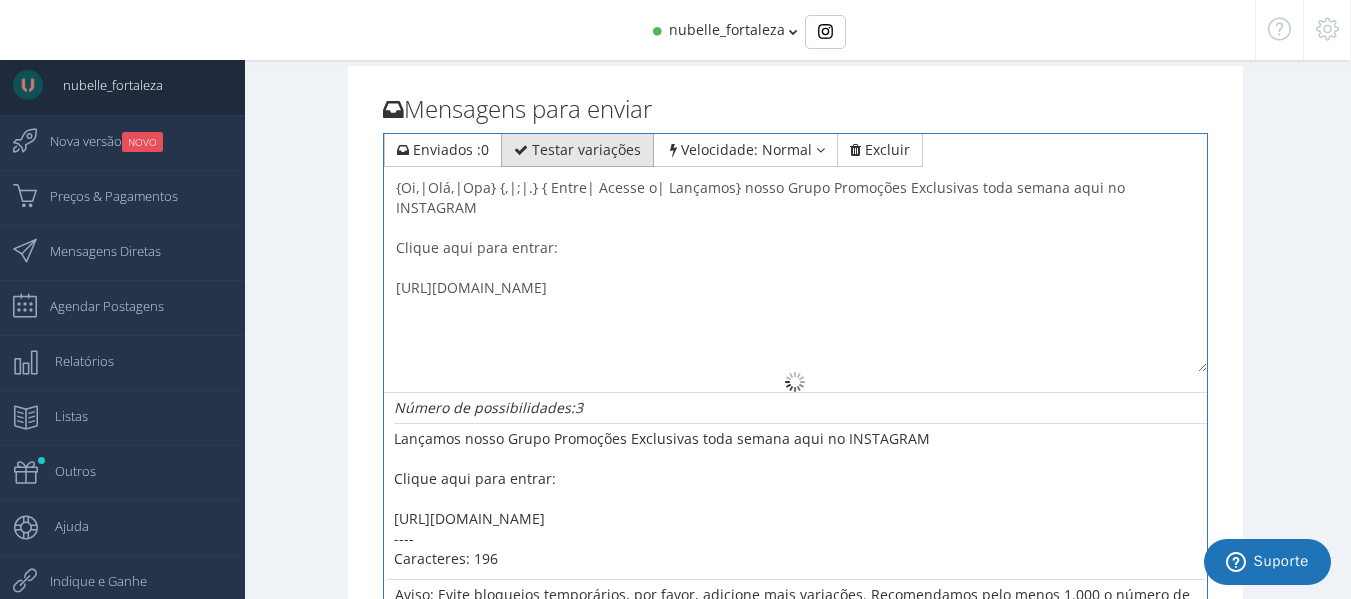 click on "Testar variações" at bounding box center (577, 150) 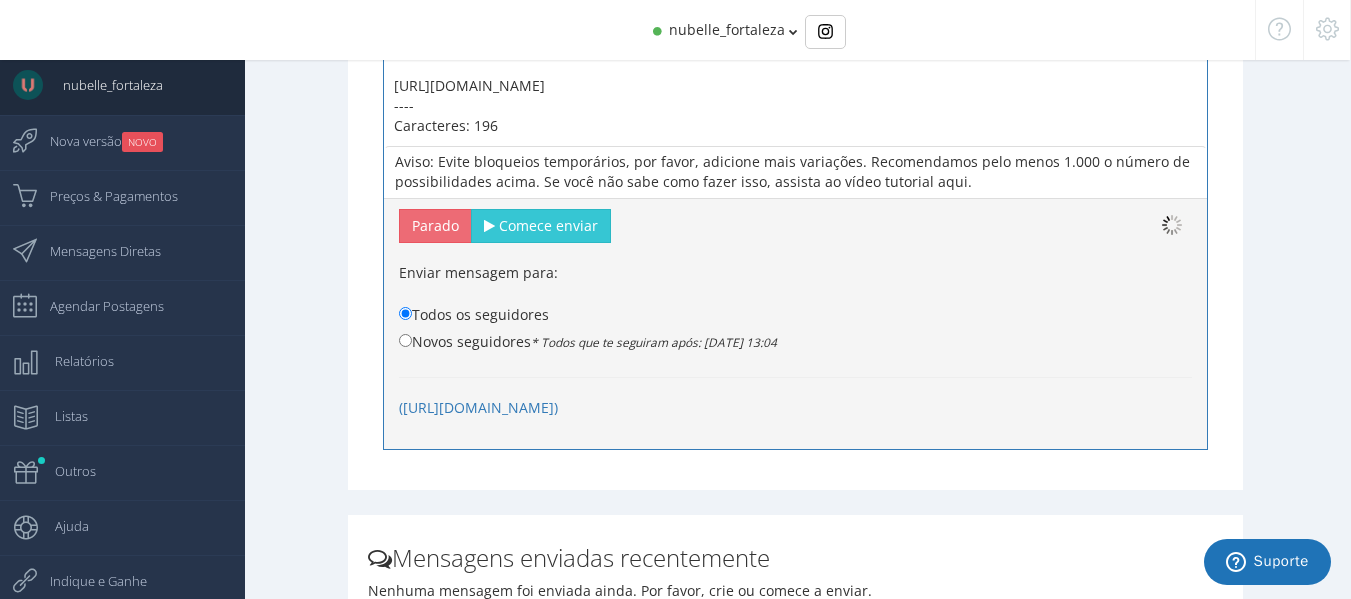 scroll, scrollTop: 987, scrollLeft: 0, axis: vertical 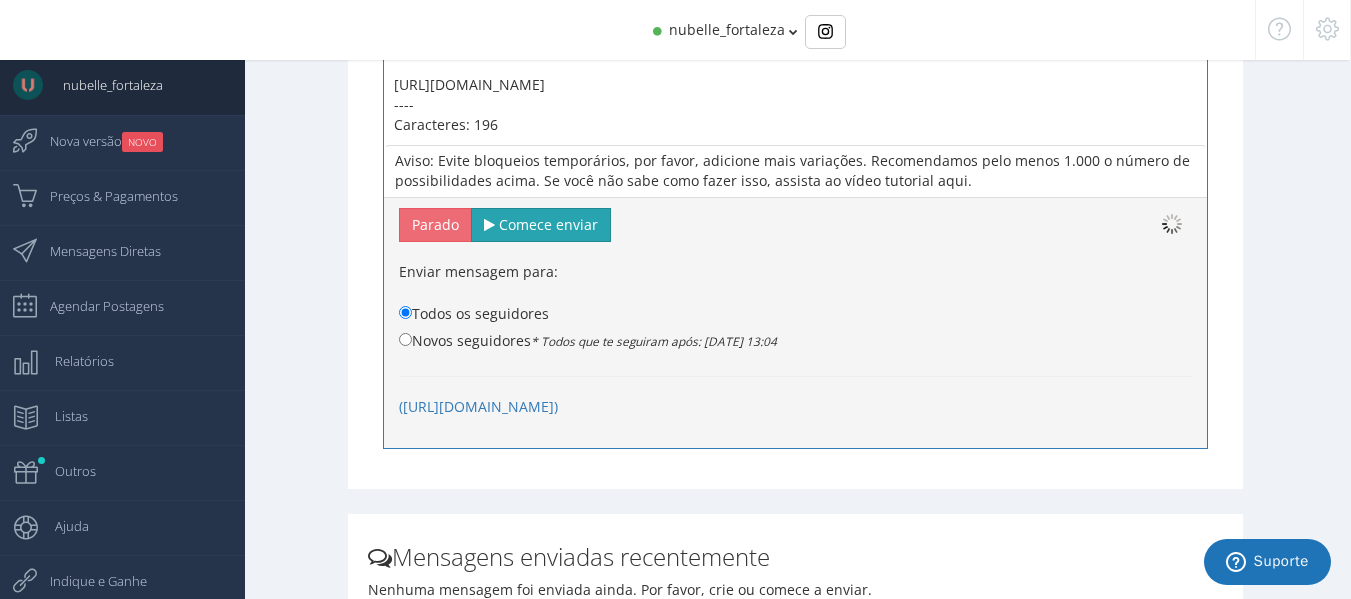 click on "Comece enviar" at bounding box center [541, 225] 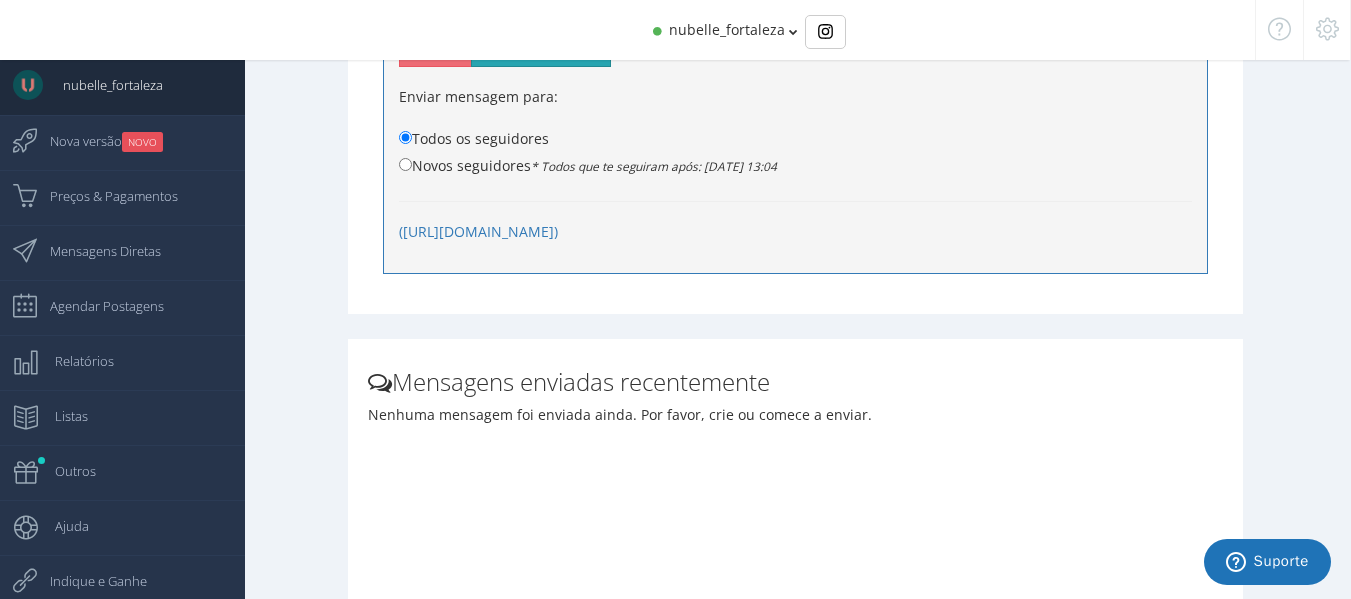 scroll, scrollTop: 1413, scrollLeft: 0, axis: vertical 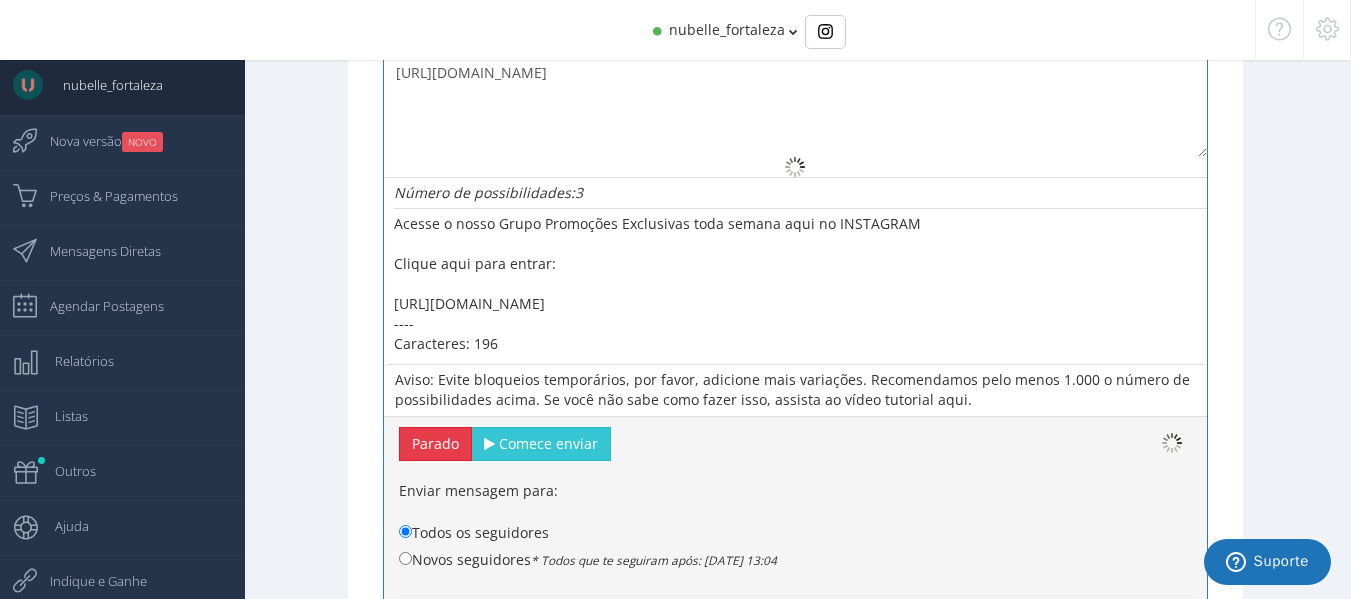 click on "Parado" at bounding box center (435, 444) 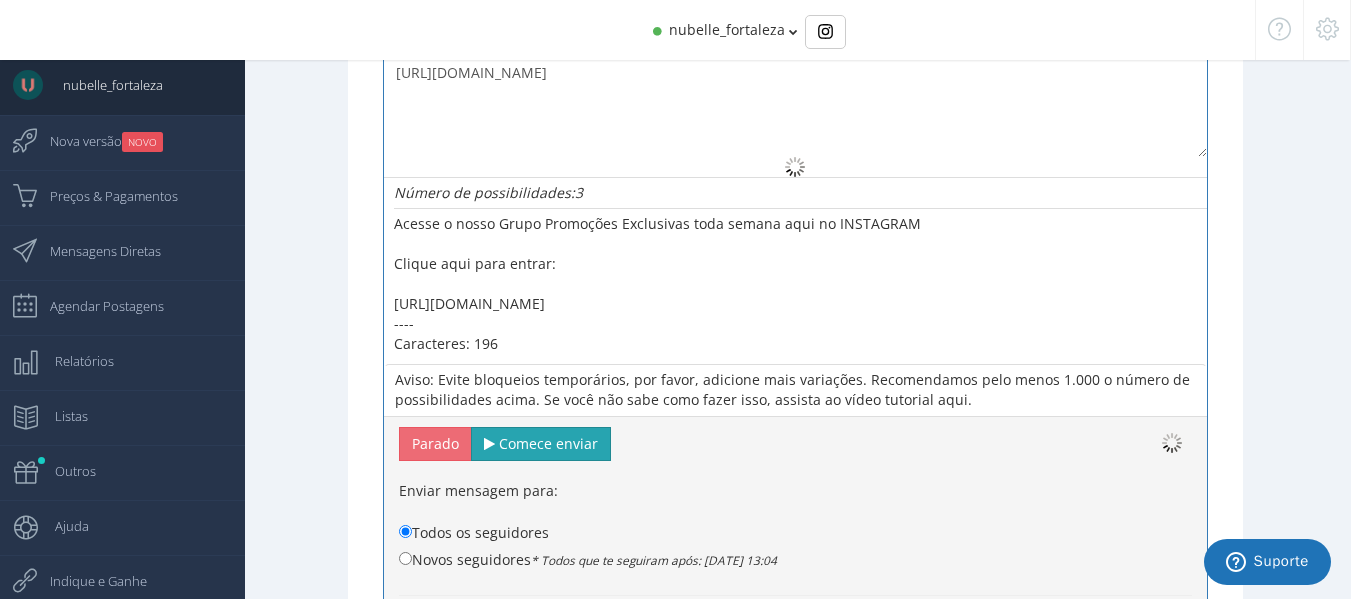 click on "Comece enviar" at bounding box center (548, 443) 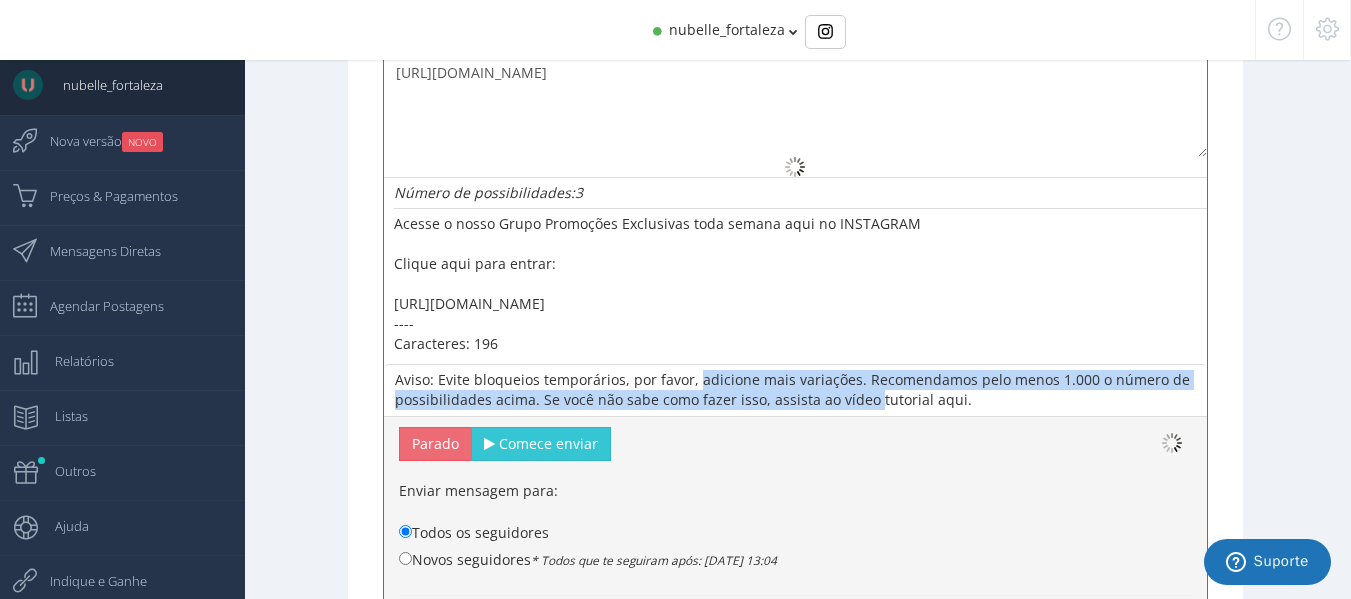 drag, startPoint x: 697, startPoint y: 379, endPoint x: 867, endPoint y: 401, distance: 171.41762 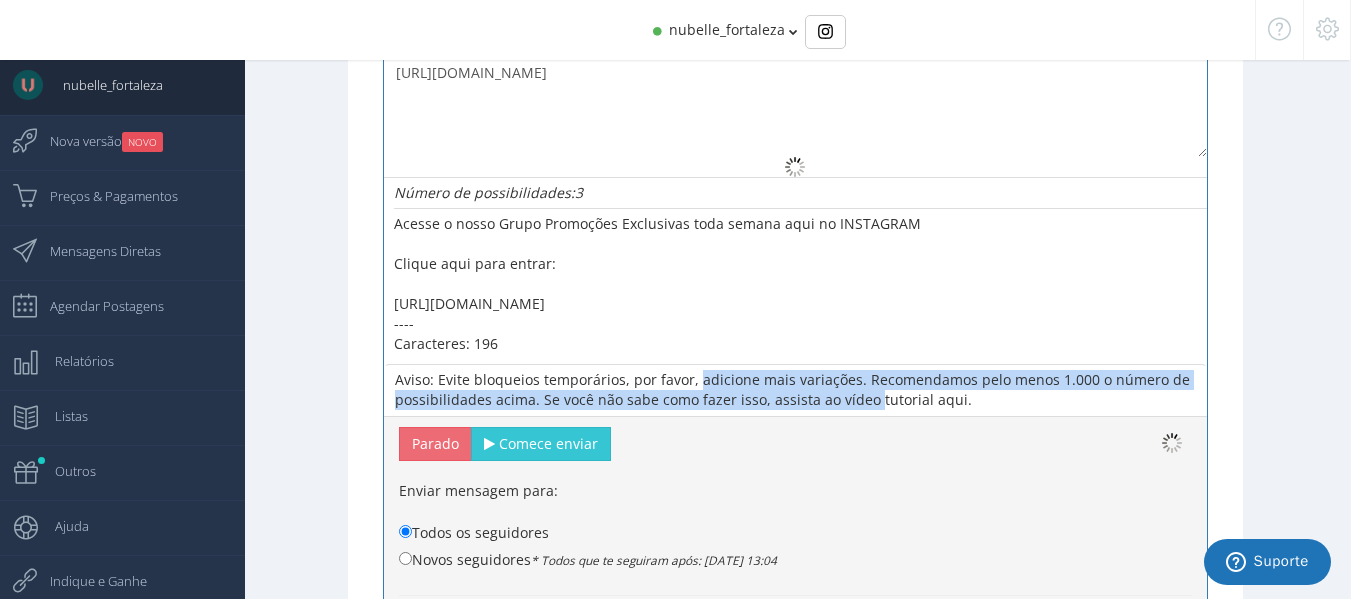 click on "Aviso: Evite bloqueios temporários, por favor, adicione mais variações. Recomendamos pelo menos 1.000 o número de possibilidades acima. Se você não sabe como fazer isso, assista ao vídeo tutorial aqui." at bounding box center (792, 389) 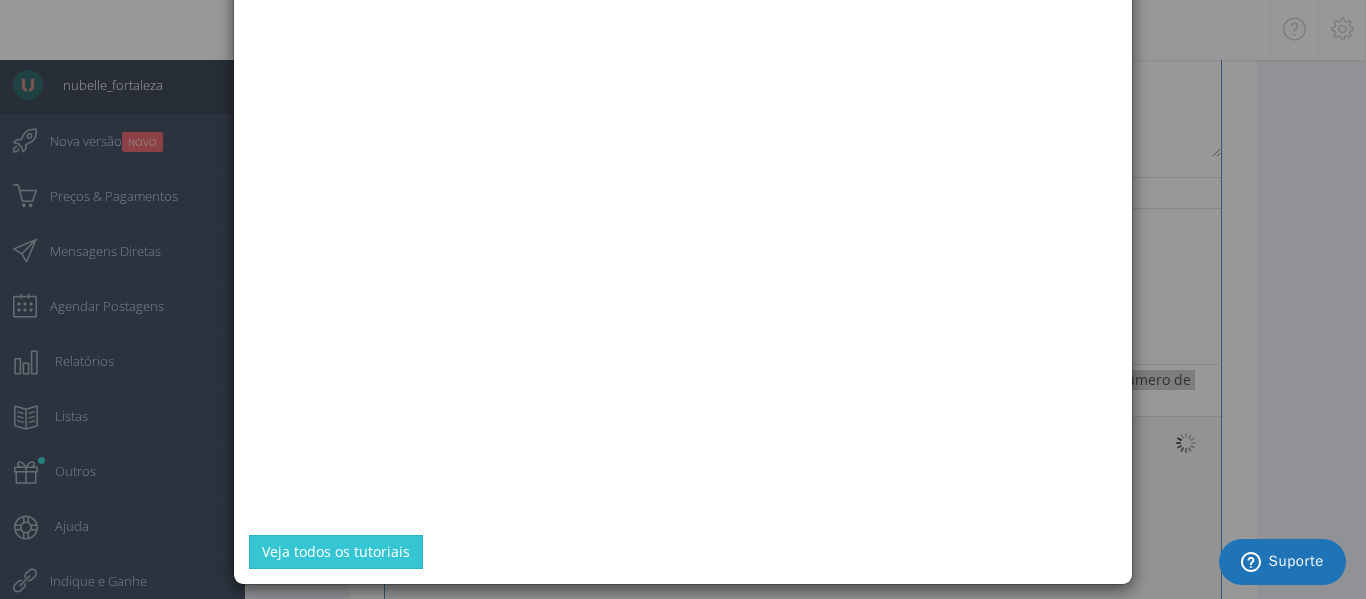 scroll, scrollTop: 91, scrollLeft: 0, axis: vertical 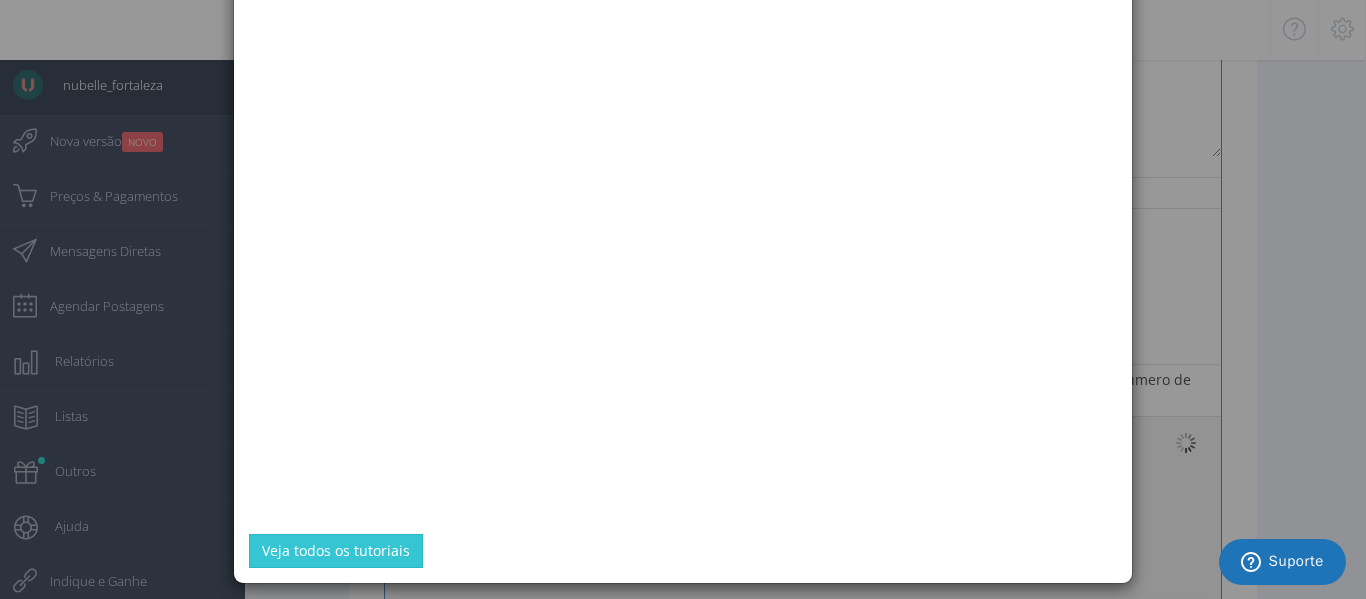 click on "× Como enviar mensagem direta automaticamente Veja todos os tutoriais" at bounding box center (683, 299) 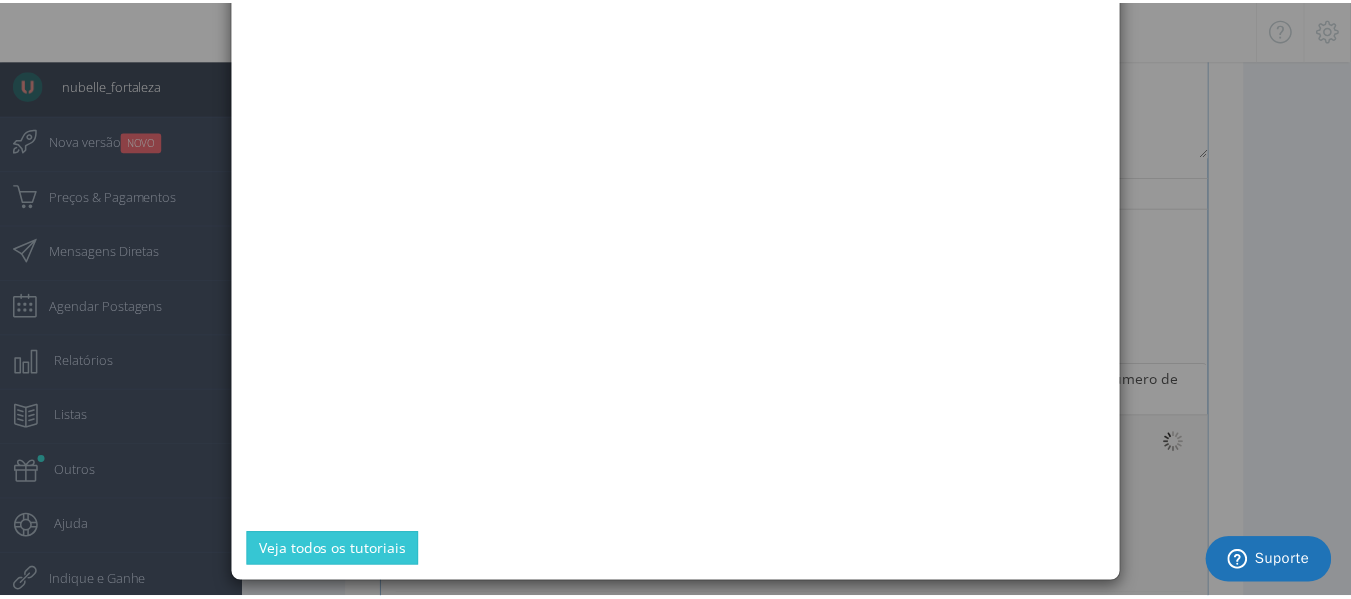 scroll, scrollTop: 0, scrollLeft: 0, axis: both 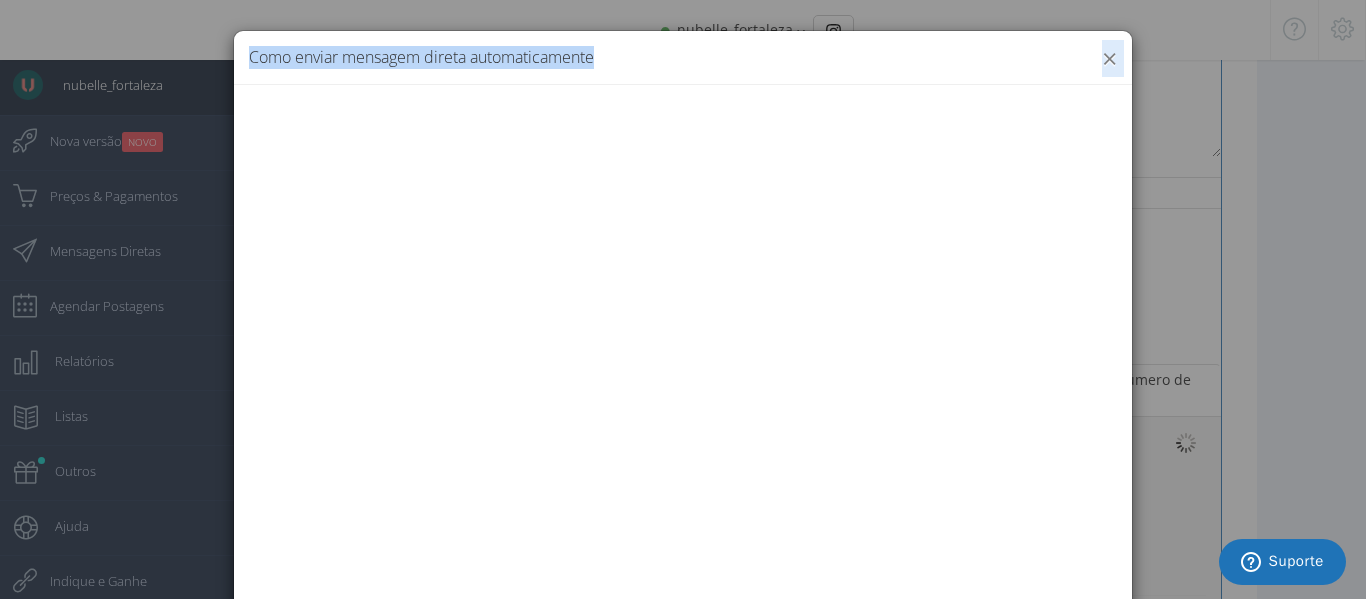 drag, startPoint x: 1093, startPoint y: 67, endPoint x: 1101, endPoint y: 60, distance: 10.630146 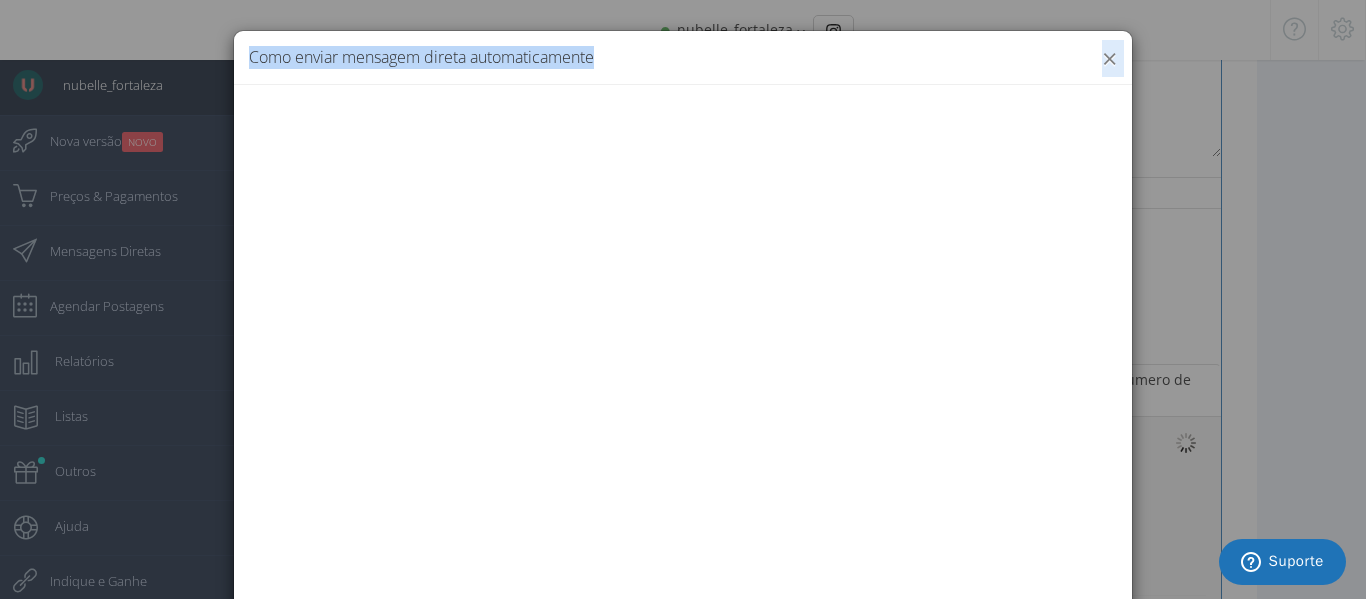 click on "× Como enviar mensagem direta automaticamente" at bounding box center [683, 58] 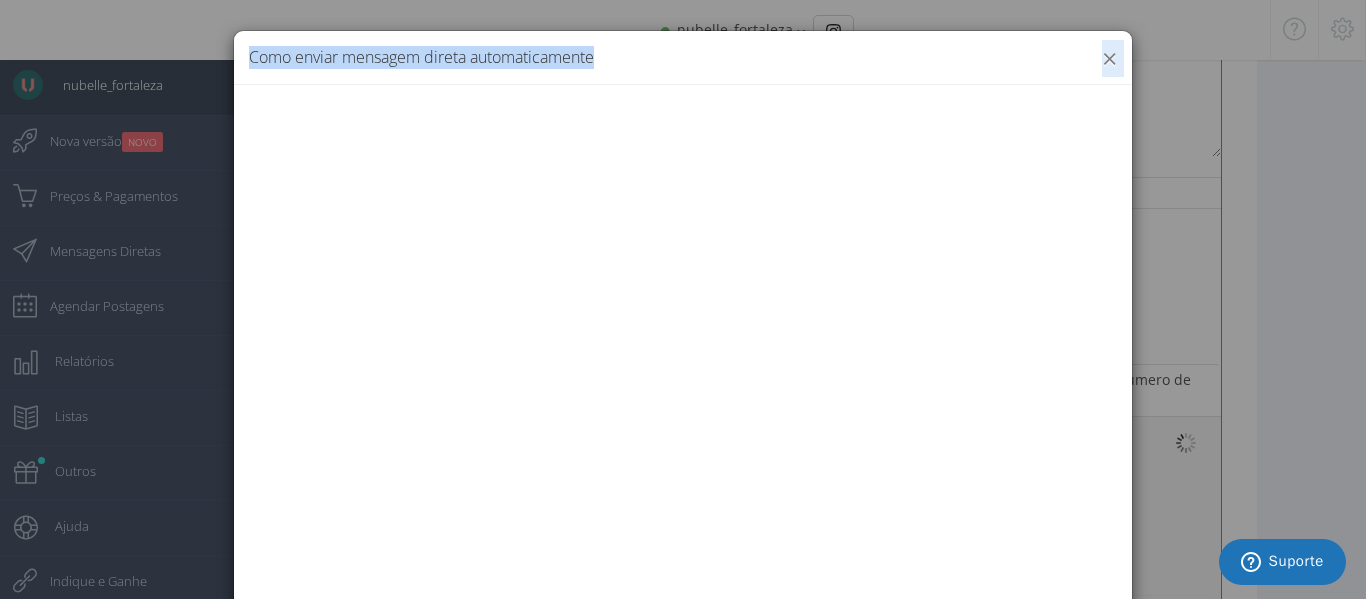 click on "×" at bounding box center (1109, 58) 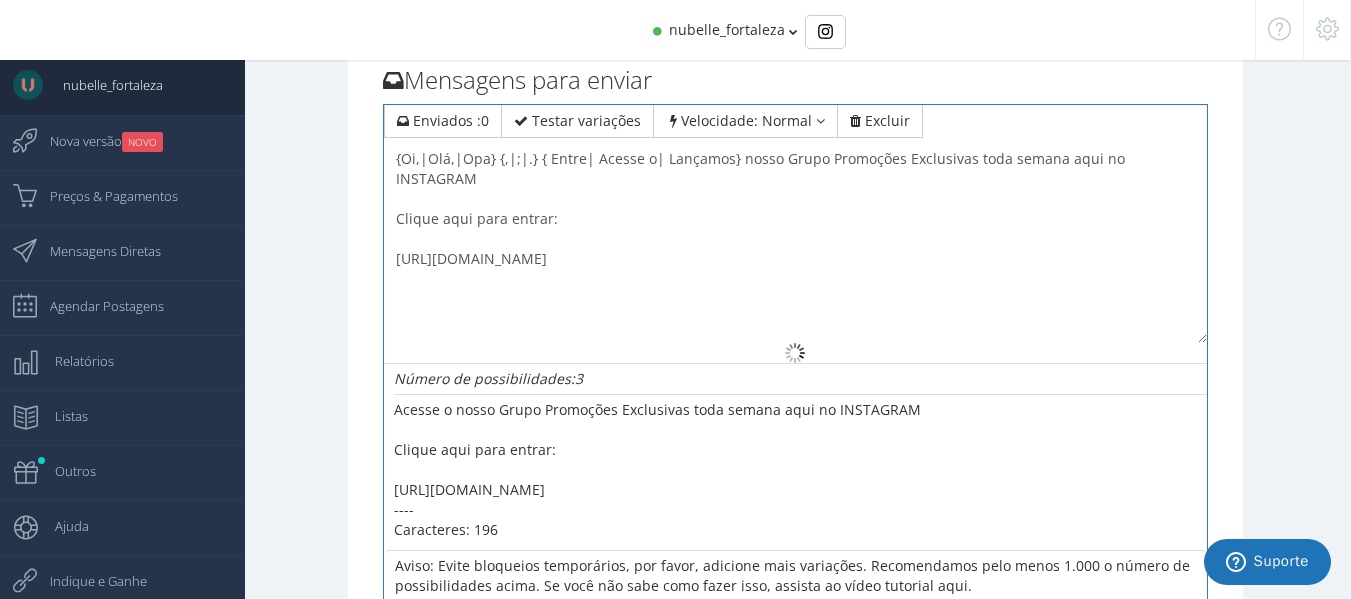 scroll, scrollTop: 581, scrollLeft: 0, axis: vertical 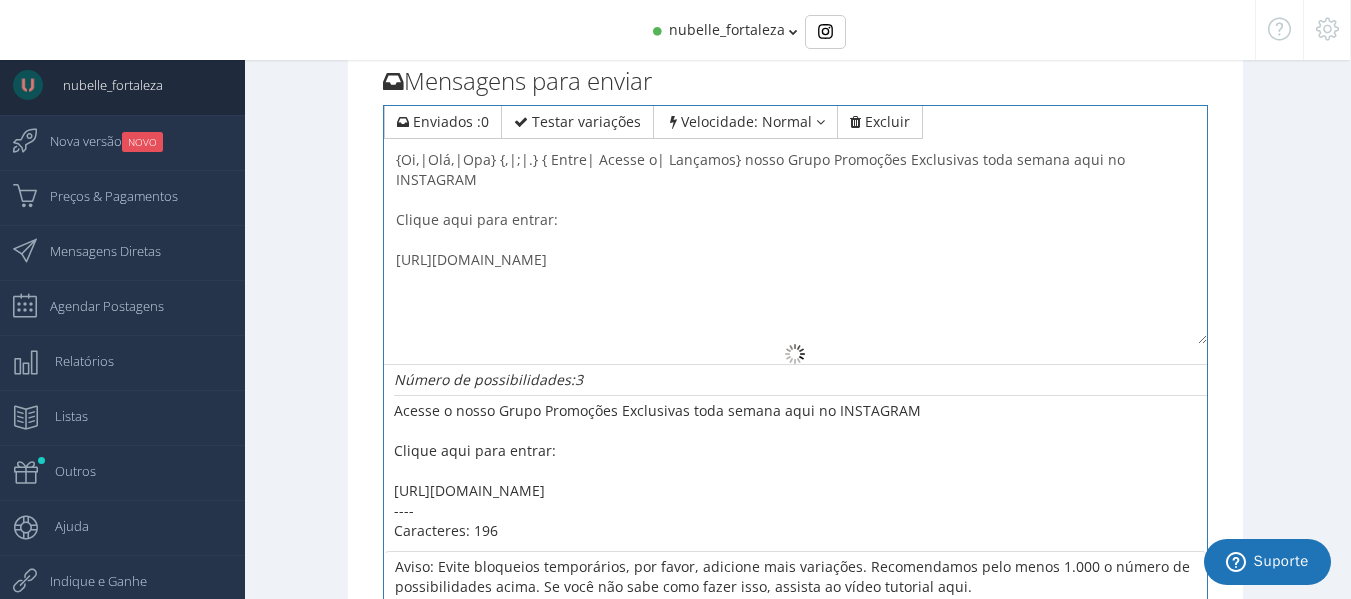 drag, startPoint x: 532, startPoint y: 161, endPoint x: 497, endPoint y: 164, distance: 35.128338 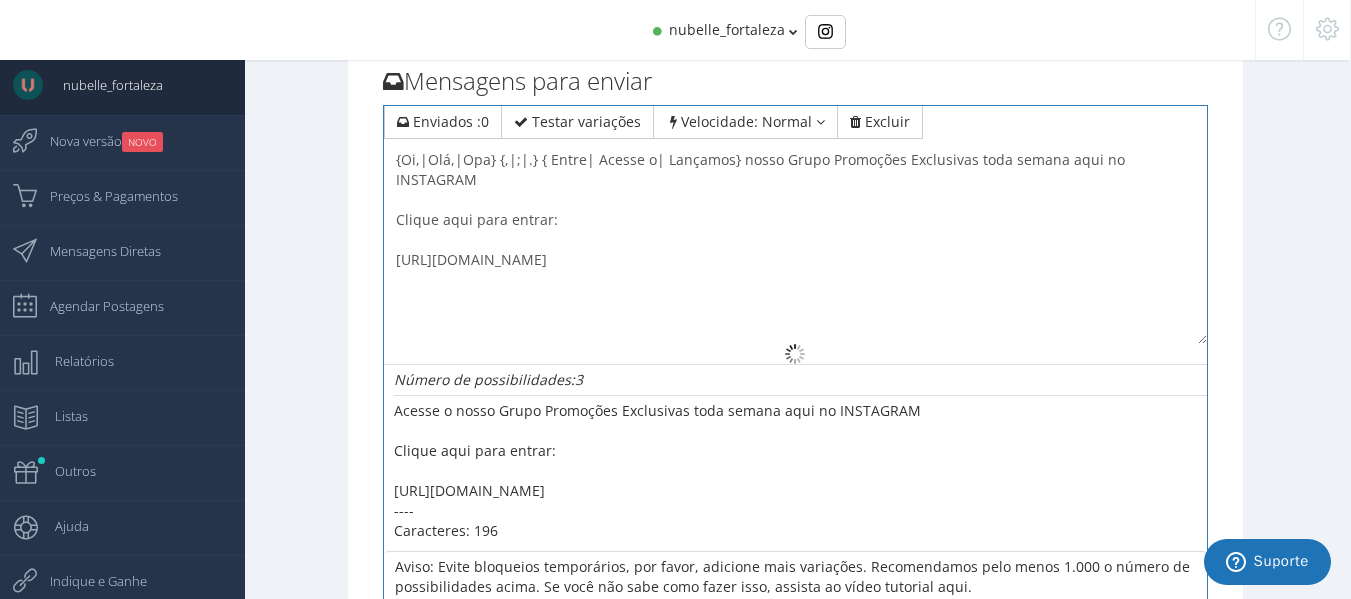 click on "{Entre|Acesse o|Lançamos} nosso Grupo Promoções Exclusivas toda semana aqui no INSTAGRAM
Clique aqui para entrar:
[URL][DOMAIN_NAME]" at bounding box center (796, 244) 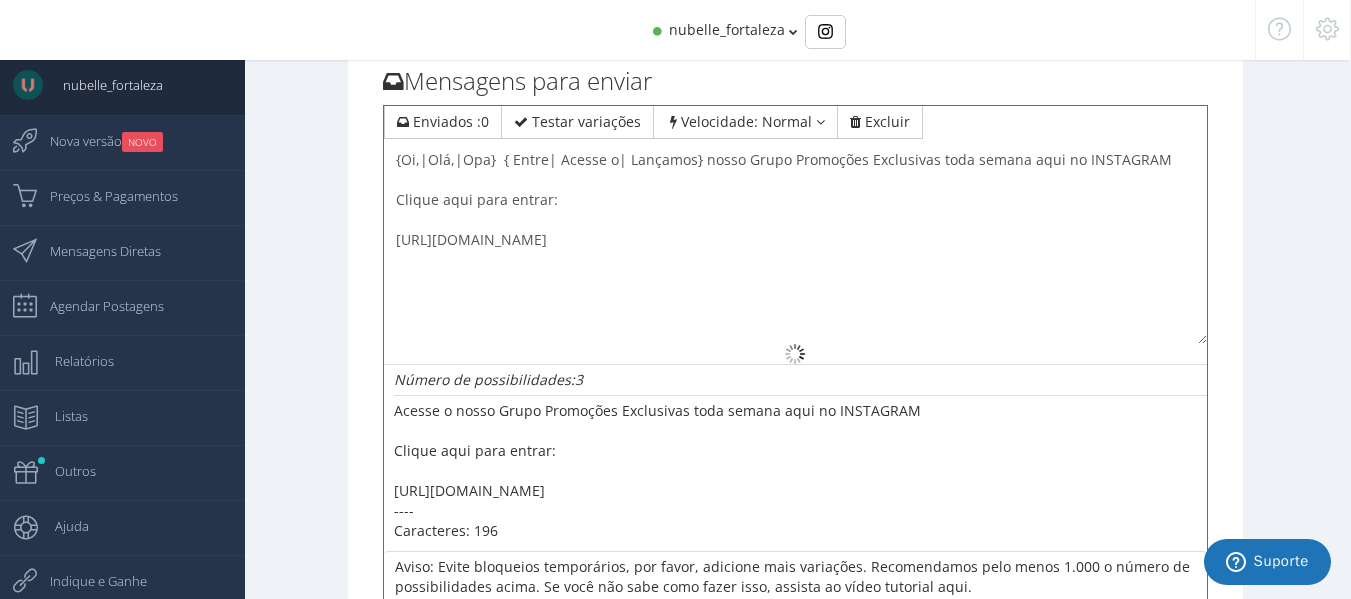 type on "{Oi,|Olá,|Opa} { Entre| Acesse o| Lançamos} nosso Grupo Promoções Exclusivas toda semana aqui no INSTAGRAM
Clique aqui para entrar:
https://www.instagram.com/channel/AbYzI1ps66ahhSKT/?igsh=NHF1OTRwYXA0ZzA1" 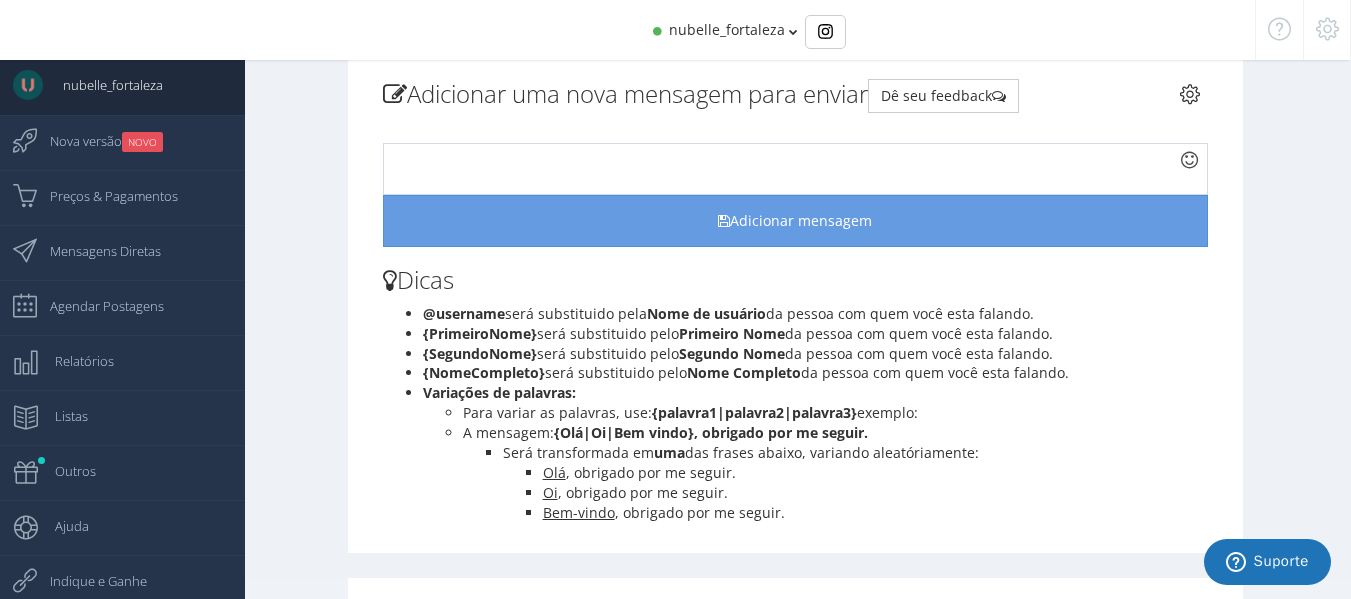 scroll, scrollTop: 0, scrollLeft: 0, axis: both 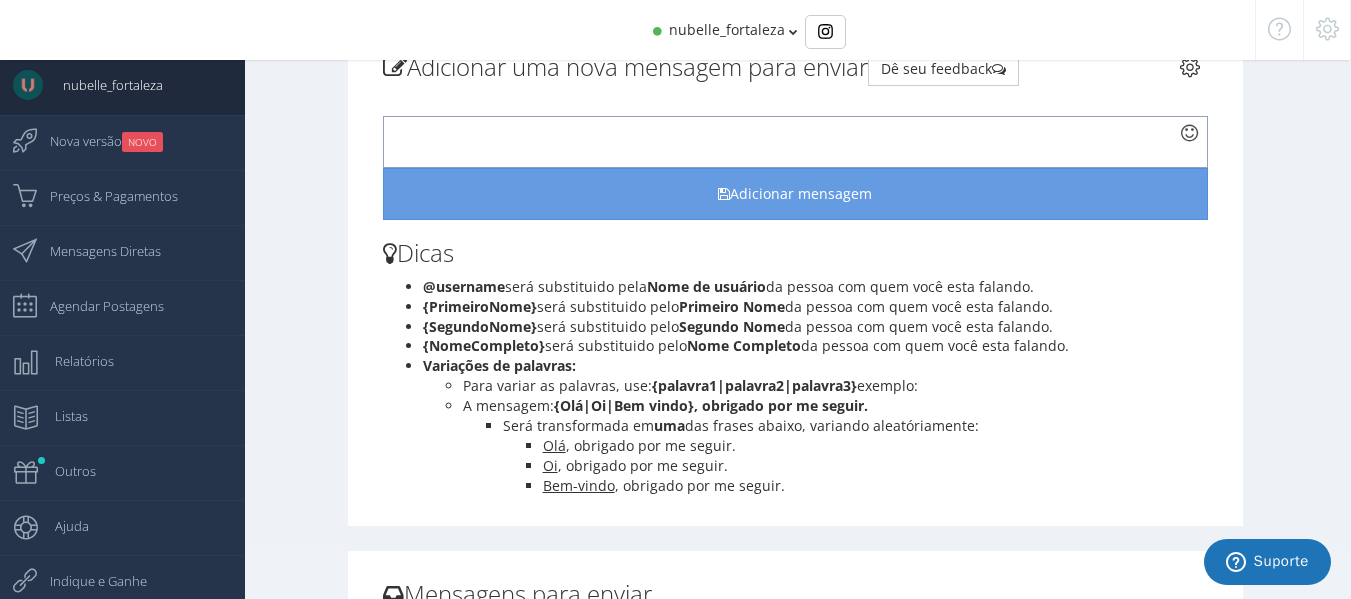 click at bounding box center (796, 142) 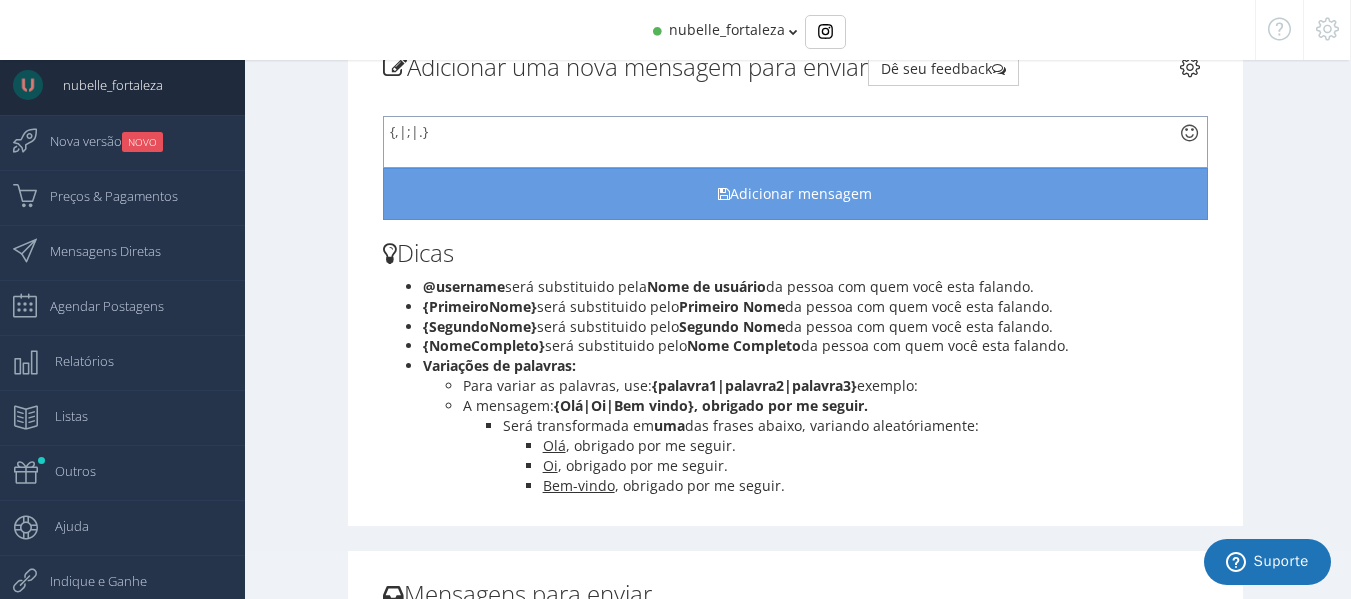 click on "{,|;|.}" at bounding box center (796, 142) 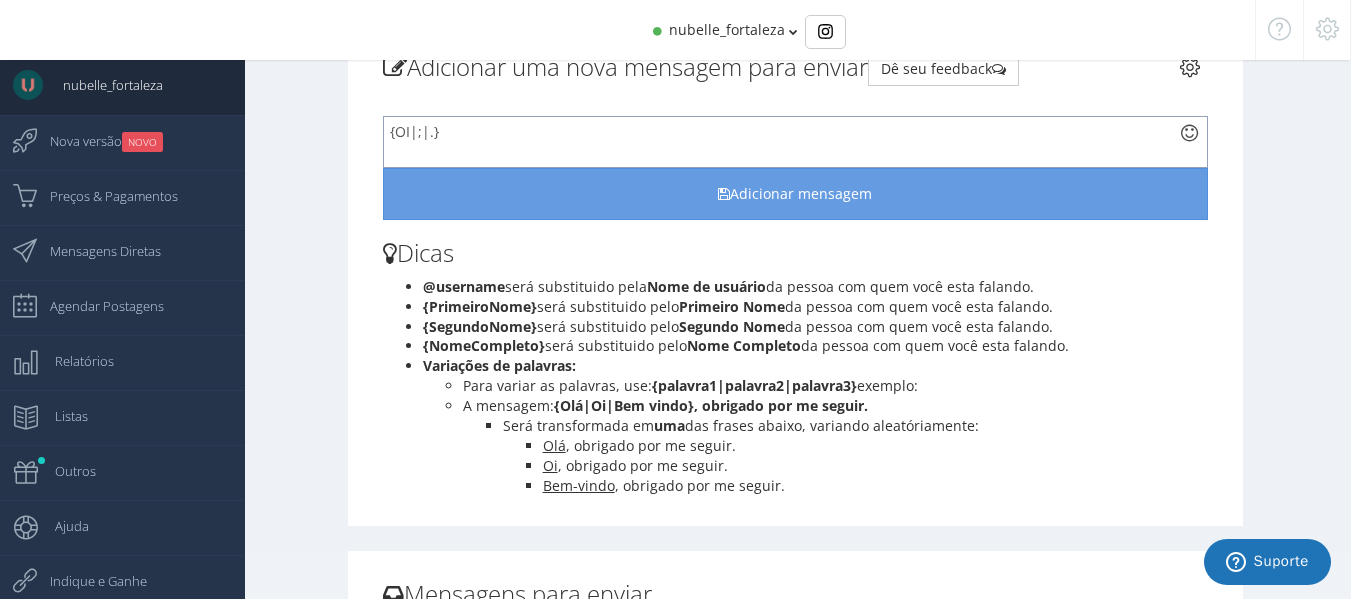 click on "{OI|;|.}" at bounding box center (796, 142) 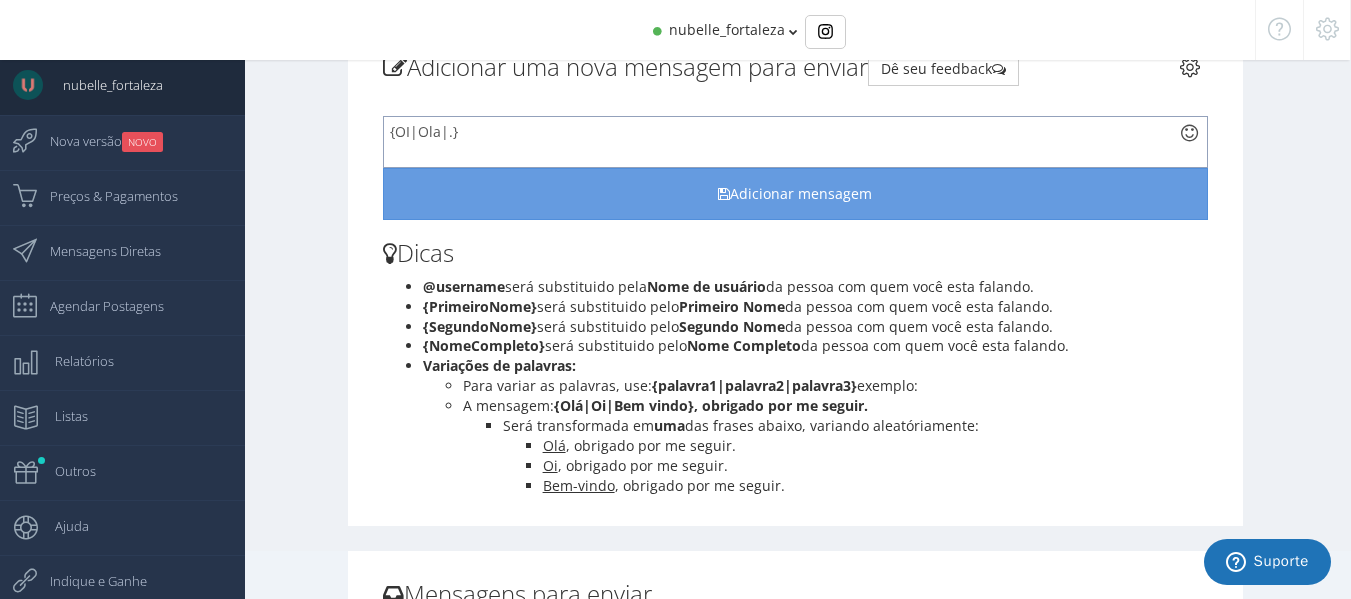 click on "{OI|Ola|.}" at bounding box center (796, 142) 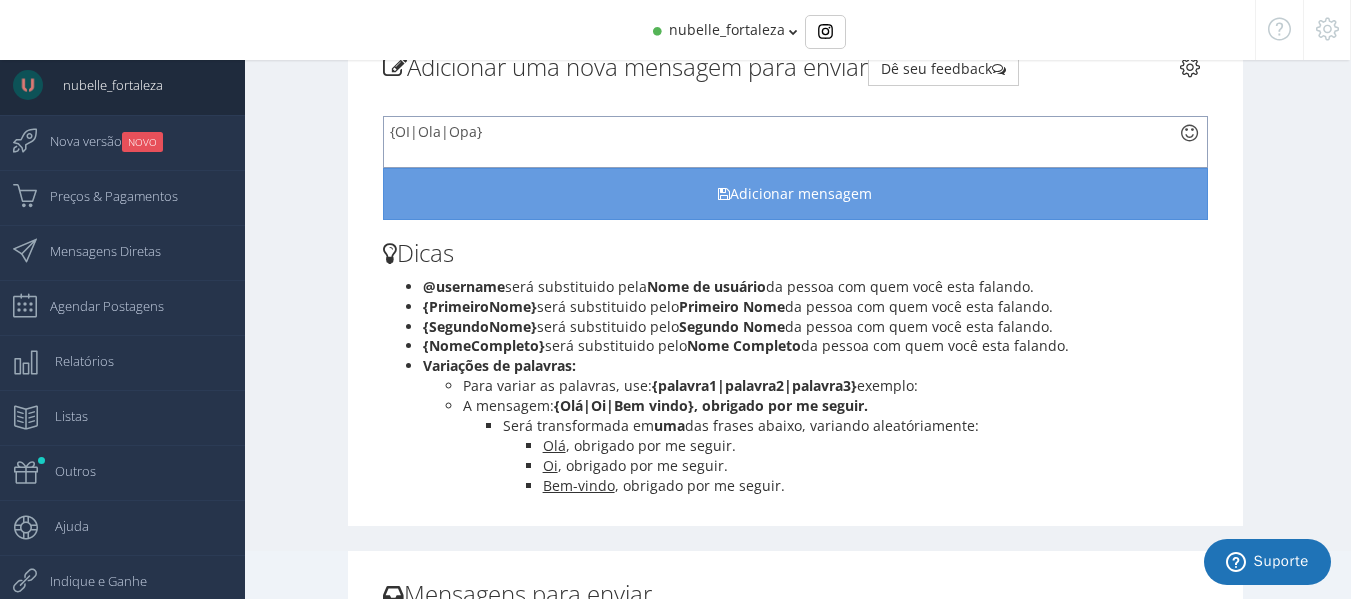 click on "{OI|Ola|Opa}" at bounding box center [796, 142] 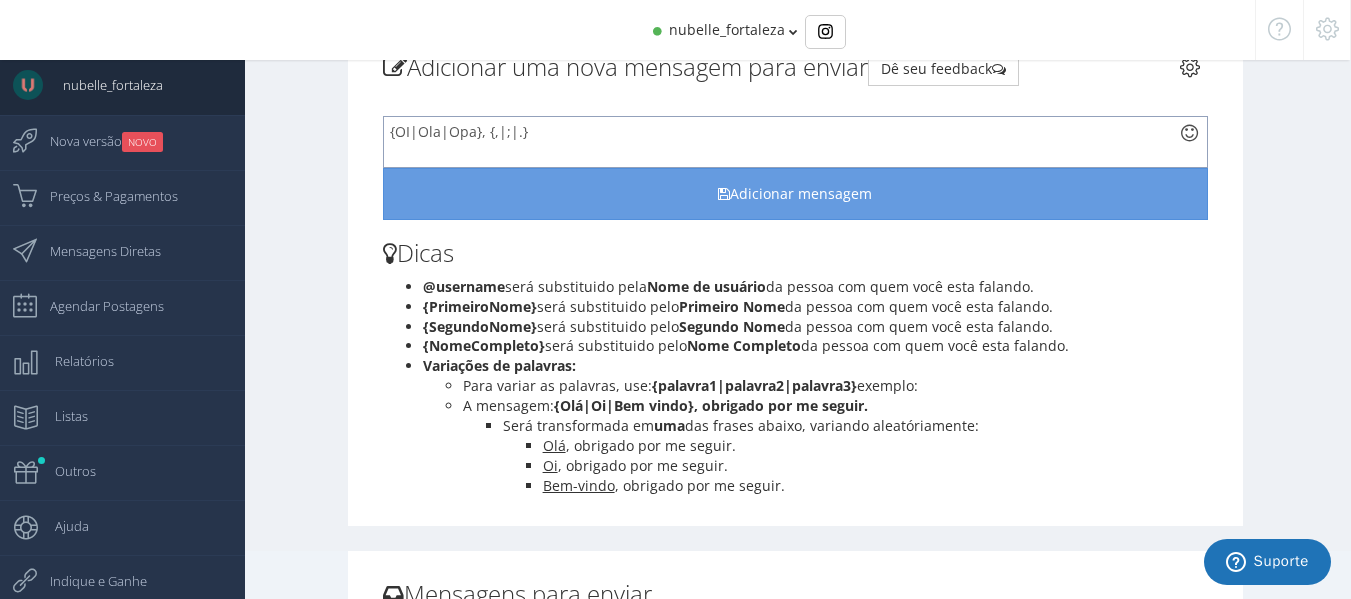 click on "{OI|Ola|Opa}, {,|;|.}" at bounding box center (796, 142) 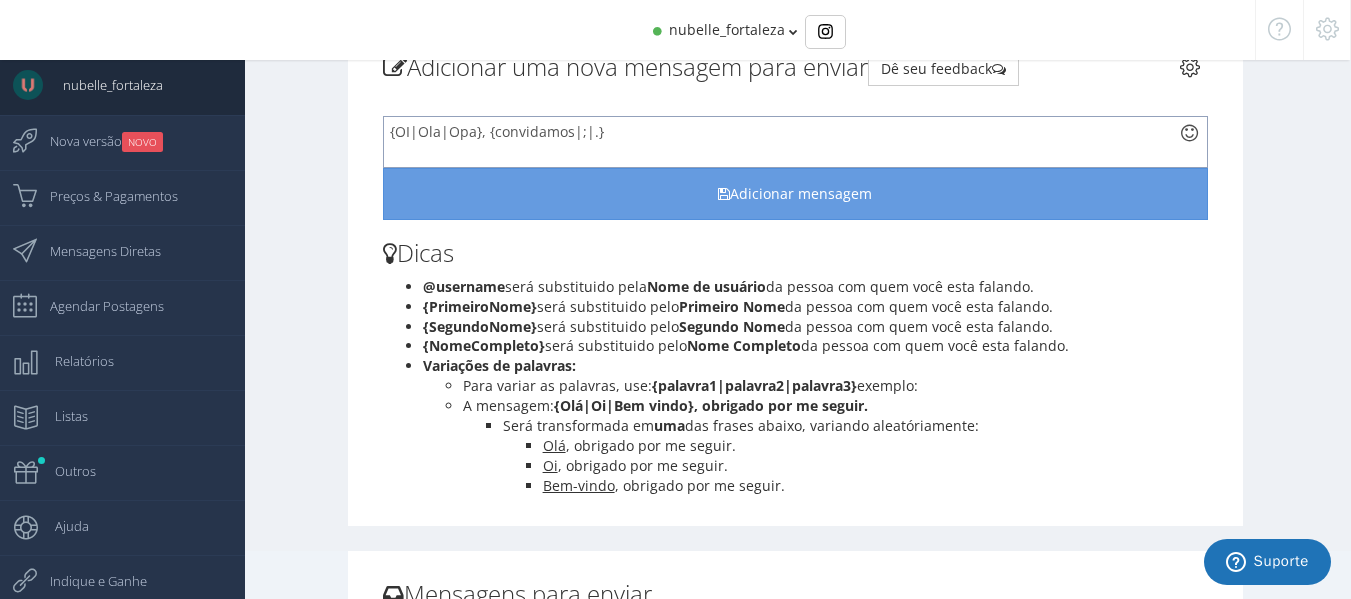 click on "{OI|Ola|Opa}, {convidamos|;|.}" at bounding box center (796, 142) 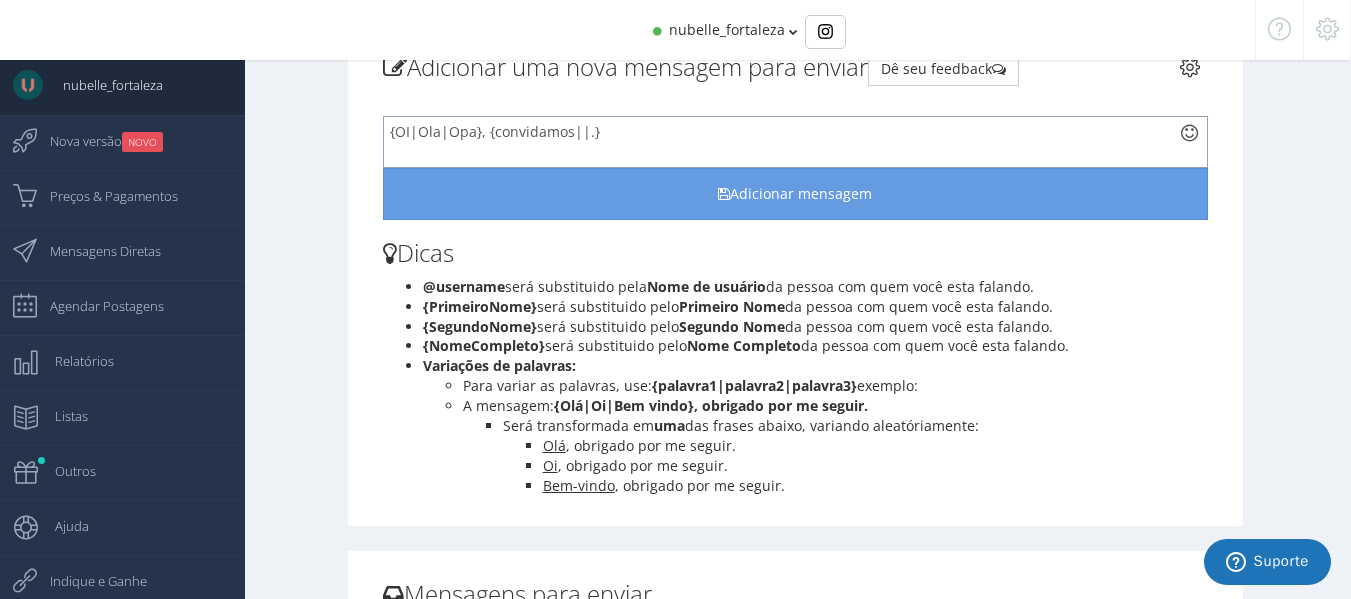 click on "{OI|Ola|Opa}, {convidamos||.}" at bounding box center [796, 142] 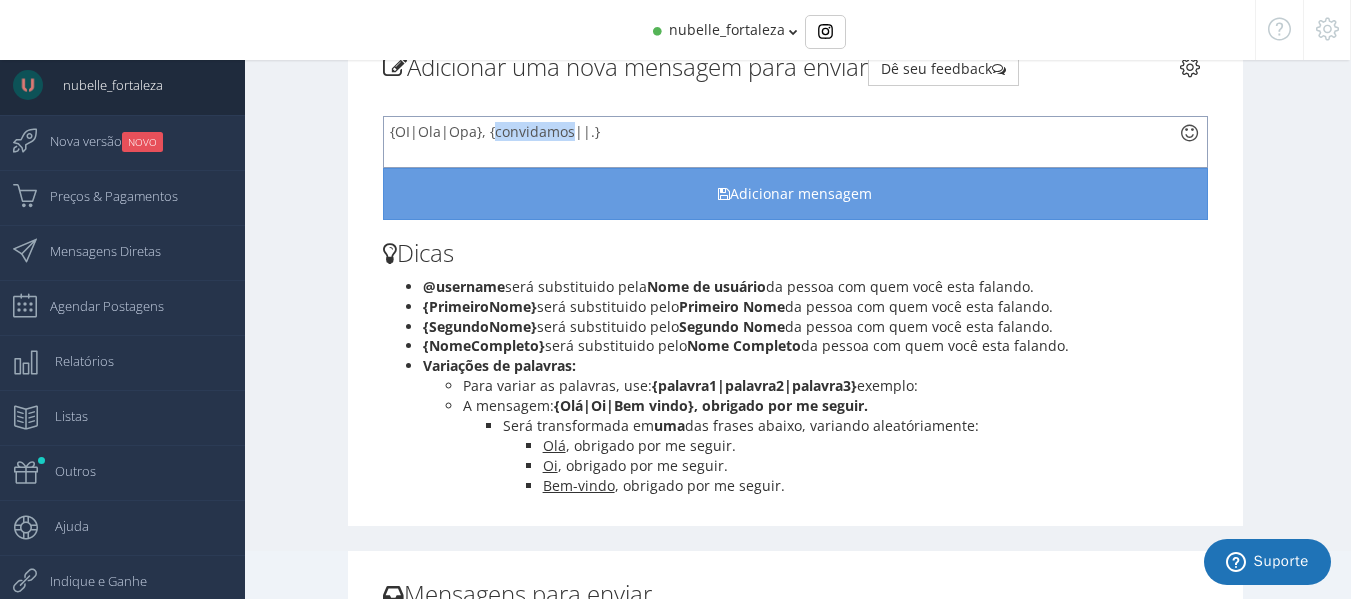 click on "{OI|Ola|Opa}, {convidamos||.}" at bounding box center [796, 142] 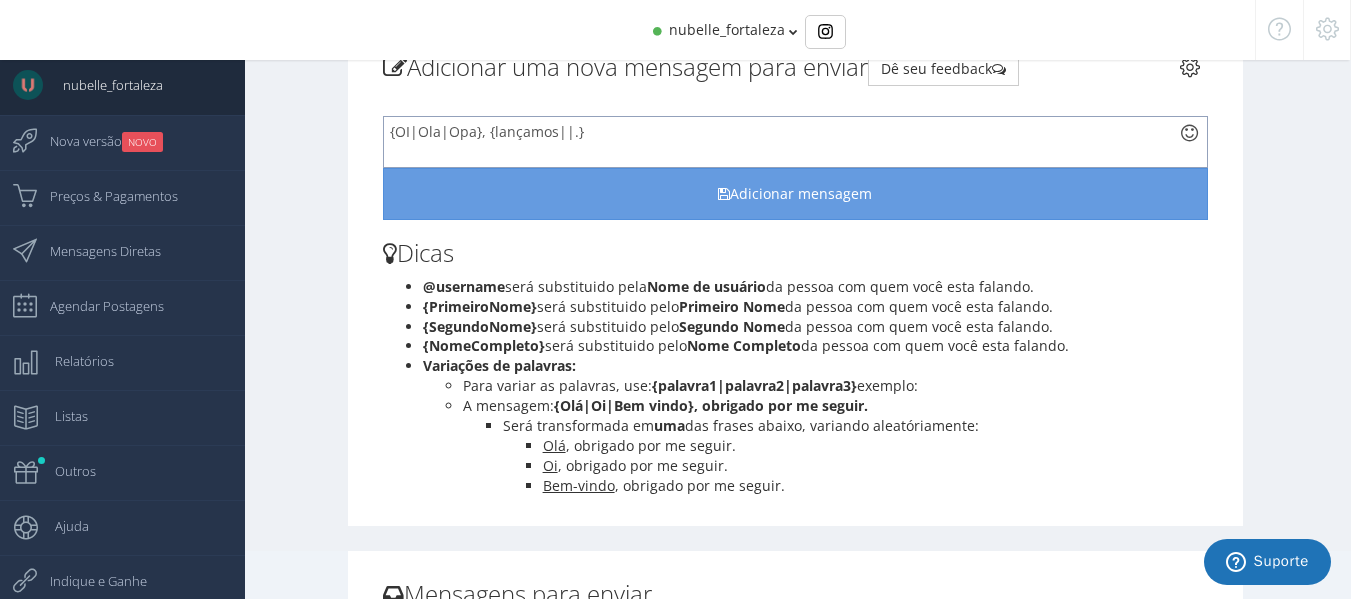 click on "{OI|Ola|Opa}, {lançamos||.}" at bounding box center (796, 142) 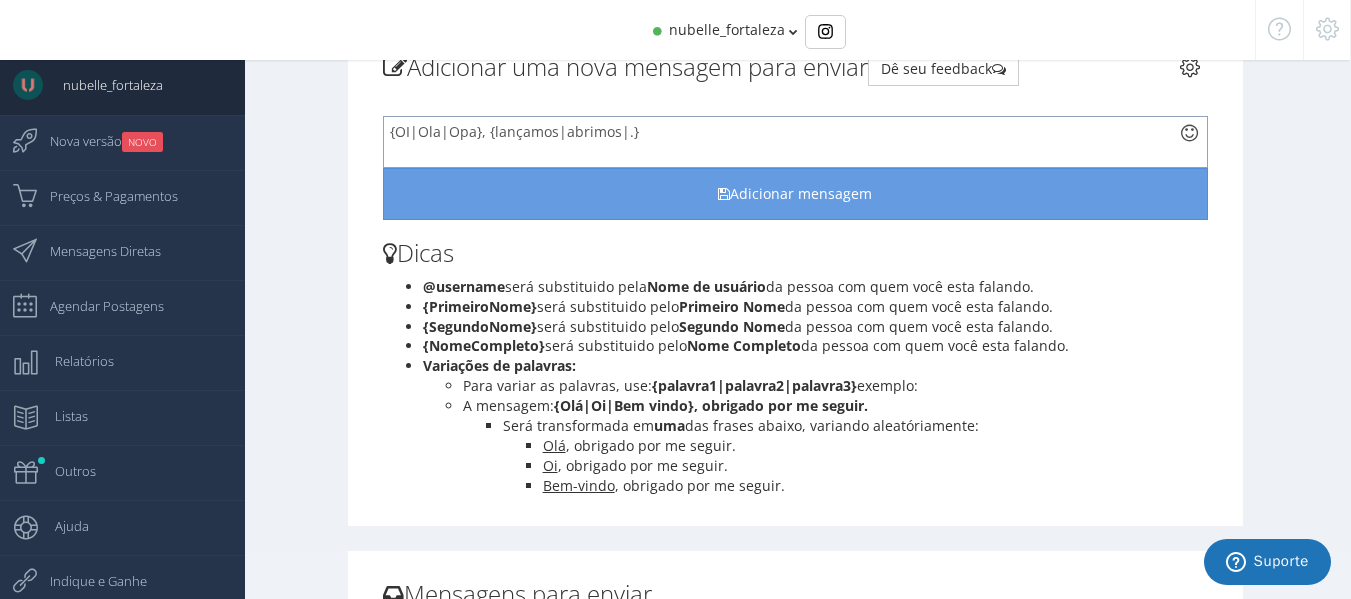 click on "{OI|Ola|Opa}, {lançamos|abrimos|.}" at bounding box center (796, 142) 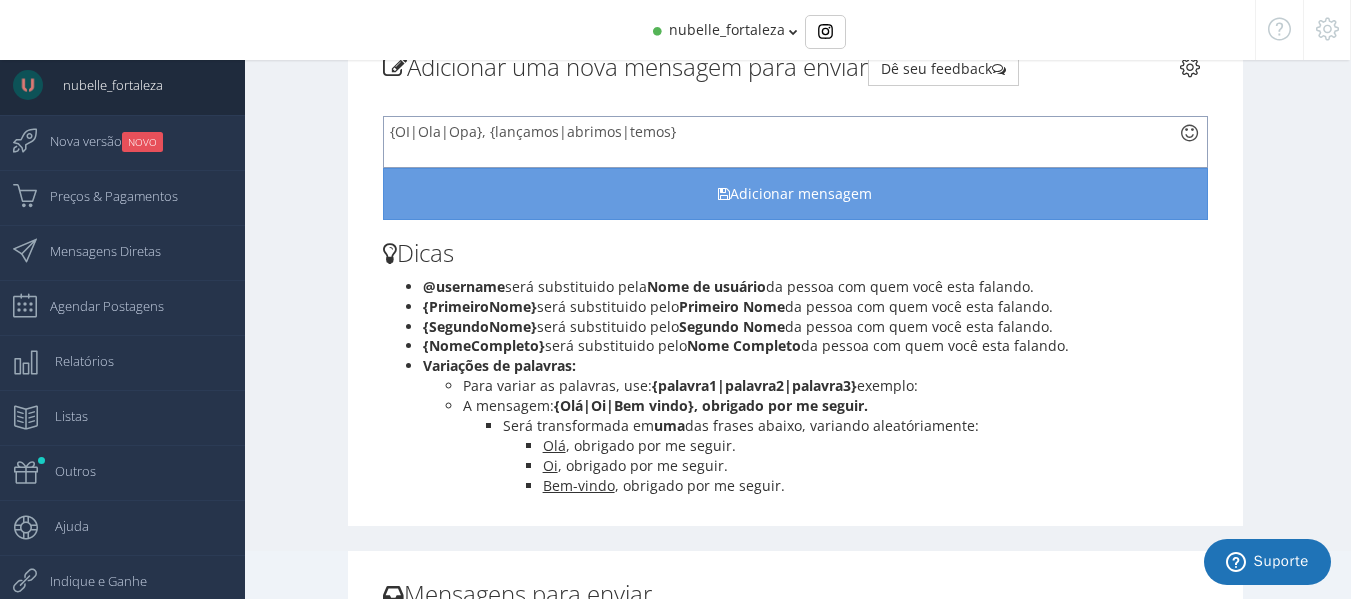 click on "{OI|Ola|Opa}, {lançamos|abrimos|temos}" at bounding box center [796, 142] 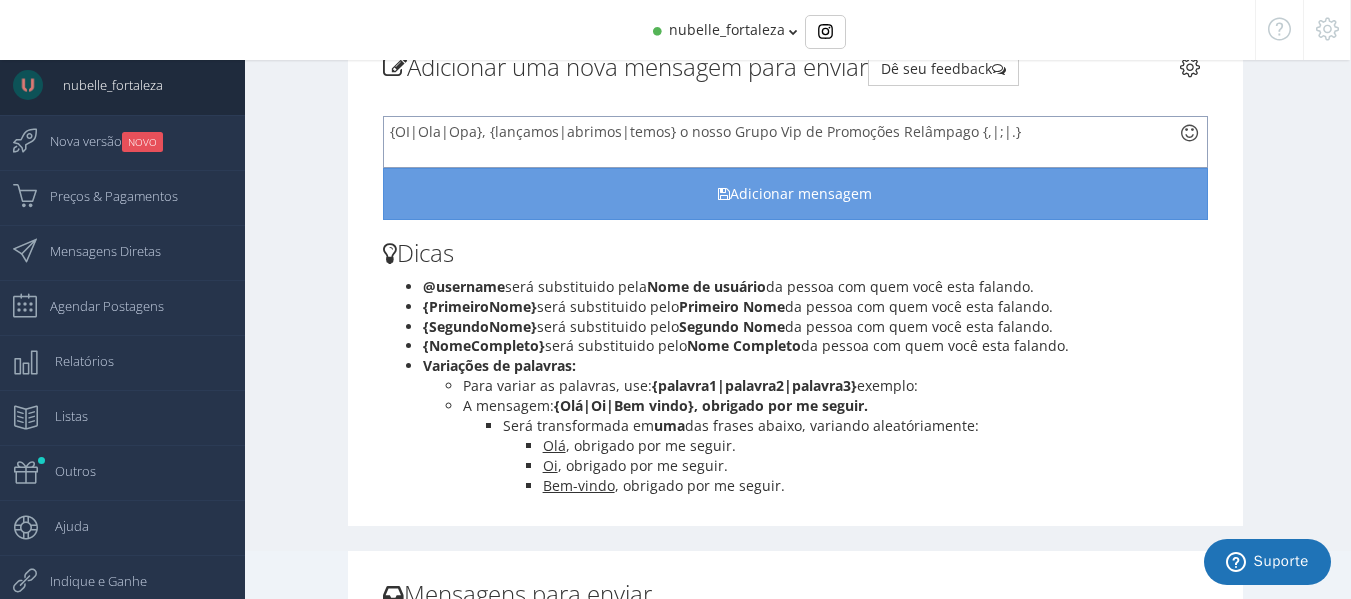 click on "{OI|Ola|Opa}, {lançamos|abrimos|temos} o nosso Grupo Vip de Promoções Relâmpago {,|;|.}" at bounding box center (796, 142) 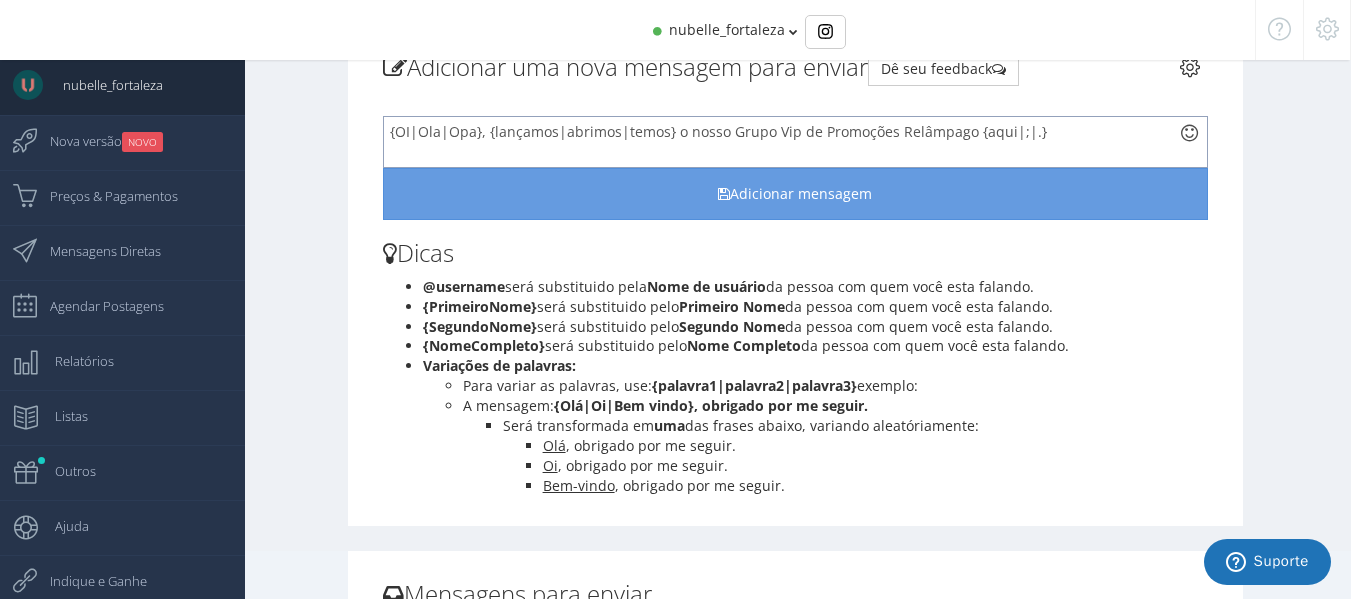 click on "{OI|Ola|Opa}, {lançamos|abrimos|temos} o nosso Grupo Vip de Promoções Relâmpago {aqui|;|.}" at bounding box center [796, 142] 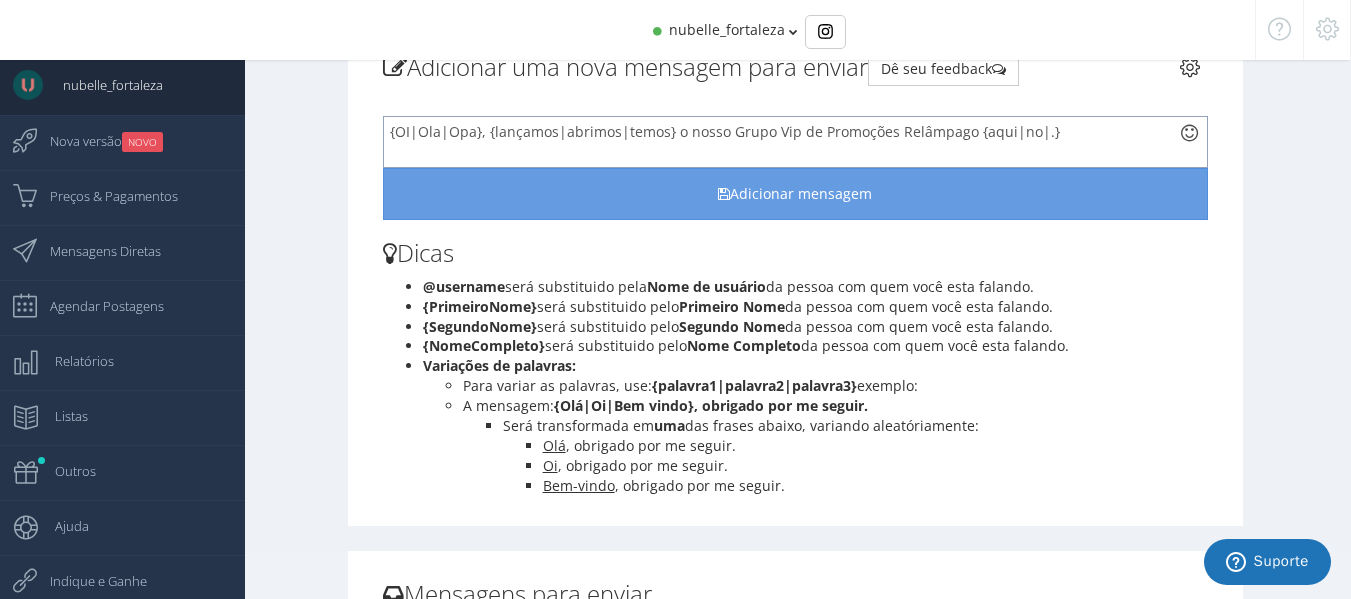 click on "{OI|Ola|Opa}, {lançamos|abrimos|temos} o nosso Grupo Vip de Promoções Relâmpago {aqui|no|.}" at bounding box center (796, 142) 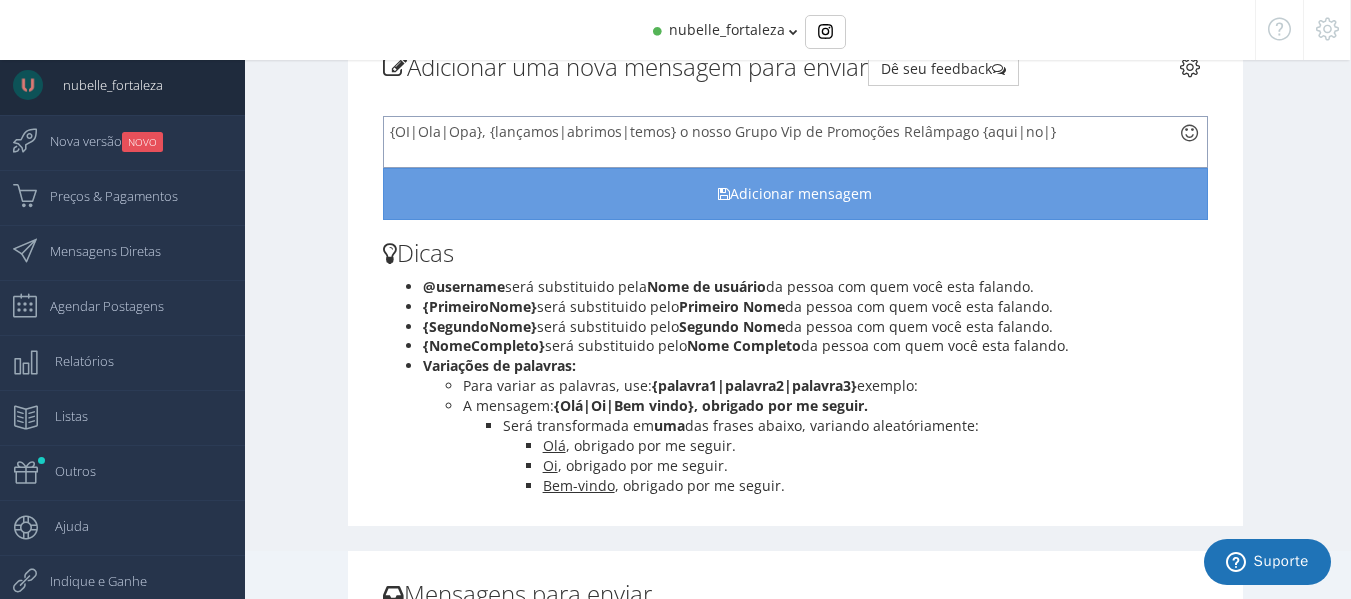 click on "{OI|Ola|Opa}, {lançamos|abrimos|temos} o nosso Grupo Vip de Promoções Relâmpago {aqui|no|}" at bounding box center (796, 142) 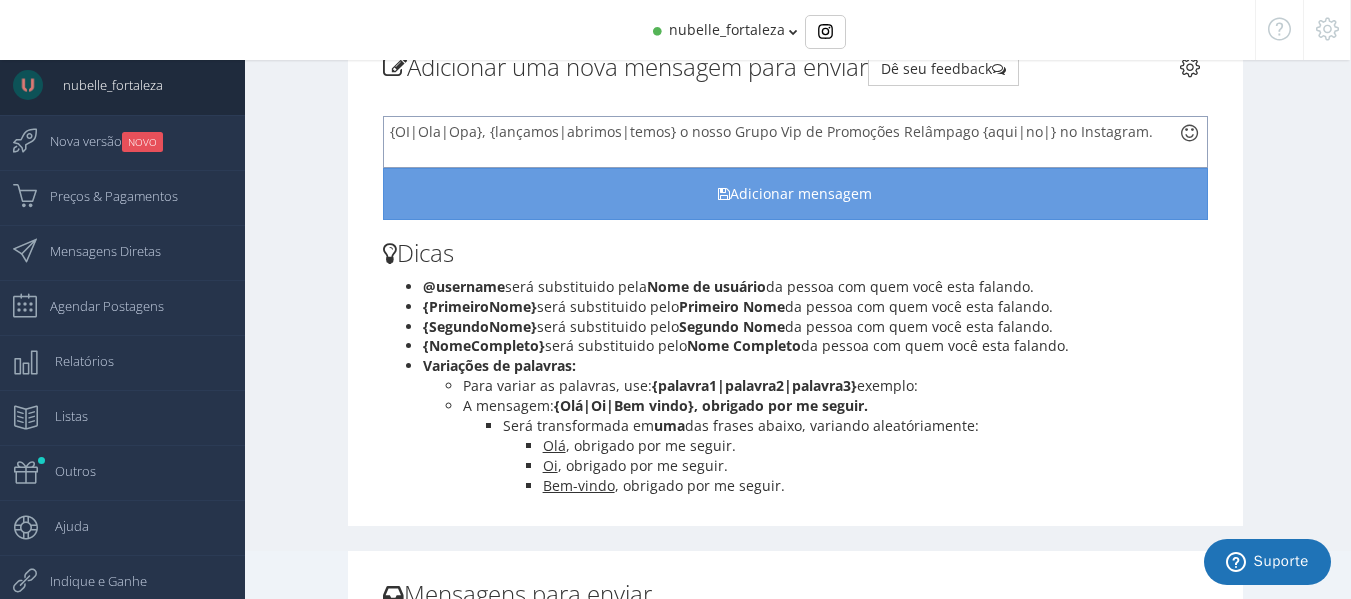 scroll, scrollTop: 9, scrollLeft: 0, axis: vertical 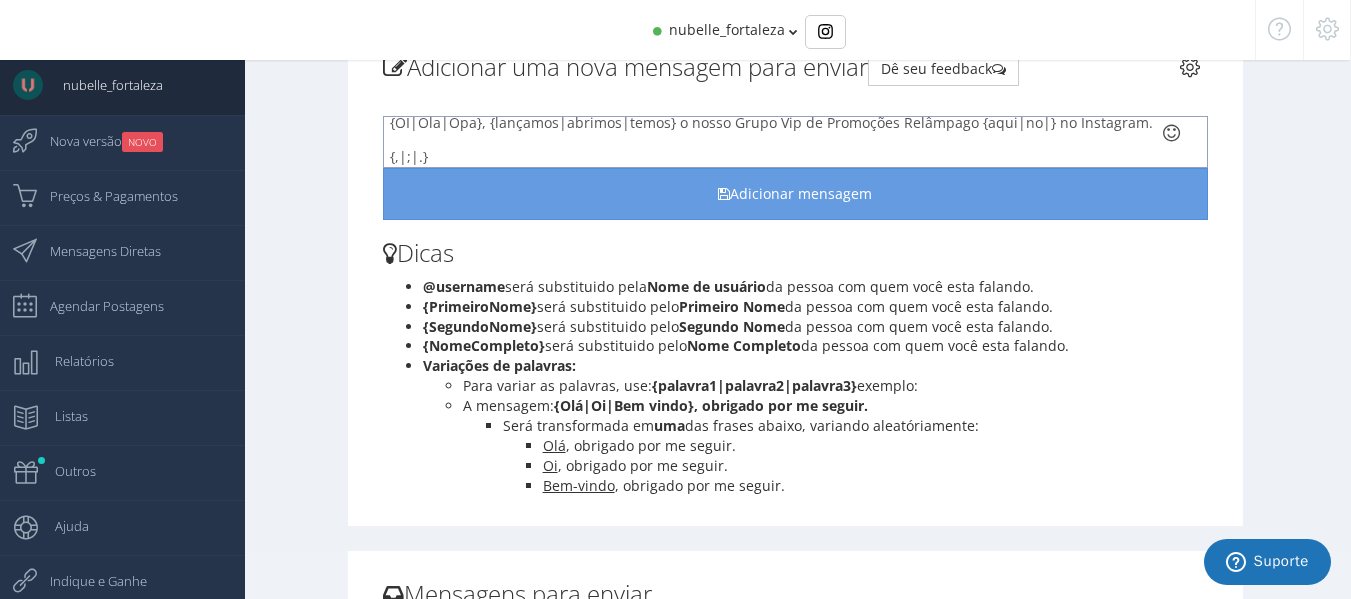 click on "{OI|Ola|Opa}, {lançamos|abrimos|temos} o nosso Grupo Vip de Promoções Relâmpago {aqui|no|} no Instagram. {,|;|.}" at bounding box center [796, 142] 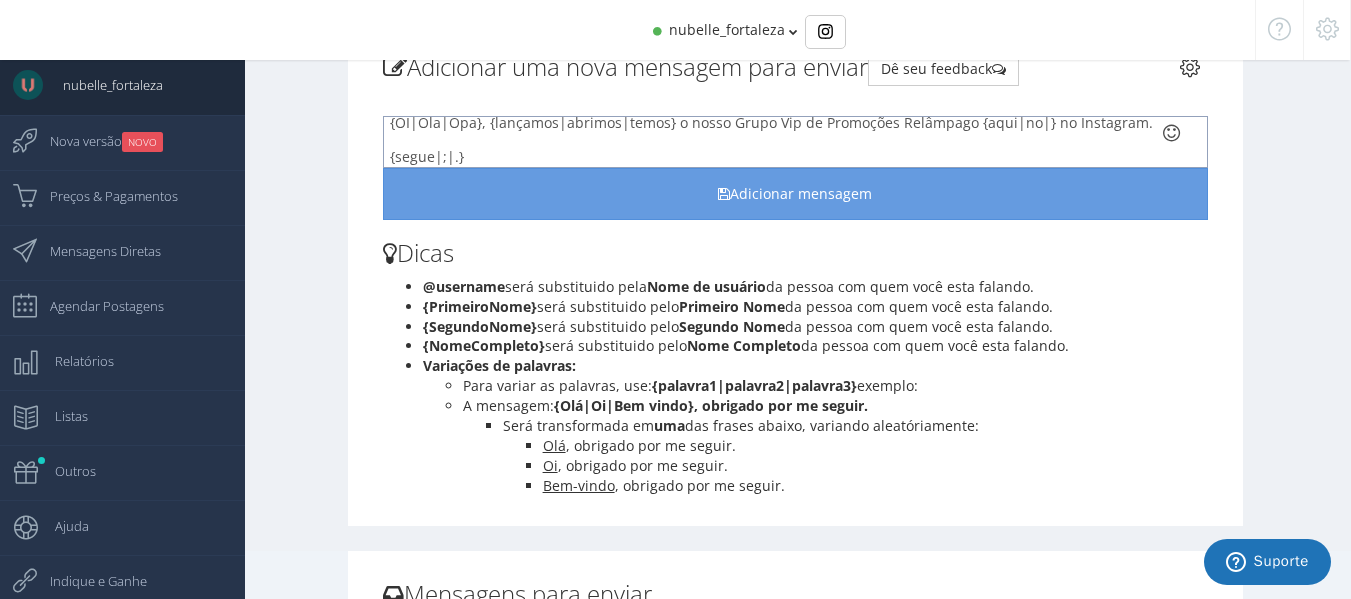 click on "{OI|Ola|Opa}, {lançamos|abrimos|temos} o nosso Grupo Vip de Promoções Relâmpago {aqui|no|} no Instagram. {segue|;|.}" at bounding box center (796, 142) 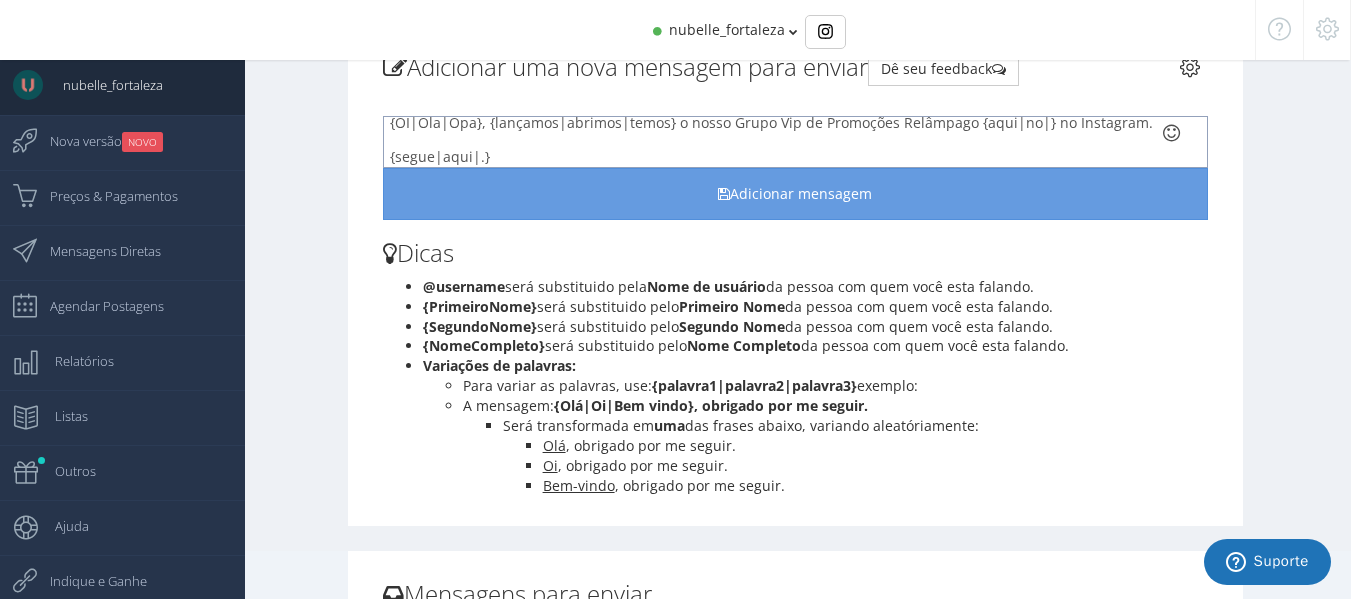 click on "{OI|Ola|Opa}, {lançamos|abrimos|temos} o nosso Grupo Vip de Promoções Relâmpago {aqui|no|} no Instagram. {segue|aqui|.}" at bounding box center (796, 142) 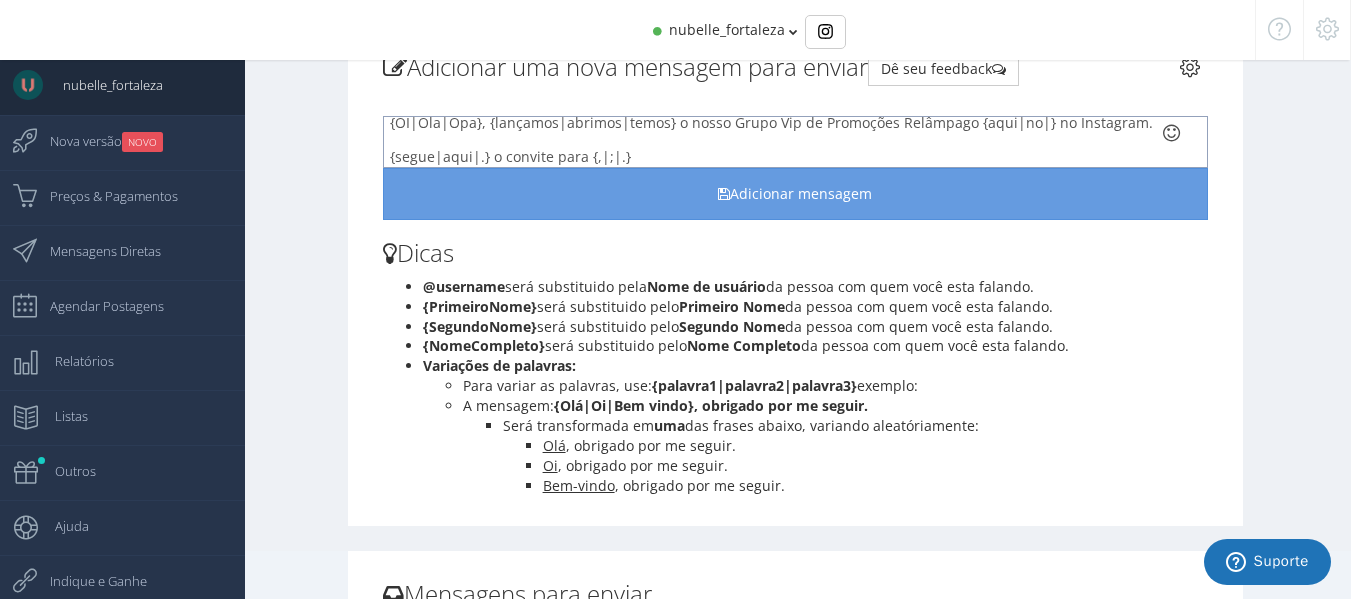 click on "{OI|Ola|Opa}, {lançamos|abrimos|temos} o nosso Grupo Vip de Promoções Relâmpago {aqui|no|} no Instagram. {segue|aqui|.} o convite para {,|;|.}" at bounding box center [796, 142] 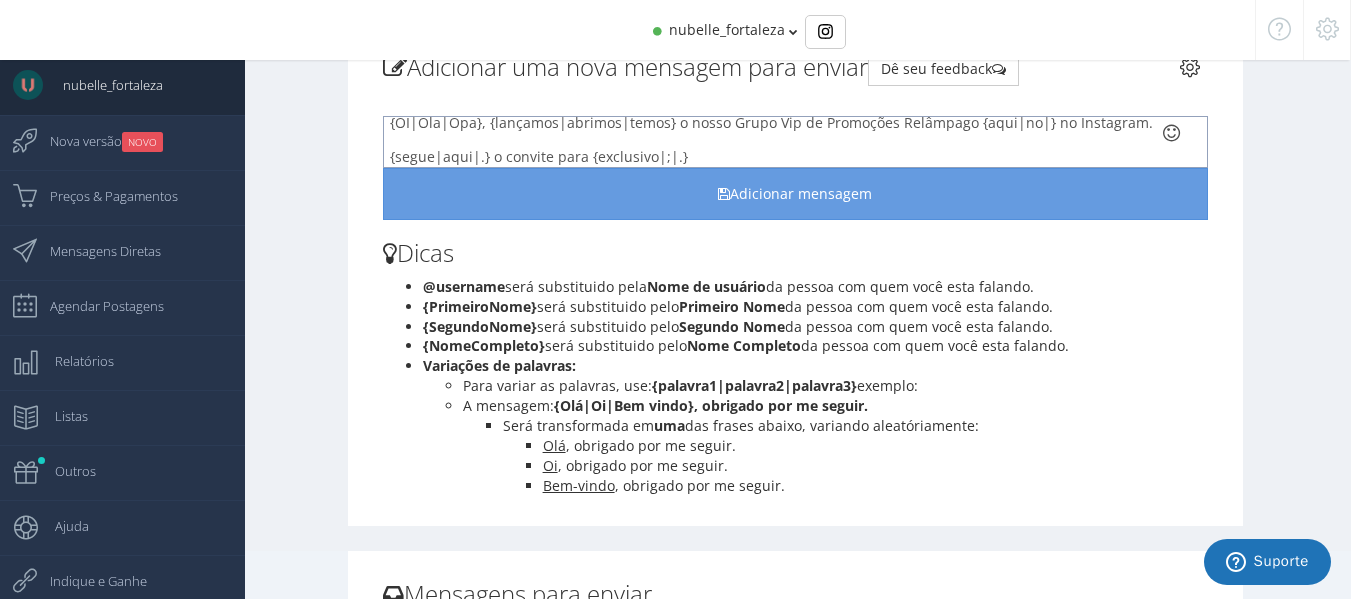 click on "{OI|Ola|Opa}, {lançamos|abrimos|temos} o nosso Grupo Vip de Promoções Relâmpago {aqui|no|} no Instagram. {segue|aqui|.} o convite para {exclusivo|;|.}" at bounding box center (796, 142) 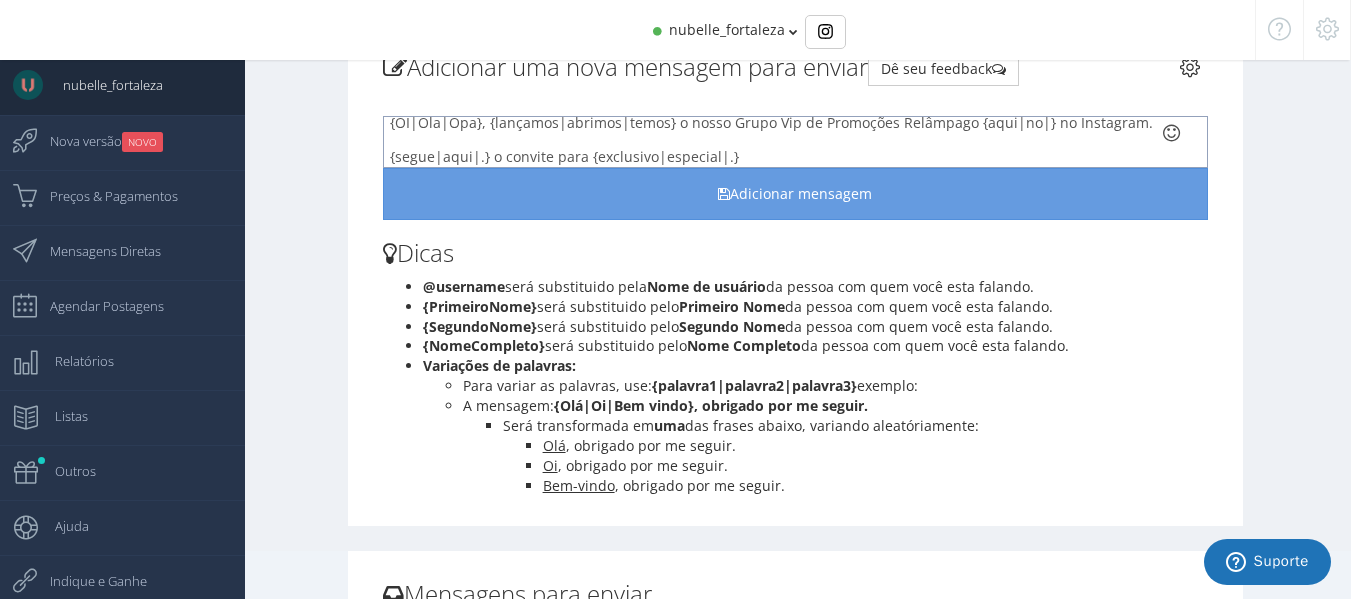 click on "{OI|Ola|Opa}, {lançamos|abrimos|temos} o nosso Grupo Vip de Promoções Relâmpago {aqui|no|} no Instagram. {segue|aqui|.} o convite para {exclusivo|especial|.}" at bounding box center (796, 142) 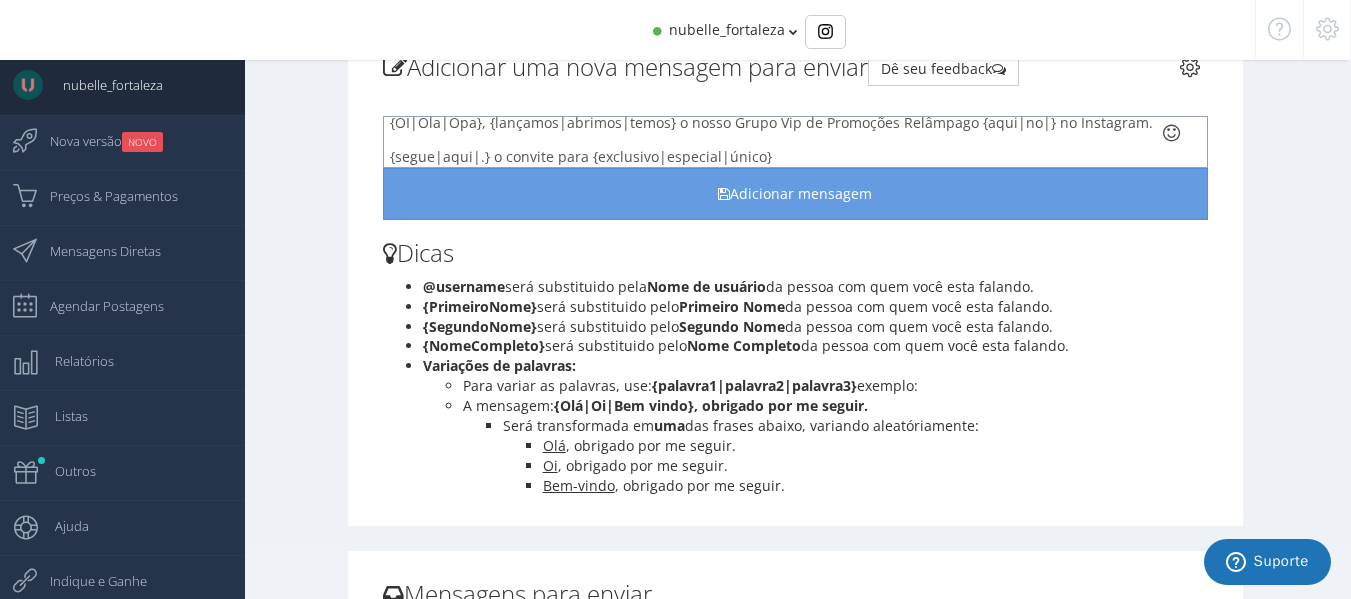 click on "{OI|Ola|Opa}, {lançamos|abrimos|temos} o nosso Grupo Vip de Promoções Relâmpago {aqui|no|} no Instagram. {segue|aqui|.} o convite para {exclusivo|especial|único}" at bounding box center (796, 142) 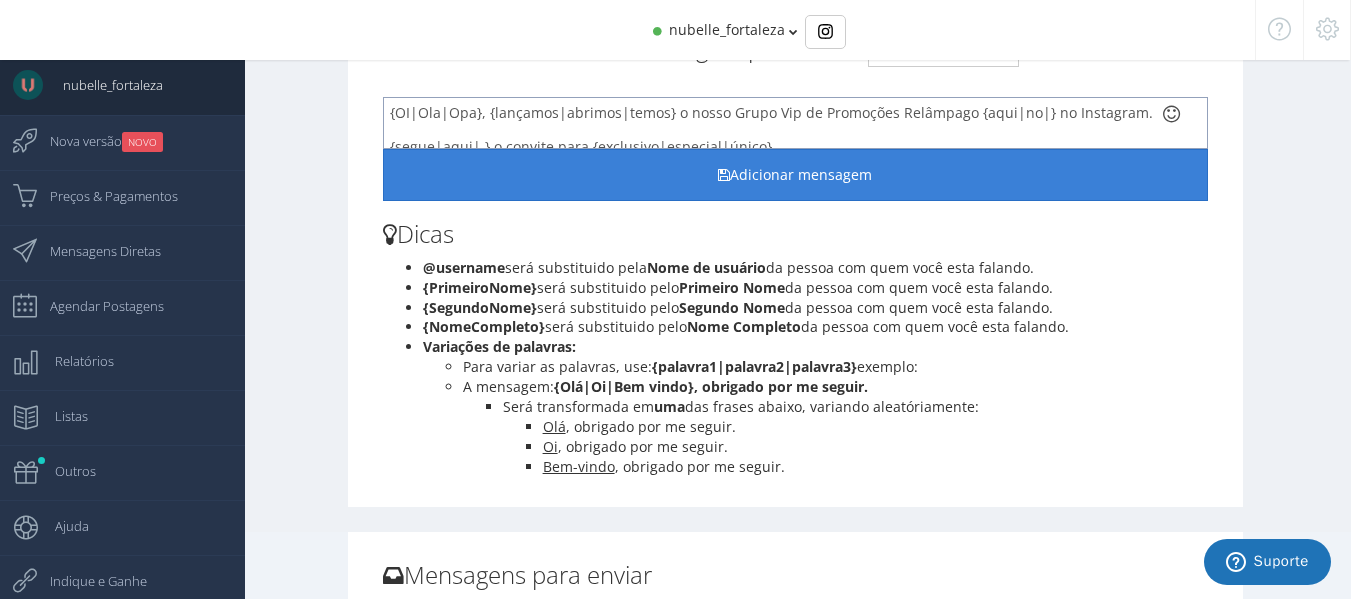 scroll, scrollTop: 96, scrollLeft: 0, axis: vertical 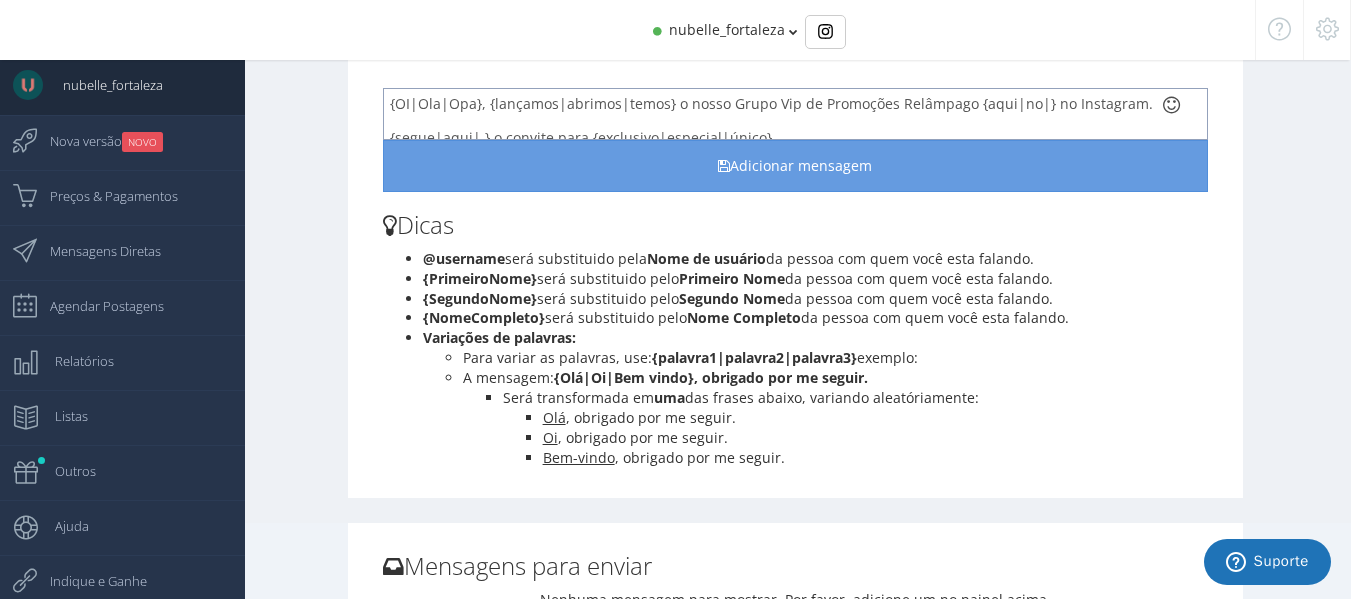 click on "{OI|Ola|Opa}, {lançamos|abrimos|temos} o nosso Grupo Vip de Promoções Relâmpago {aqui|no|} no Instagram. {segue|aqui|.} o convite para {exclusivo|especial|único}" at bounding box center (796, 114) 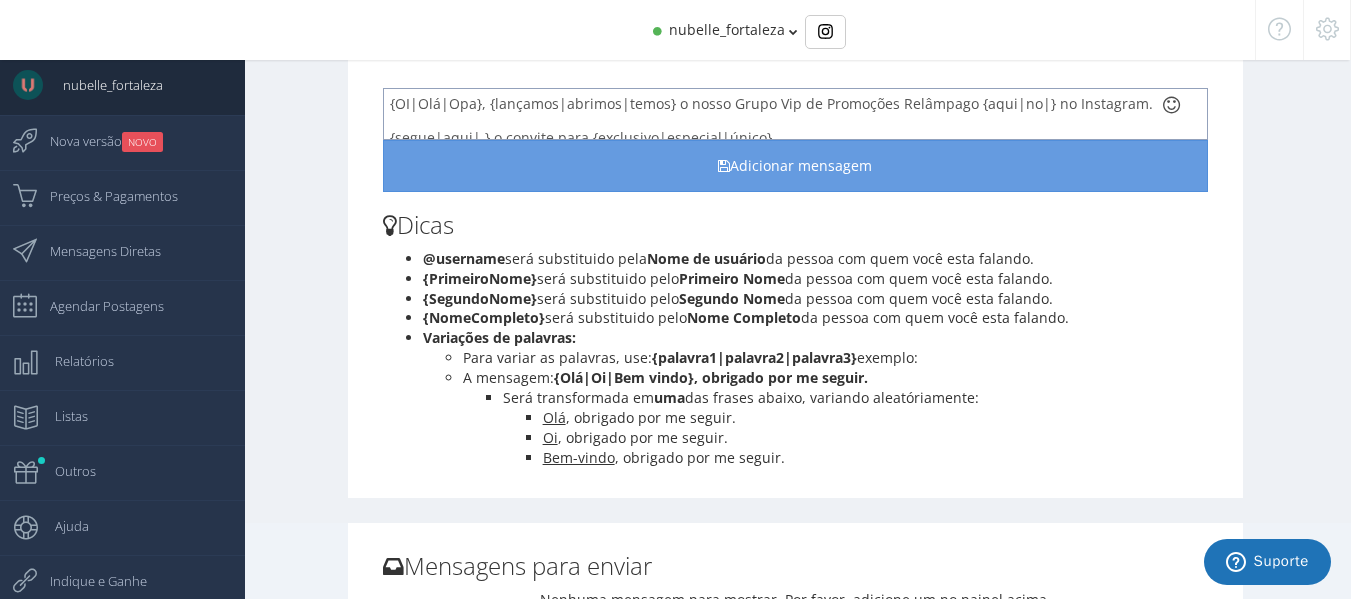 click on "{OI|Olá|Opa}, {lançamos|abrimos|temos} o nosso Grupo Vip de Promoções Relâmpago {aqui|no|} no Instagram. {segue|aqui|.} o convite para {exclusivo|especial|único}" at bounding box center (796, 114) 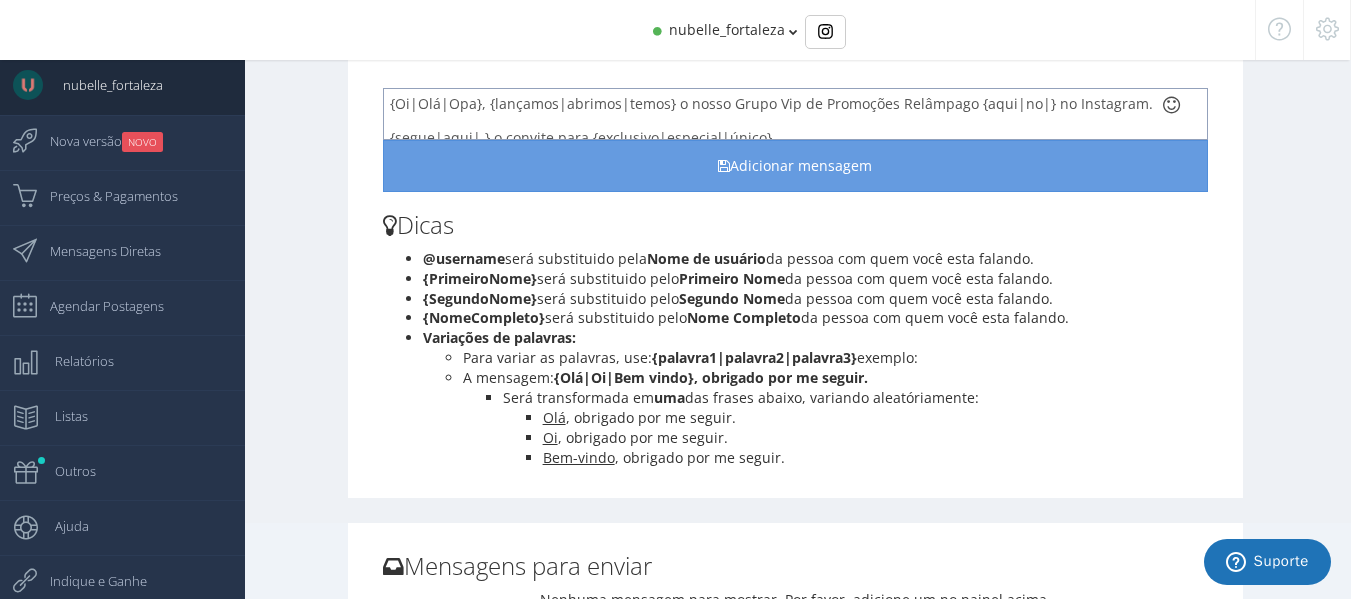 click on "{Oi|Olá|Opa}, {lançamos|abrimos|temos} o nosso Grupo Vip de Promoções Relâmpago {aqui|no|} no Instagram. {segue|aqui|.} o convite para {exclusivo|especial|único}" at bounding box center [796, 114] 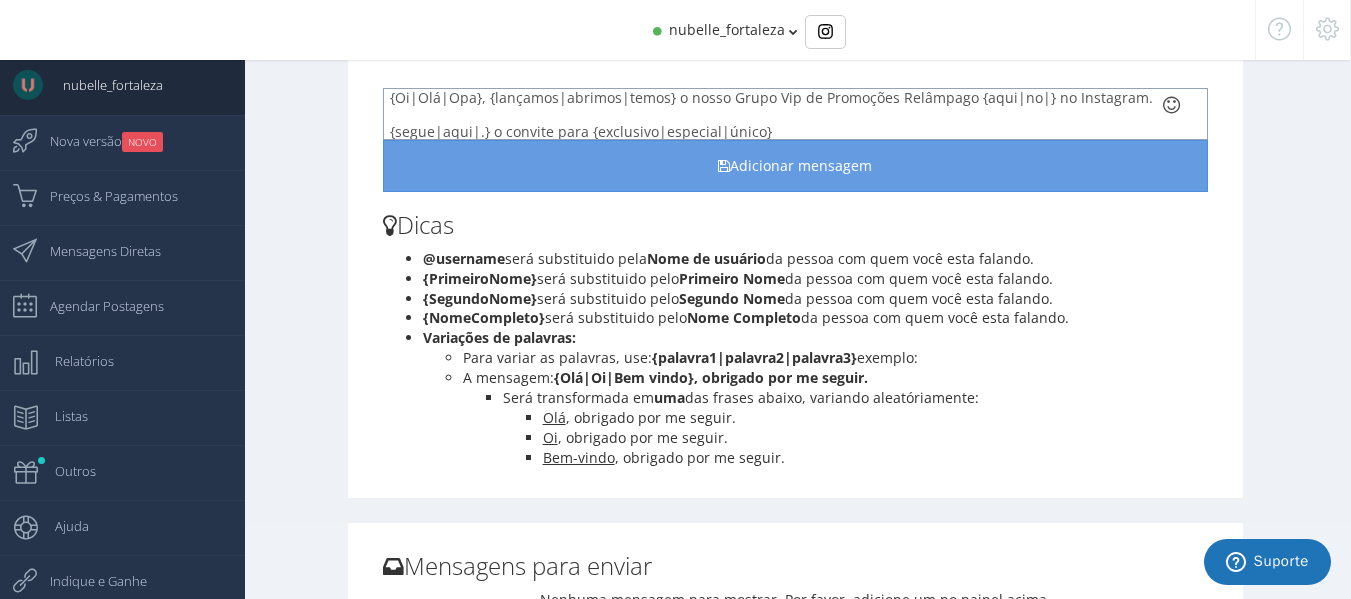 scroll, scrollTop: 5, scrollLeft: 0, axis: vertical 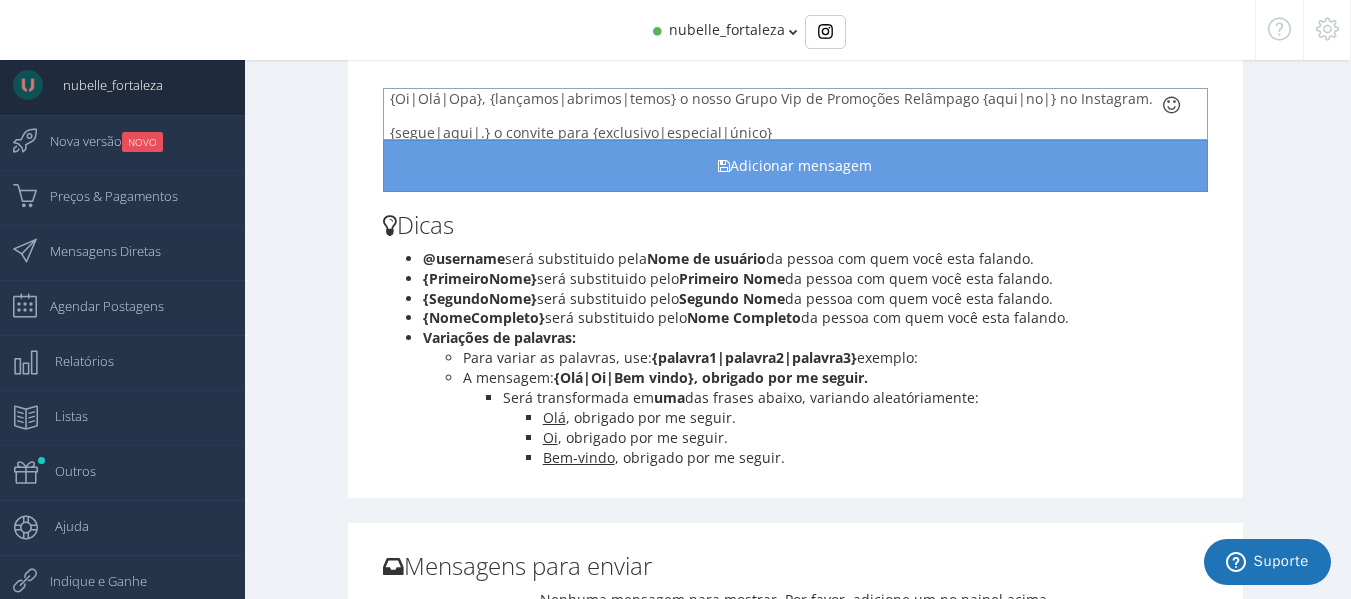 click on "{Oi|Olá|Opa}, {lançamos|abrimos|temos} o nosso Grupo Vip de Promoções Relâmpago {aqui|no|} no Instagram. {segue|aqui|.} o convite para {exclusivo|especial|único}" at bounding box center (796, 114) 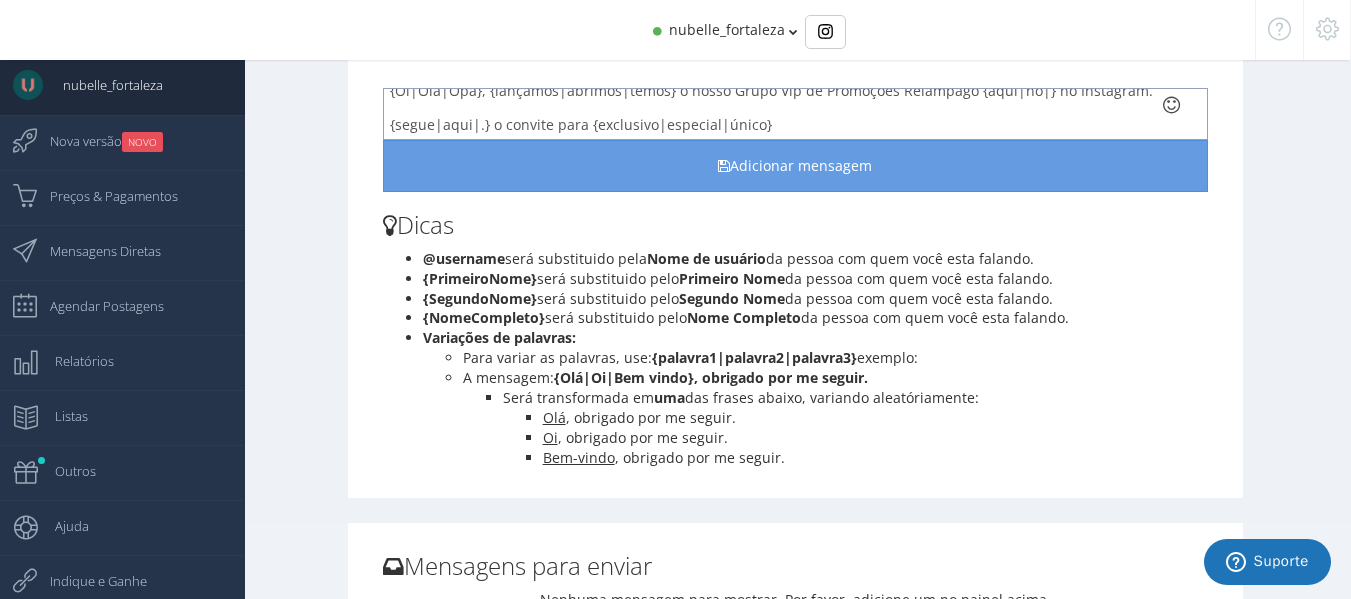 scroll, scrollTop: 0, scrollLeft: 0, axis: both 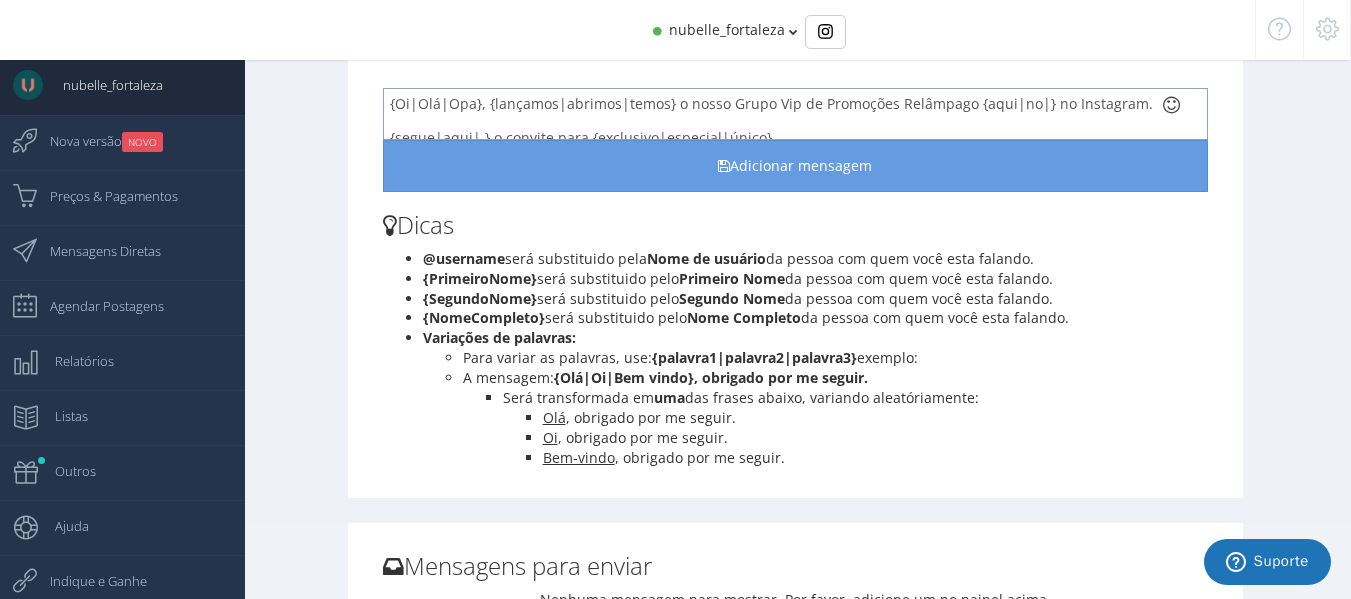 click on "{Oi|Olá|Opa}, {lançamos|abrimos|temos} o nosso Grupo Vip de Promoções Relâmpago {aqui|no|} no Instagram. {segue|aqui|.} o convite para {exclusivo|especial|único}" at bounding box center [796, 114] 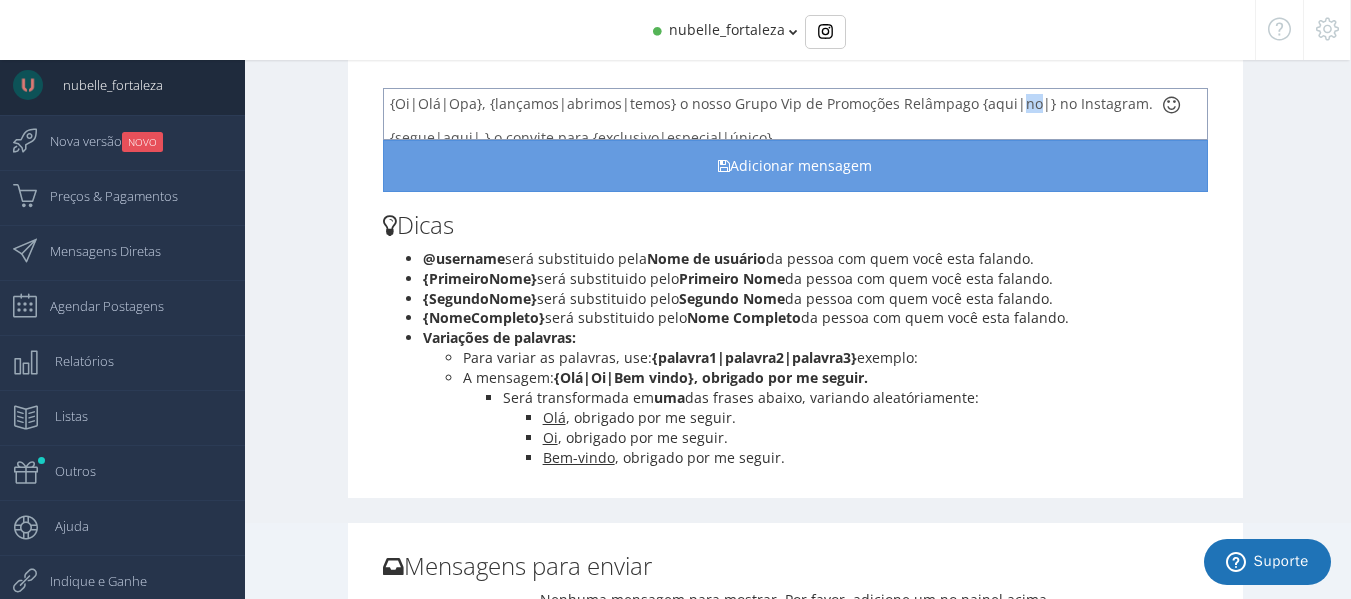click on "{Oi|Olá|Opa}, {lançamos|abrimos|temos} o nosso Grupo Vip de Promoções Relâmpago {aqui|no|} no Instagram. {segue|aqui|.} o convite para {exclusivo|especial|único}" at bounding box center [796, 114] 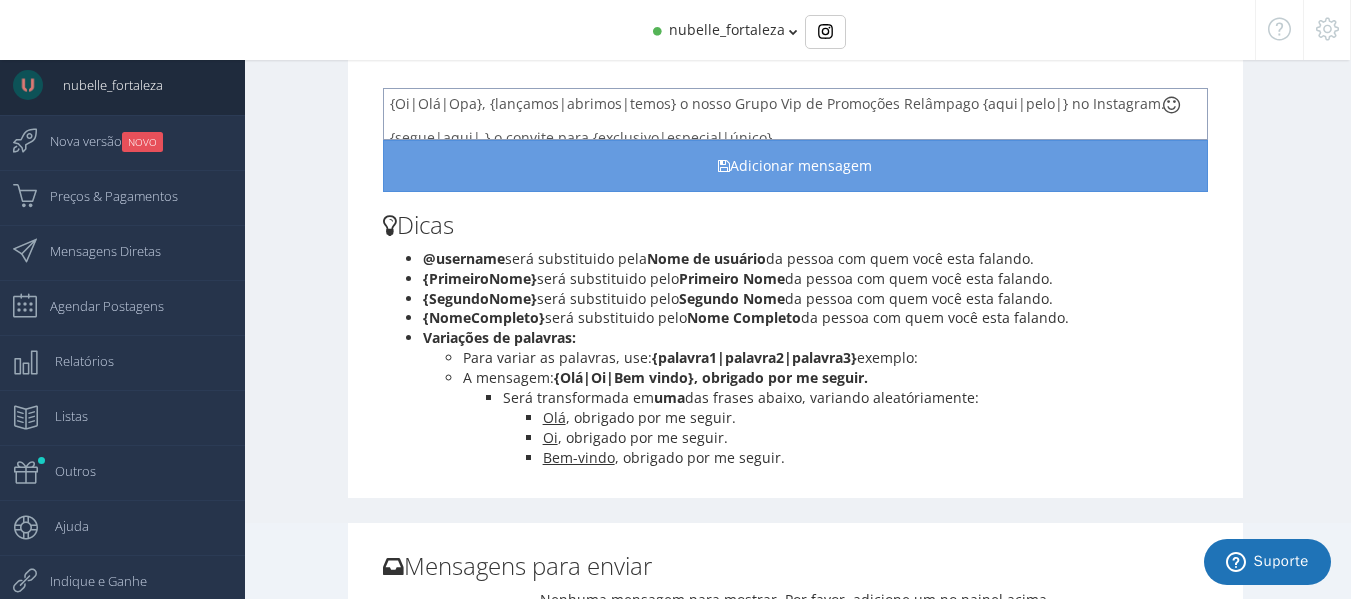 click on "{Oi|Olá|Opa}, {lançamos|abrimos|temos} o nosso Grupo Vip de Promoções Relâmpago {aqui|pelo|} no Instagram. {segue|aqui|.} o convite para {exclusivo|especial|único}" at bounding box center (796, 114) 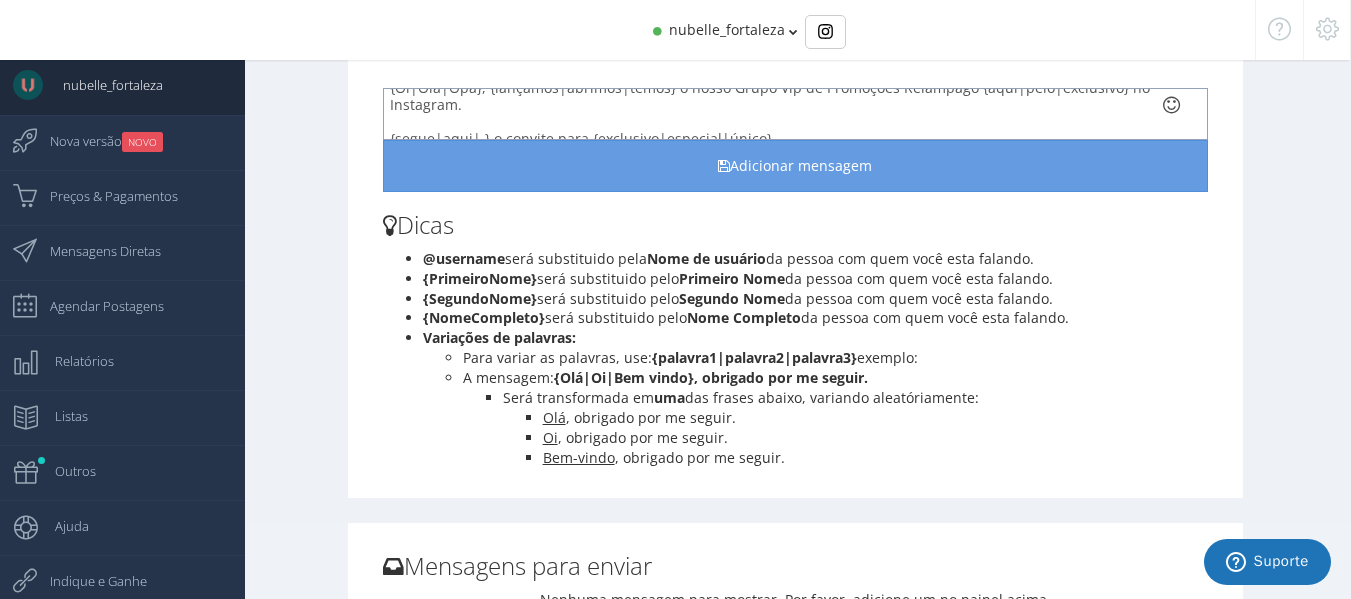 scroll, scrollTop: 30, scrollLeft: 0, axis: vertical 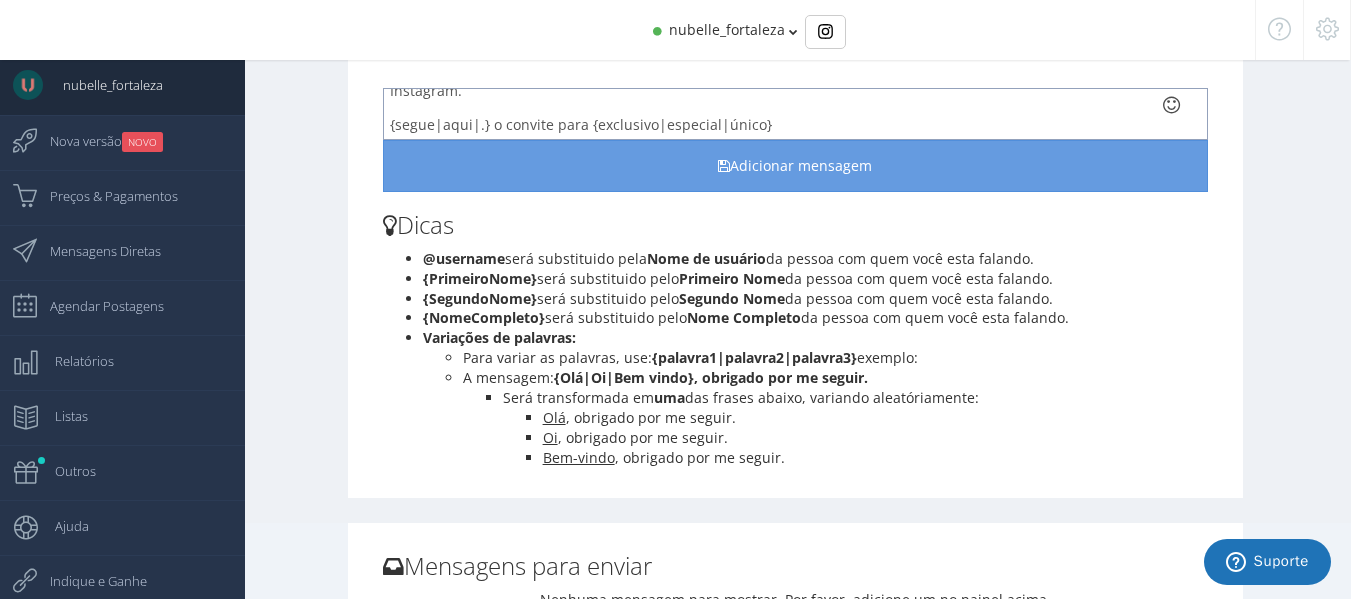 click on "{Oi|Olá|Opa}, {lançamos|abrimos|temos} o nosso Grupo Vip de Promoções Relâmpago {aqui|pelo|exclusivo} no Instagram. {segue|aqui|.} o convite para {exclusivo|especial|único}" at bounding box center (796, 114) 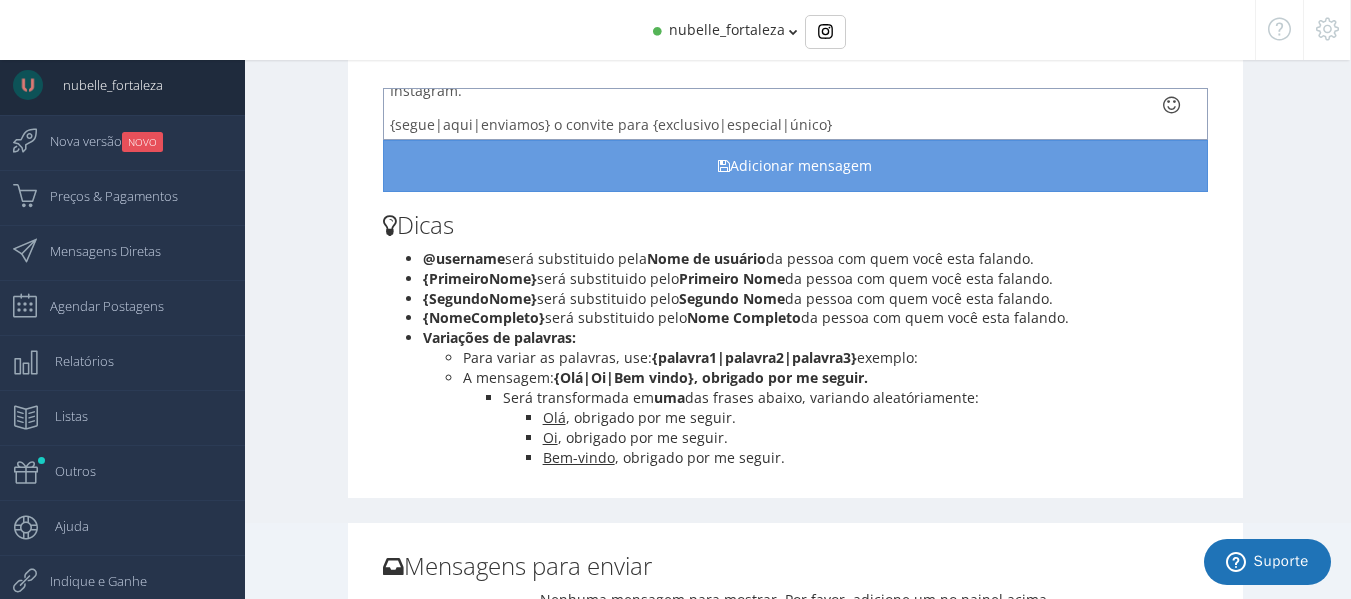 click on "{Oi|Olá|Opa}, {lançamos|abrimos|temos} o nosso Grupo Vip de Promoções Relâmpago {aqui|pelo|exclusivo} no Instagram. {segue|aqui|enviamos} o convite para {exclusivo|especial|único}" at bounding box center [796, 114] 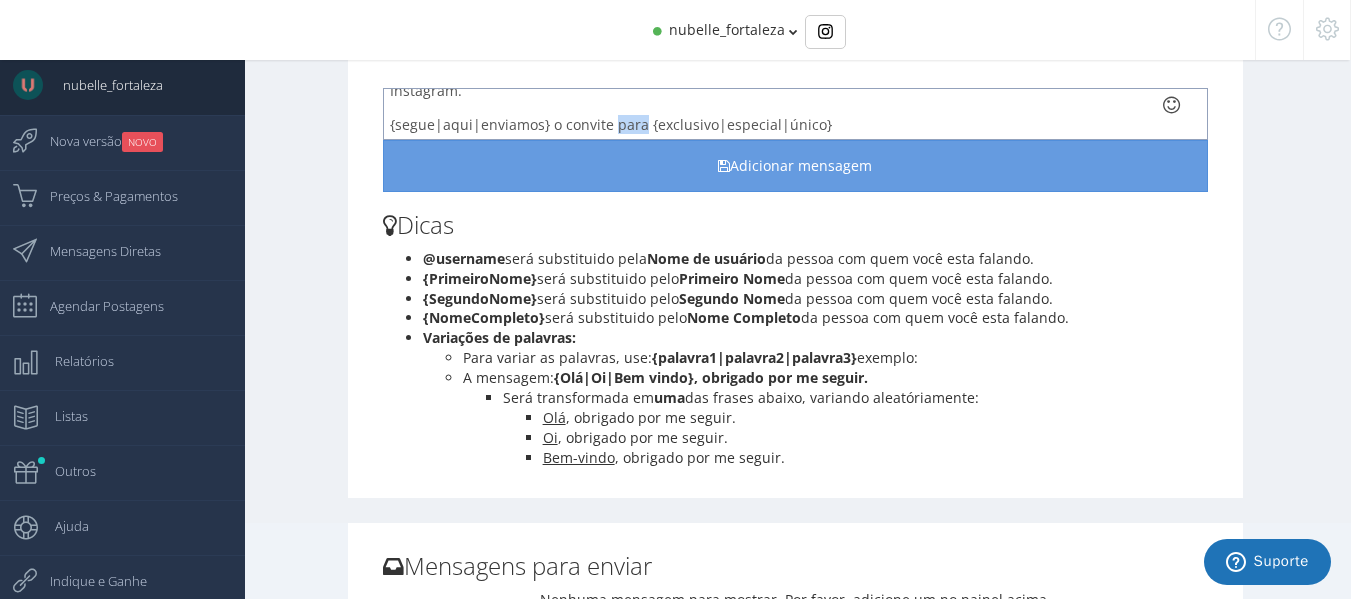 click on "{Oi|Olá|Opa}, {lançamos|abrimos|temos} o nosso Grupo Vip de Promoções Relâmpago {aqui|pelo|exclusivo} no Instagram. {segue|aqui|enviamos} o convite para {exclusivo|especial|único}" at bounding box center [796, 114] 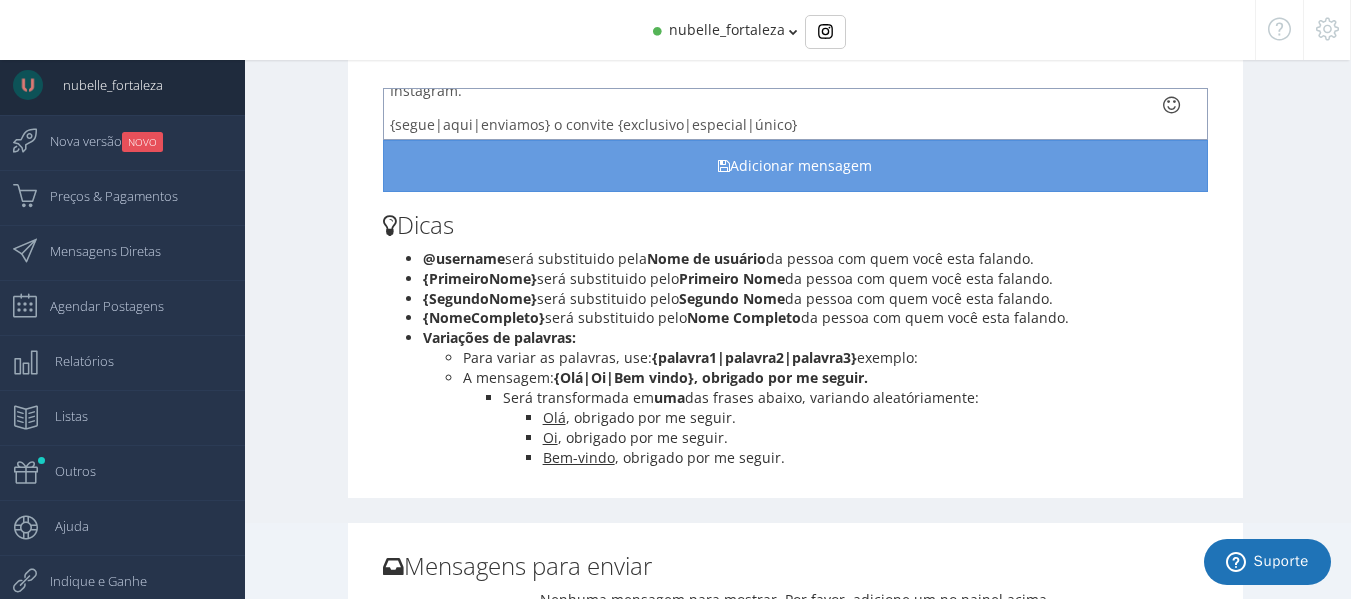 click on "{Oi|Olá|Opa}, {lançamos|abrimos|temos} o nosso Grupo Vip de Promoções Relâmpago {aqui|pelo|exclusivo} no Instagram. {segue|aqui|enviamos} o convite {exclusivo|especial|único}" at bounding box center (796, 114) 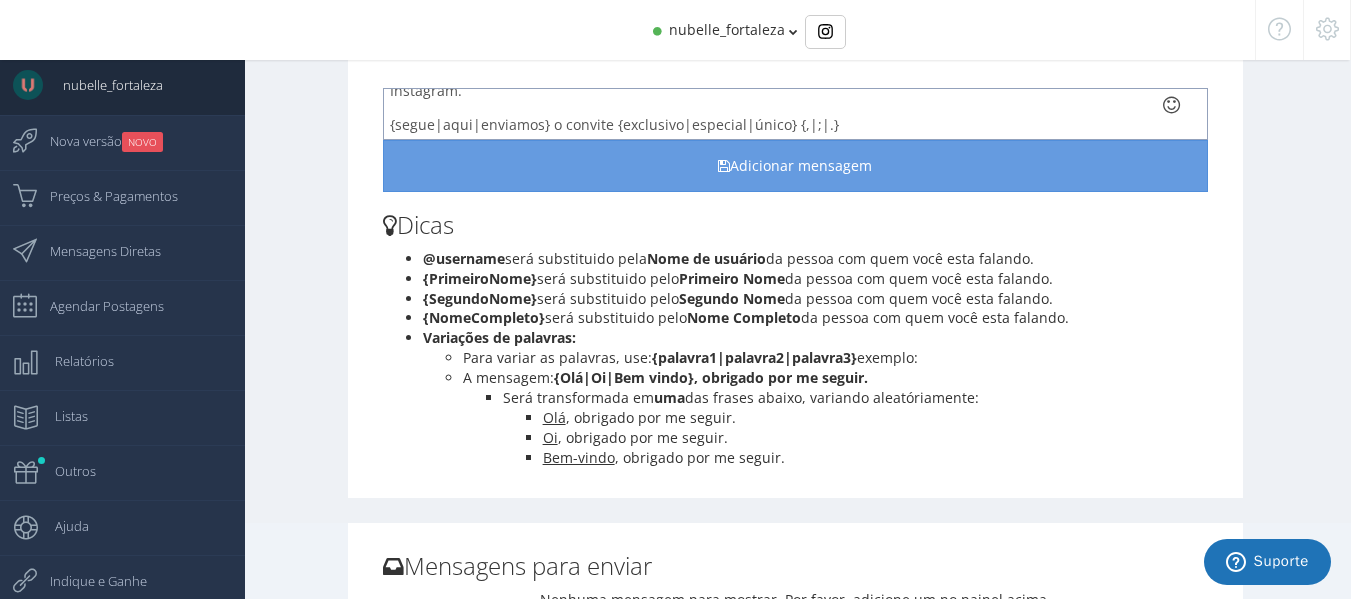 click on "{Oi|Olá|Opa}, {lançamos|abrimos|temos} o nosso Grupo Vip de Promoções Relâmpago {aqui|pelo|exclusivo} no Instagram. {segue|aqui|enviamos} o convite {exclusivo|especial|único} {,|;|.}" at bounding box center [796, 114] 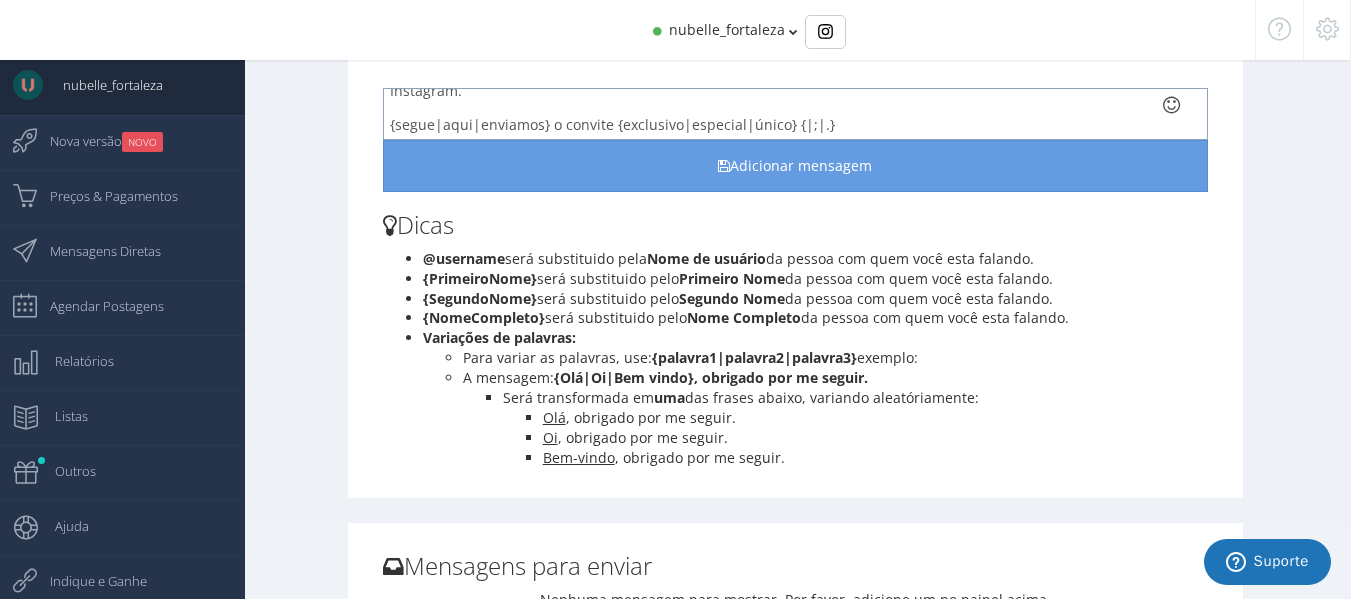 click on "{Oi|Olá|Opa}, {lançamos|abrimos|temos} o nosso Grupo Vip de Promoções Relâmpago {aqui|pelo|exclusivo} no Instagram. {segue|aqui|enviamos} o convite {exclusivo|especial|único} {|;|.}" at bounding box center (796, 114) 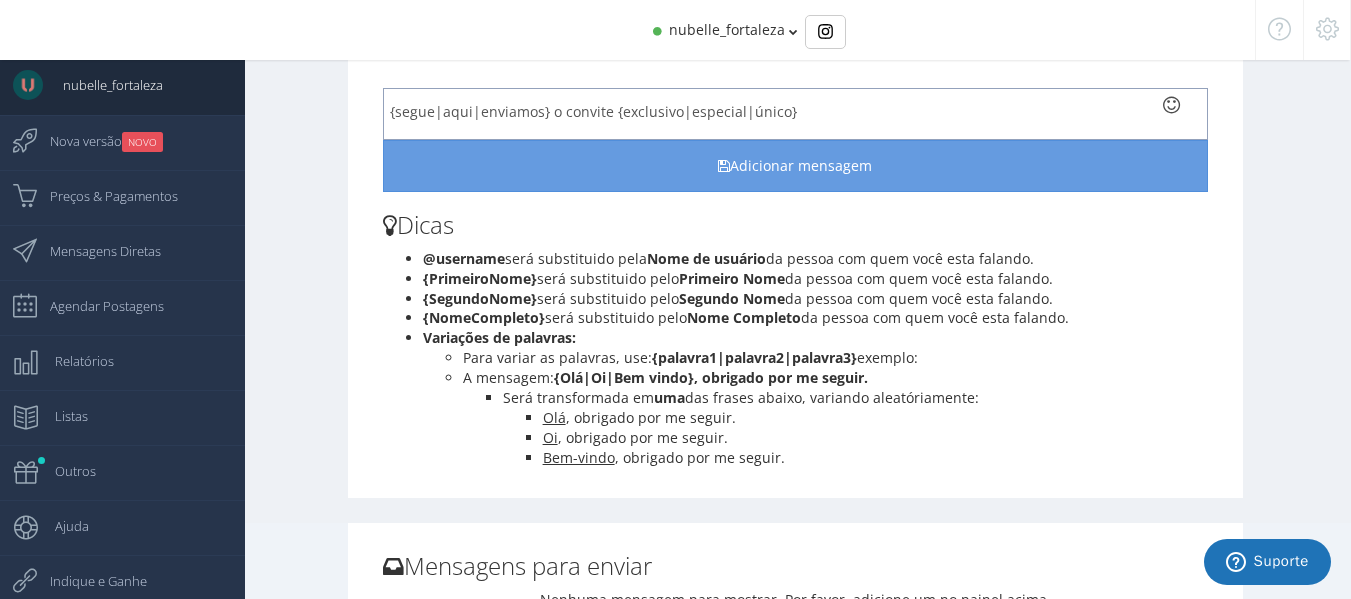 scroll, scrollTop: 60, scrollLeft: 0, axis: vertical 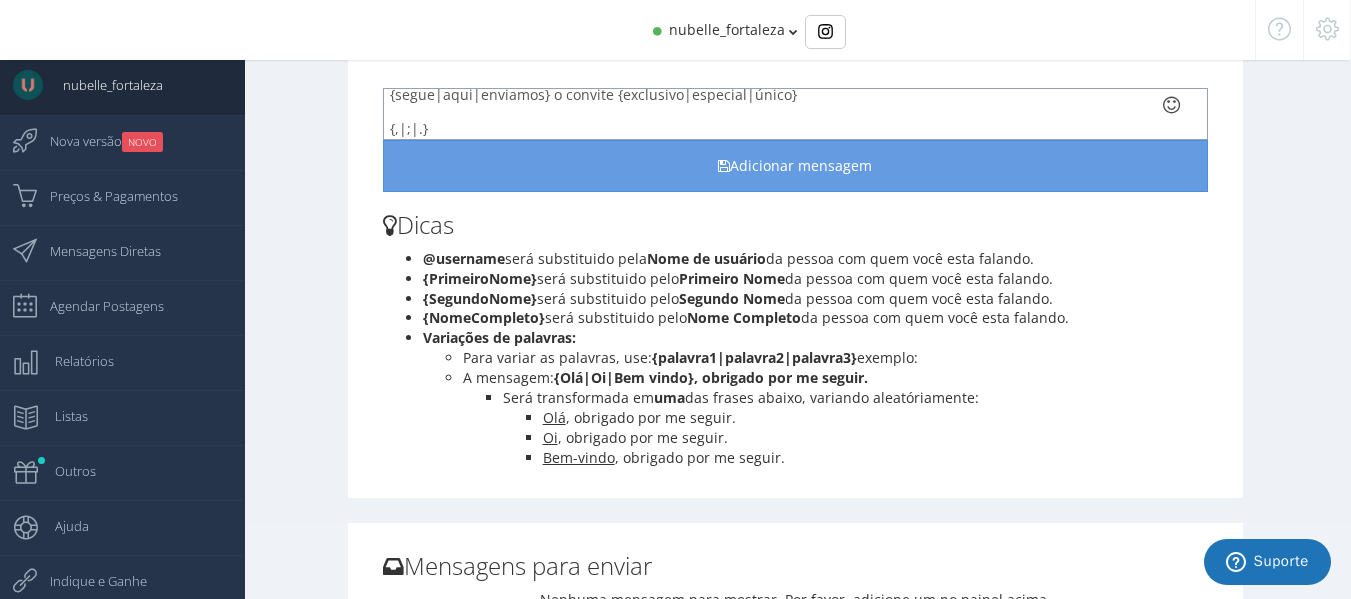 click on "{Oi|Olá|Opa}, {lançamos|abrimos|temos} o nosso Grupo Vip de Promoções Relâmpago {aqui|pelo|exclusivo} no Instagram. {segue|aqui|enviamos} o convite {exclusivo|especial|único} {,|;|.}" at bounding box center [796, 114] 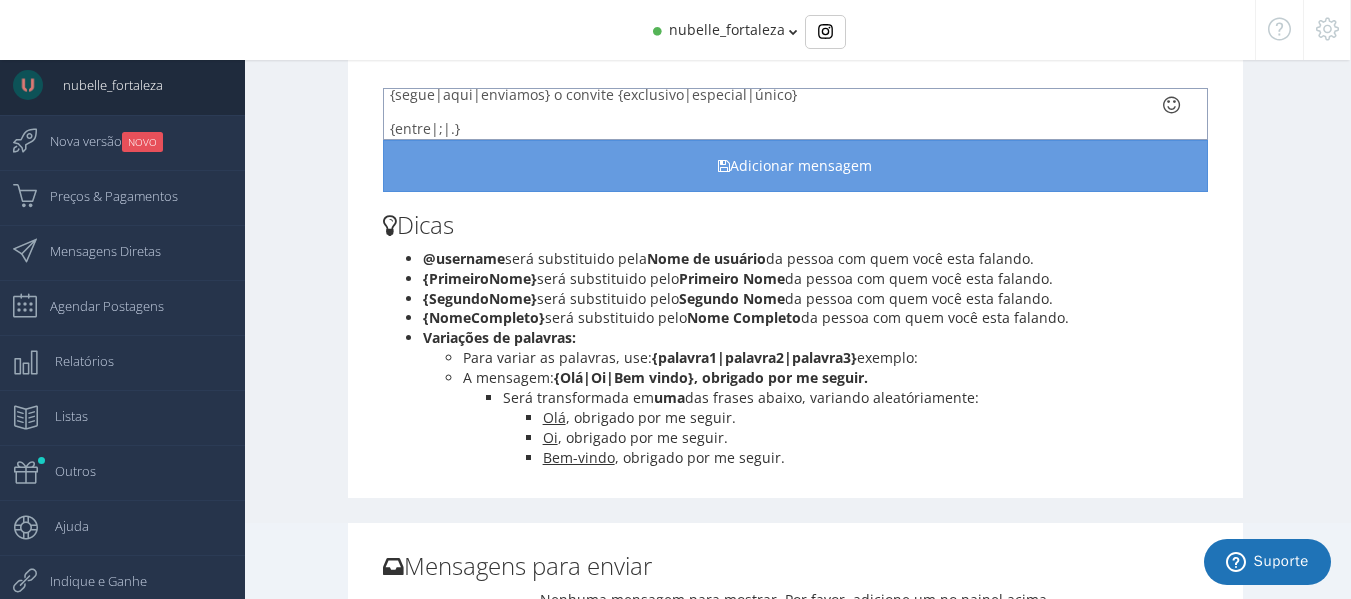 click on "{Oi|Olá|Opa}, {lançamos|abrimos|temos} o nosso Grupo Vip de Promoções Relâmpago {aqui|pelo|exclusivo} no Instagram. {segue|aqui|enviamos} o convite {exclusivo|especial|único} {entre|;|.}" at bounding box center [796, 114] 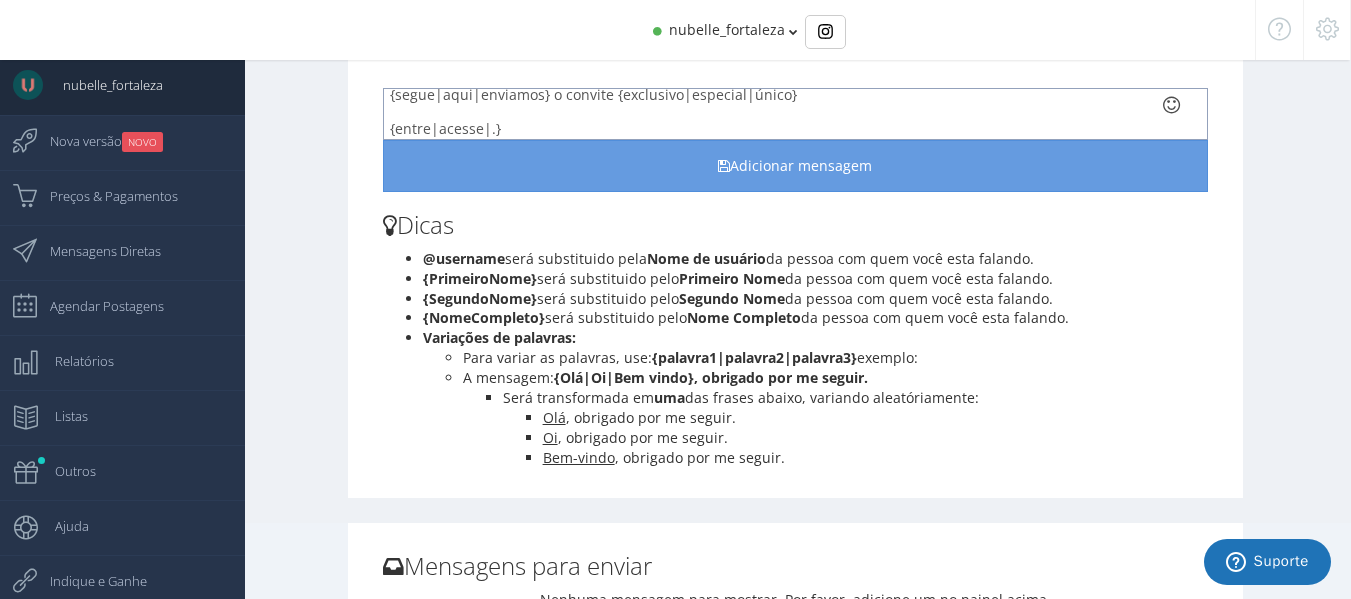 click on "{Oi|Olá|Opa}, {lançamos|abrimos|temos} o nosso Grupo Vip de Promoções Relâmpago {aqui|pelo|exclusivo} no Instagram. {segue|aqui|enviamos} o convite {exclusivo|especial|único} {entre|acesse|.}" at bounding box center [796, 114] 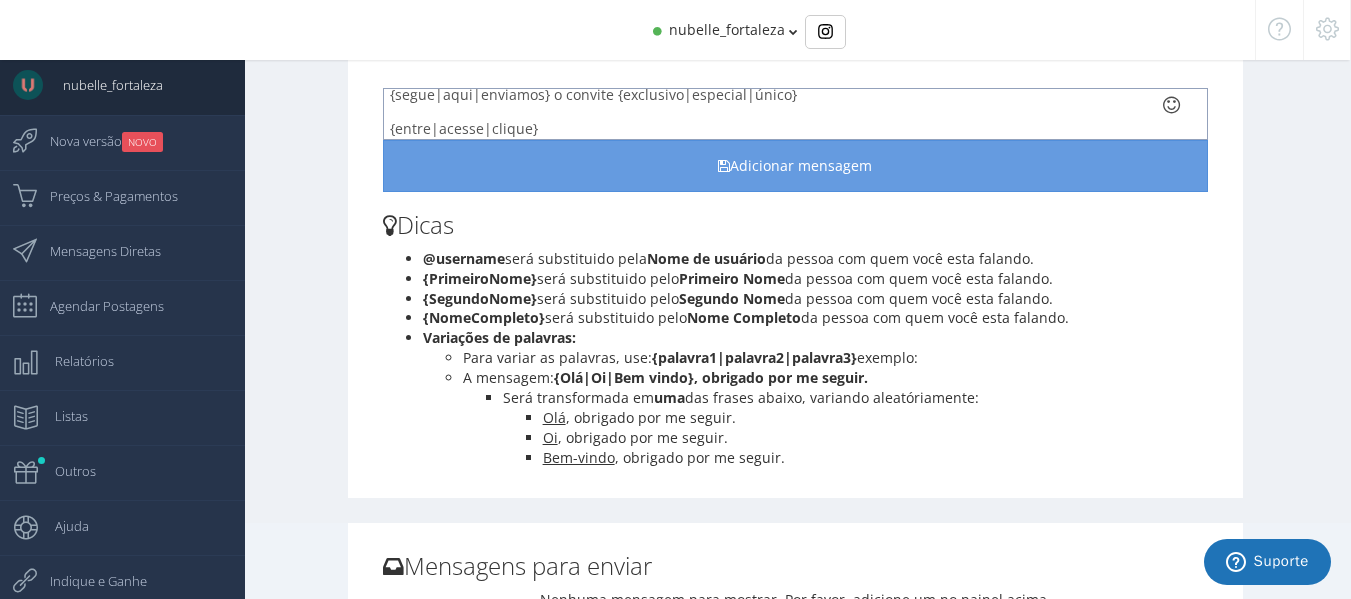 click on "{Oi|Olá|Opa}, {lançamos|abrimos|temos} o nosso Grupo Vip de Promoções Relâmpago {aqui|pelo|exclusivo} no Instagram. {segue|aqui|enviamos} o convite {exclusivo|especial|único} {entre|acesse|clique}" at bounding box center [796, 114] 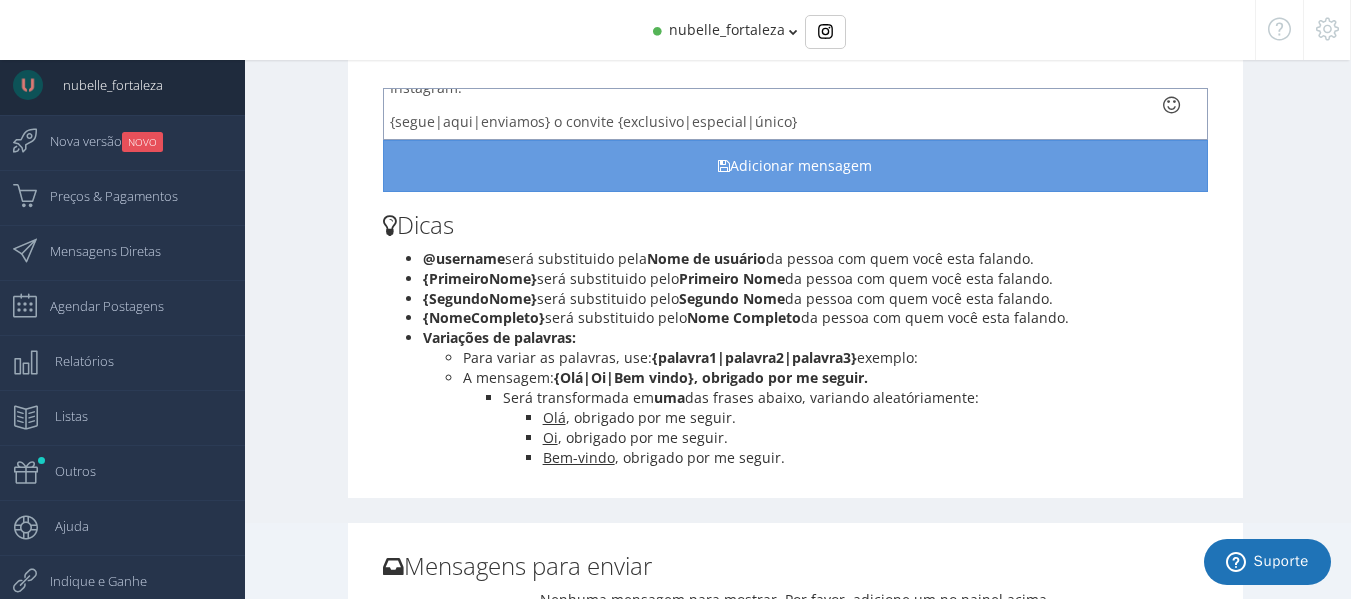 scroll, scrollTop: 0, scrollLeft: 0, axis: both 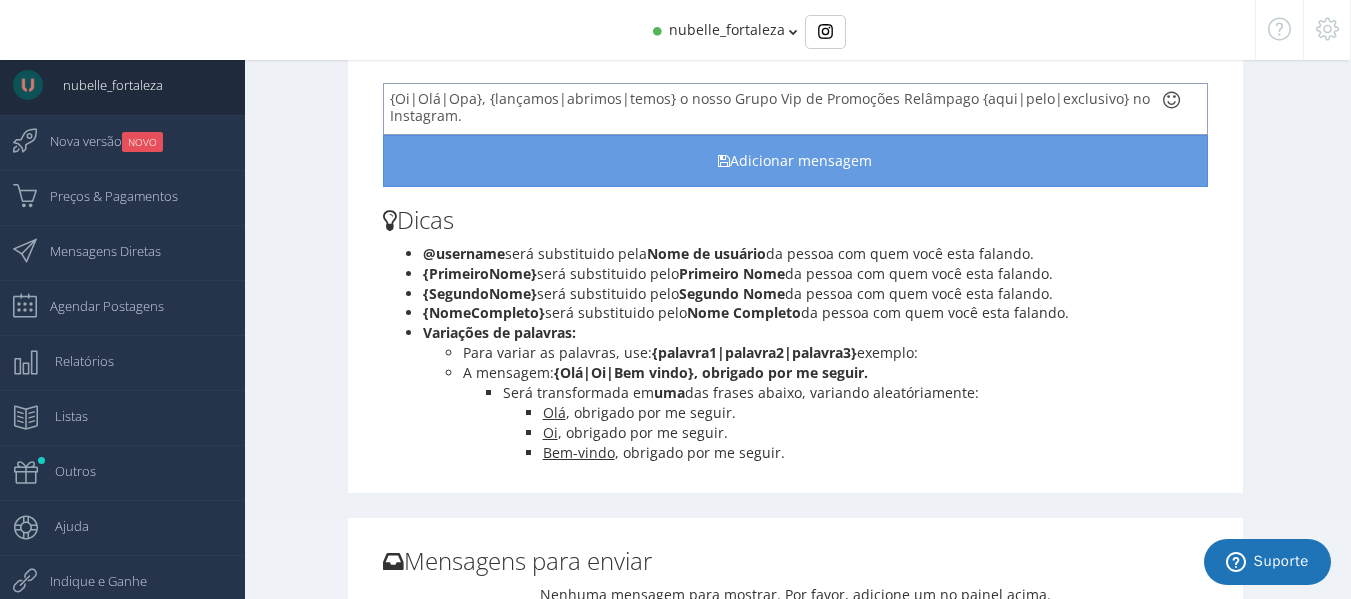 click on "{Oi|Olá|Opa}, {lançamos|abrimos|temos} o nosso Grupo Vip de Promoções Relâmpago {aqui|pelo|exclusivo} no Instagram. {segue|aqui|enviamos} o convite {exclusivo|especial|único} {entre|acesse|clique} aqui e faça parte." at bounding box center (796, 109) 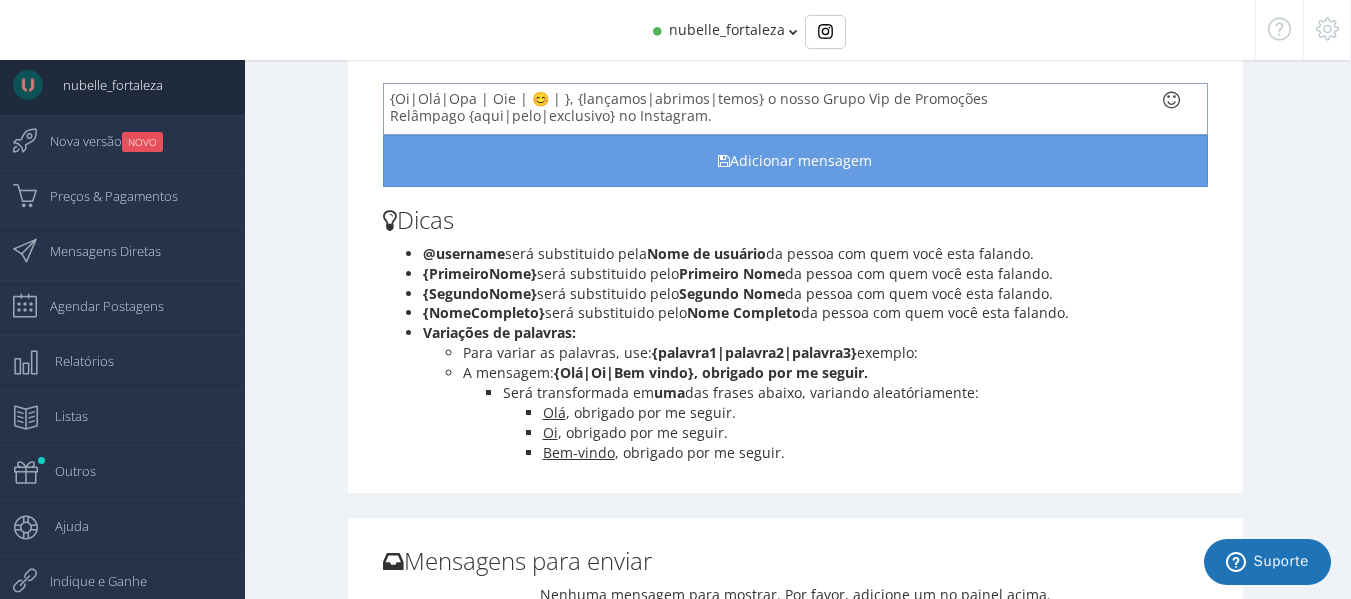 click on "{Oi|Olá|Opa | Oie | 😊 | }, {lançamos|abrimos|temos} o nosso Grupo Vip de Promoções Relâmpago {aqui|pelo|exclusivo} no Instagram. {segue|aqui|enviamos} o convite {exclusivo|especial|único} {entre|acesse|clique} aqui e faça parte." at bounding box center [796, 109] 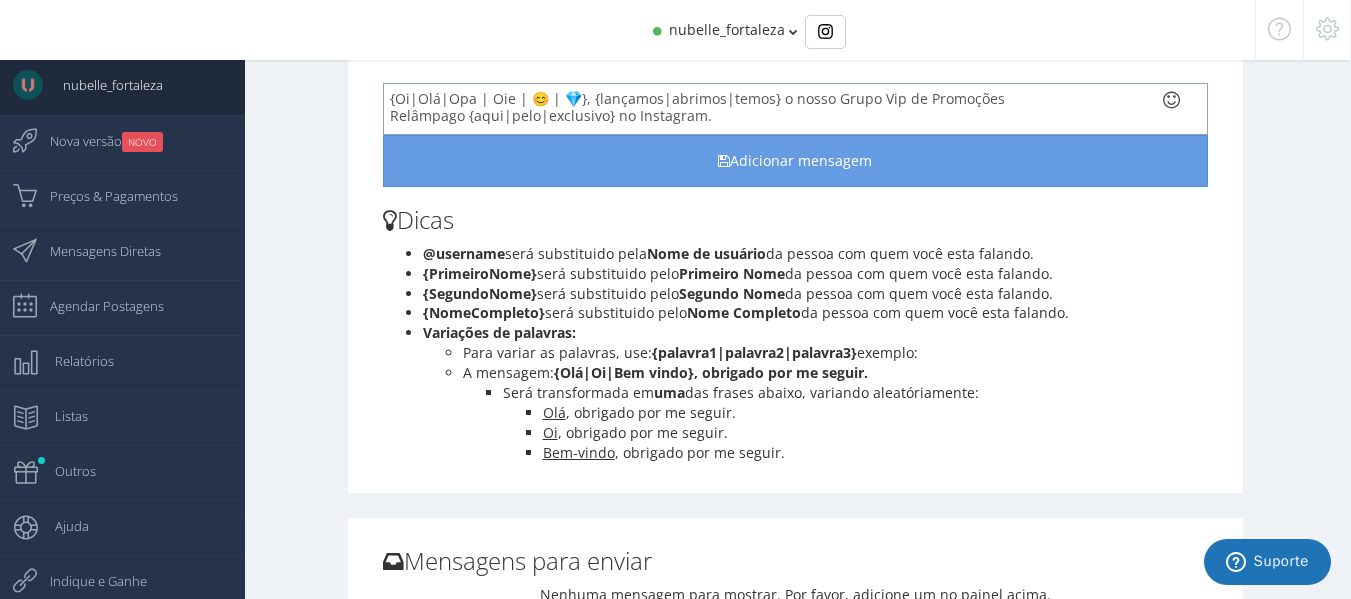 click on "{Oi|Olá|Opa | Oie | 😊 | 💎}, {lançamos|abrimos|temos} o nosso Grupo Vip de Promoções Relâmpago {aqui|pelo|exclusivo} no Instagram. {segue|aqui|enviamos} o convite {exclusivo|especial|único} {entre|acesse|clique} aqui e faça parte." at bounding box center (796, 109) 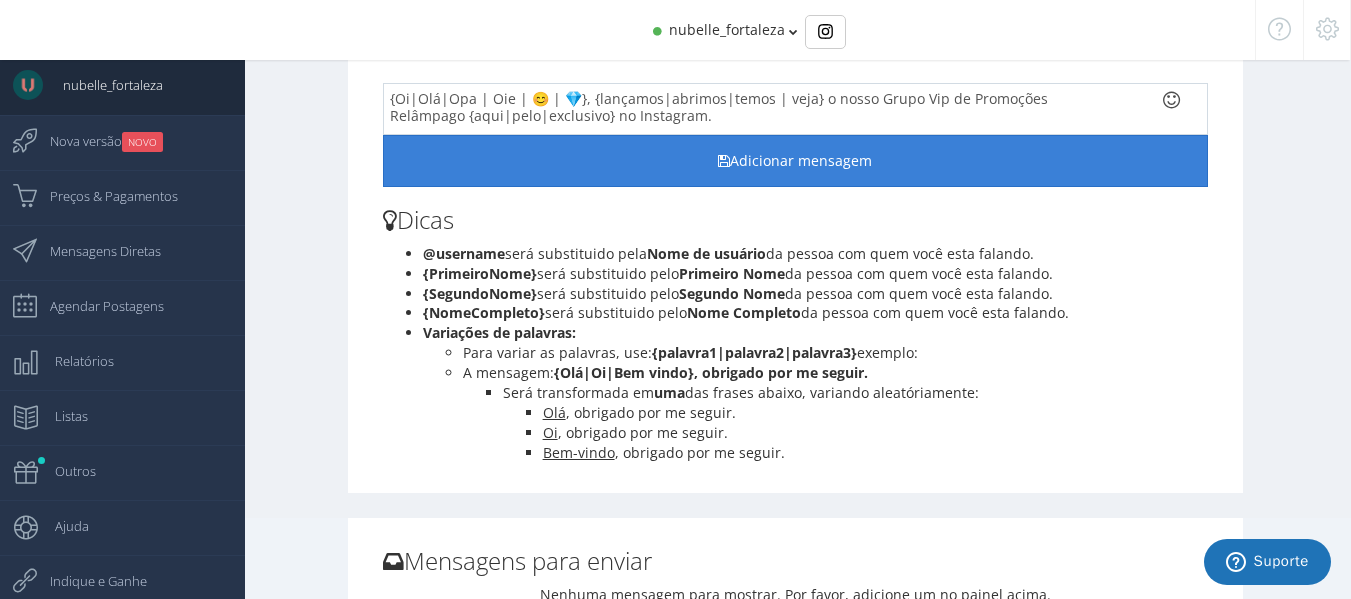 click on "Adicionar mensagem" at bounding box center [796, 161] 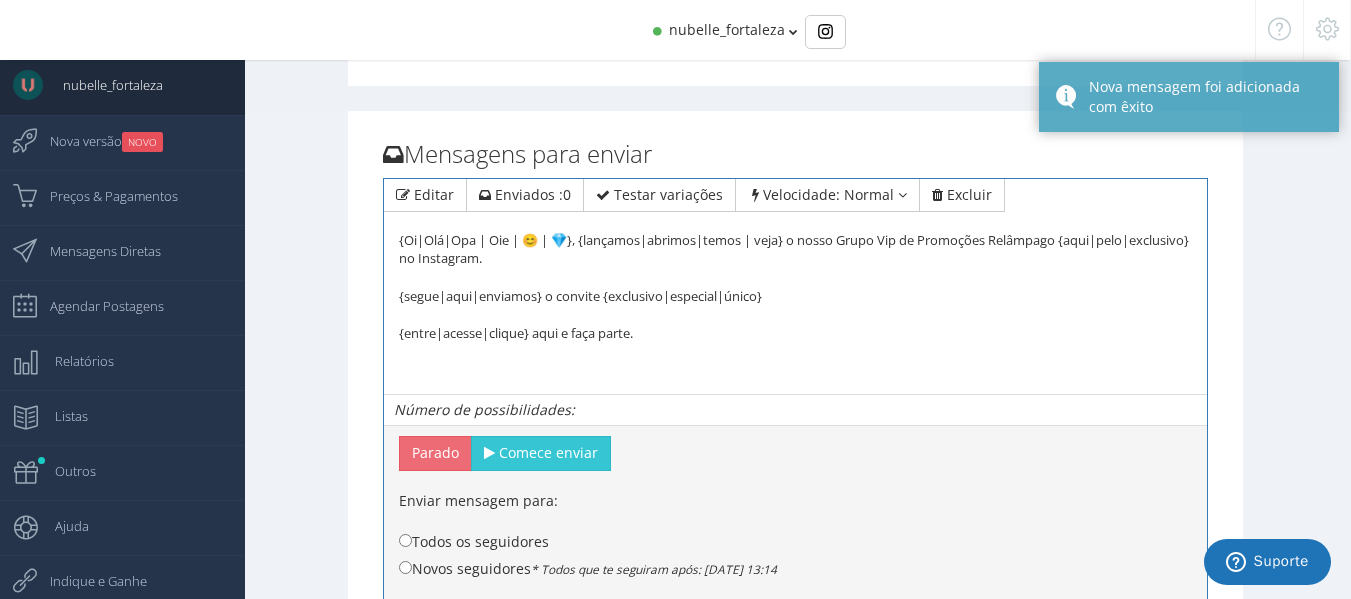 scroll, scrollTop: 514, scrollLeft: 0, axis: vertical 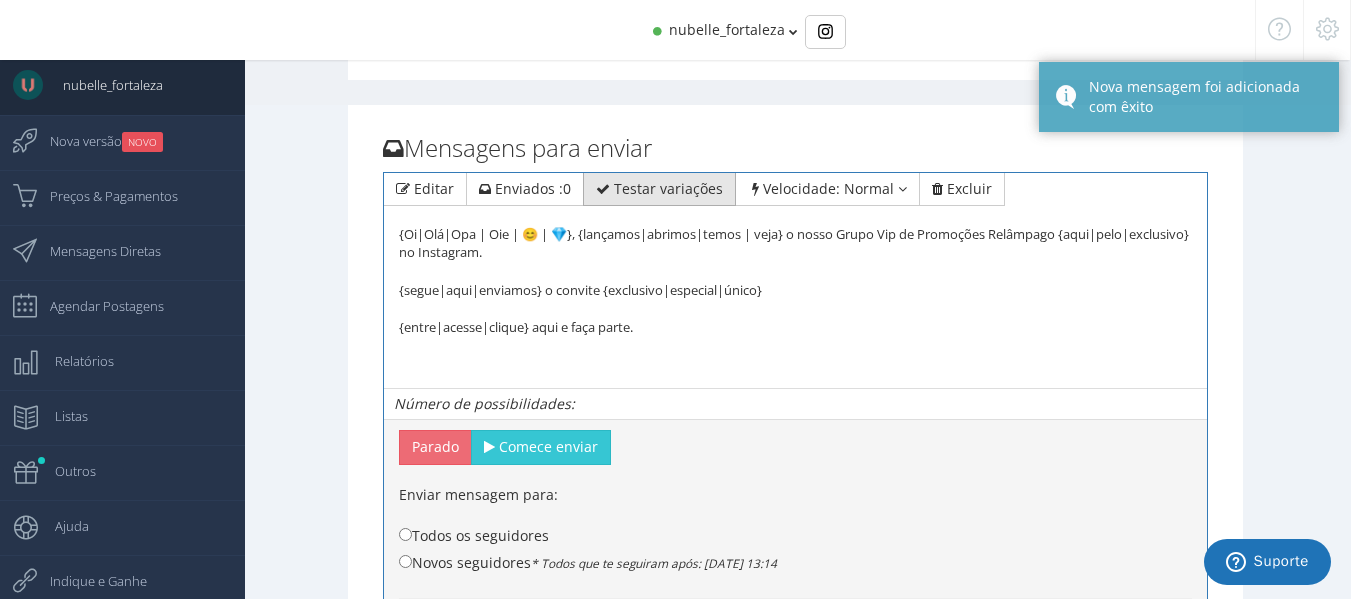 click on "Testar variações" at bounding box center [668, 188] 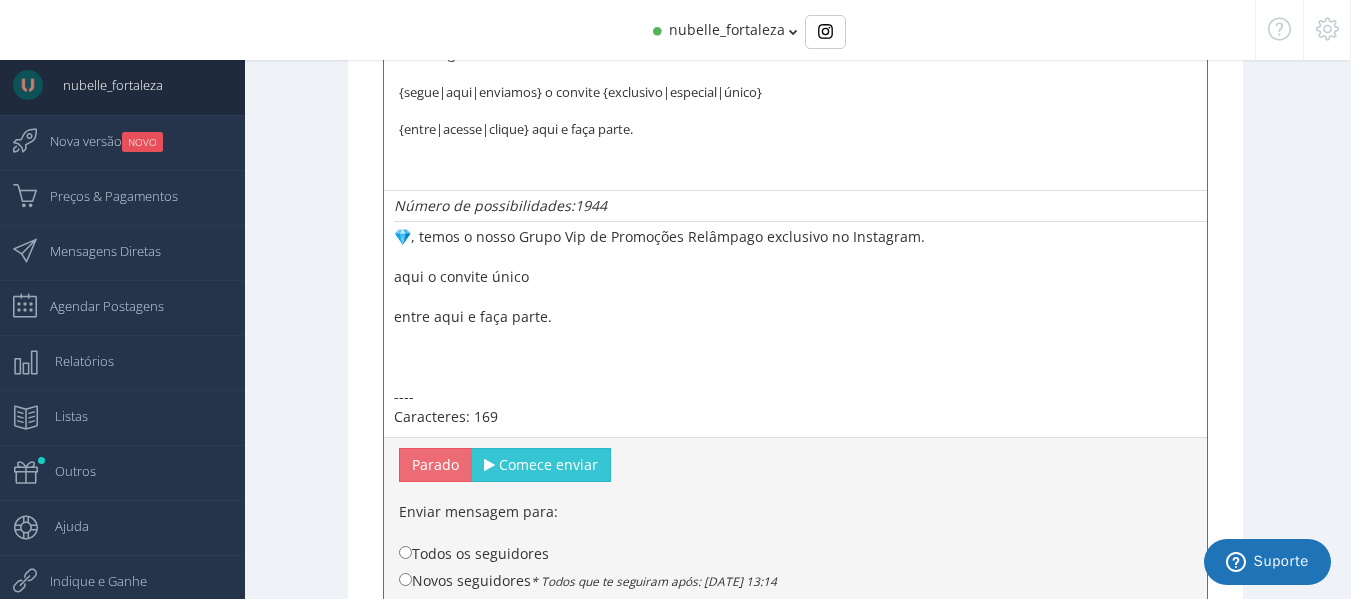 scroll, scrollTop: 711, scrollLeft: 0, axis: vertical 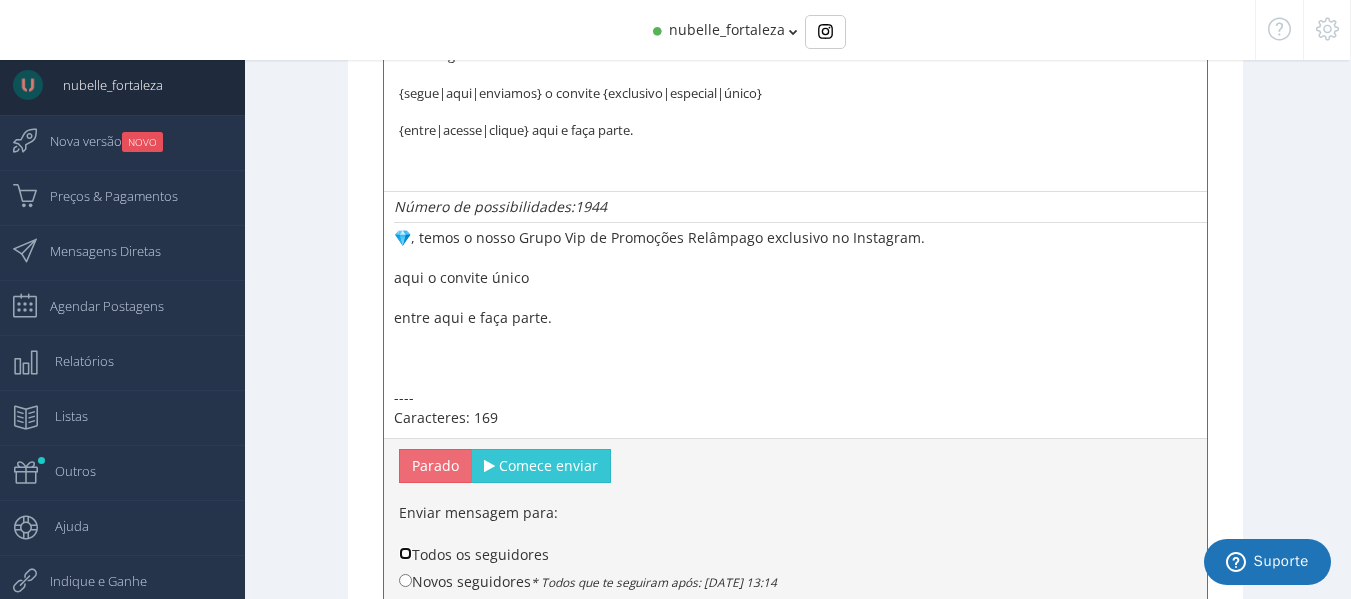 click on "Todos os seguidores" at bounding box center [405, 553] 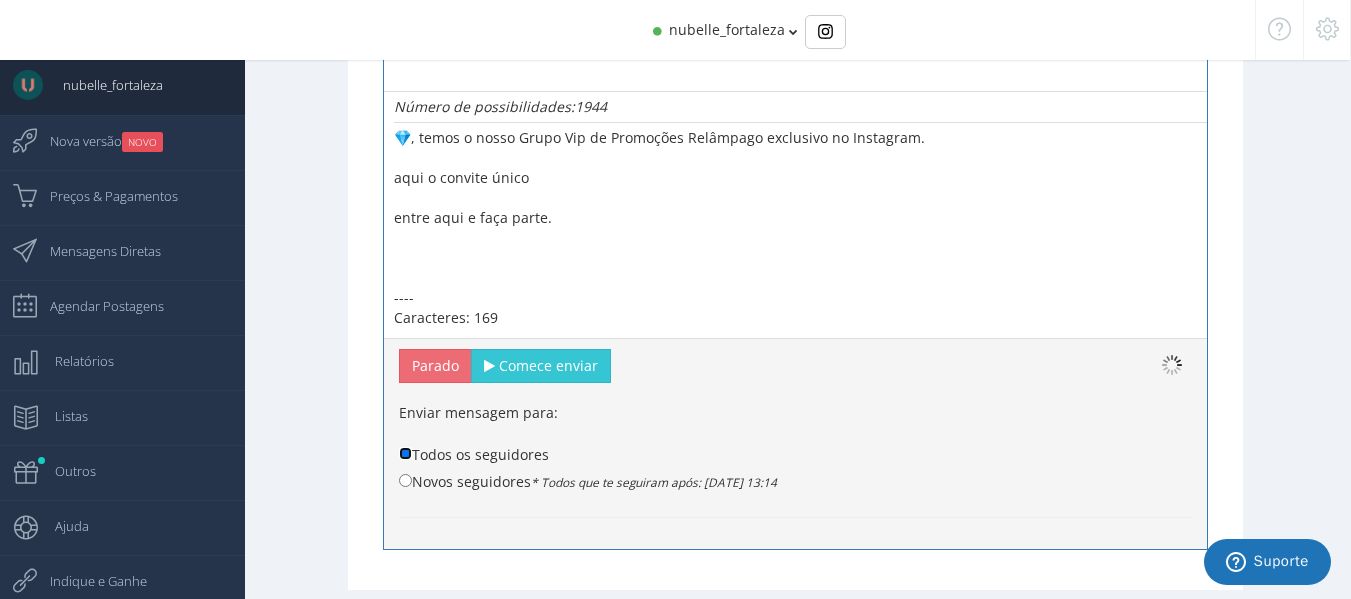 scroll, scrollTop: 812, scrollLeft: 0, axis: vertical 